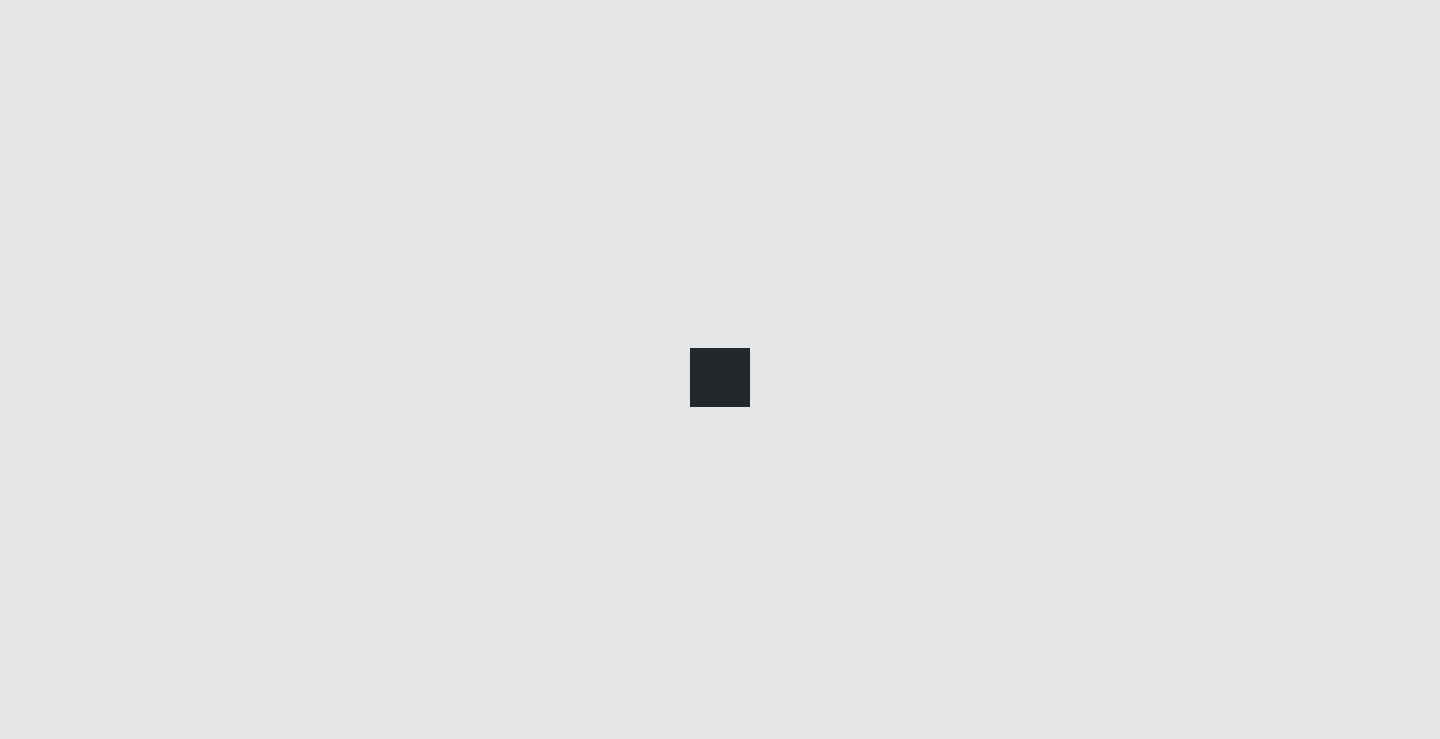 scroll, scrollTop: 0, scrollLeft: 0, axis: both 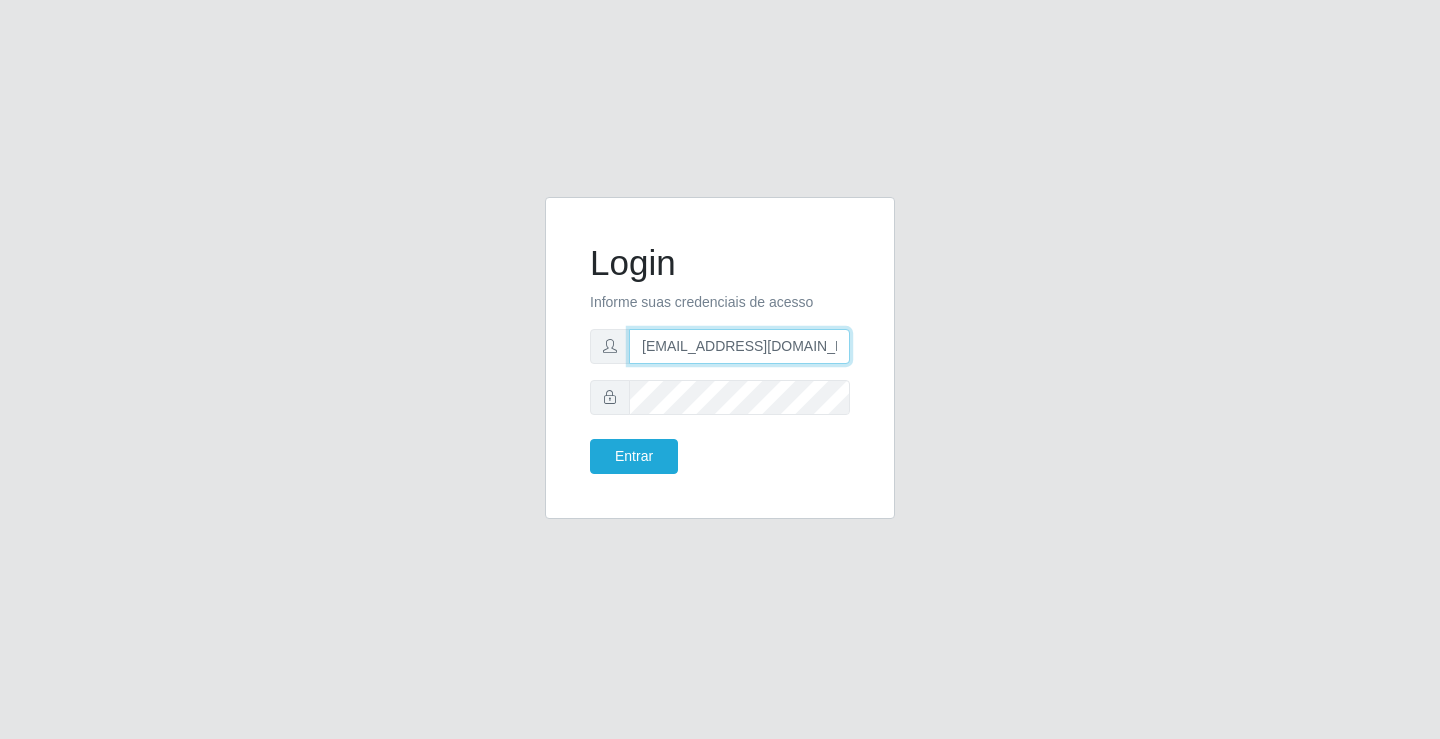 click on "departamentopessoal2@sbcvarejistas.com.br" at bounding box center [739, 346] 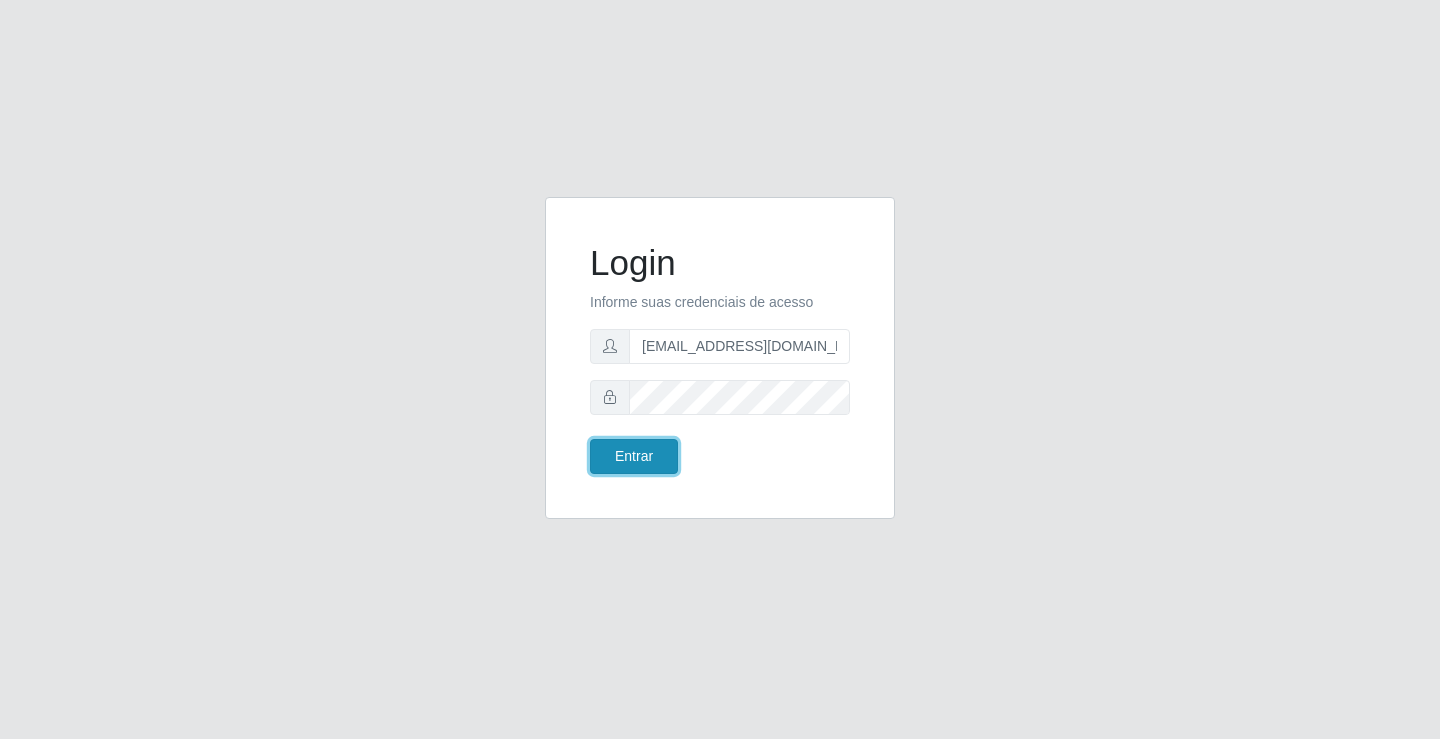 click on "Entrar" at bounding box center (634, 456) 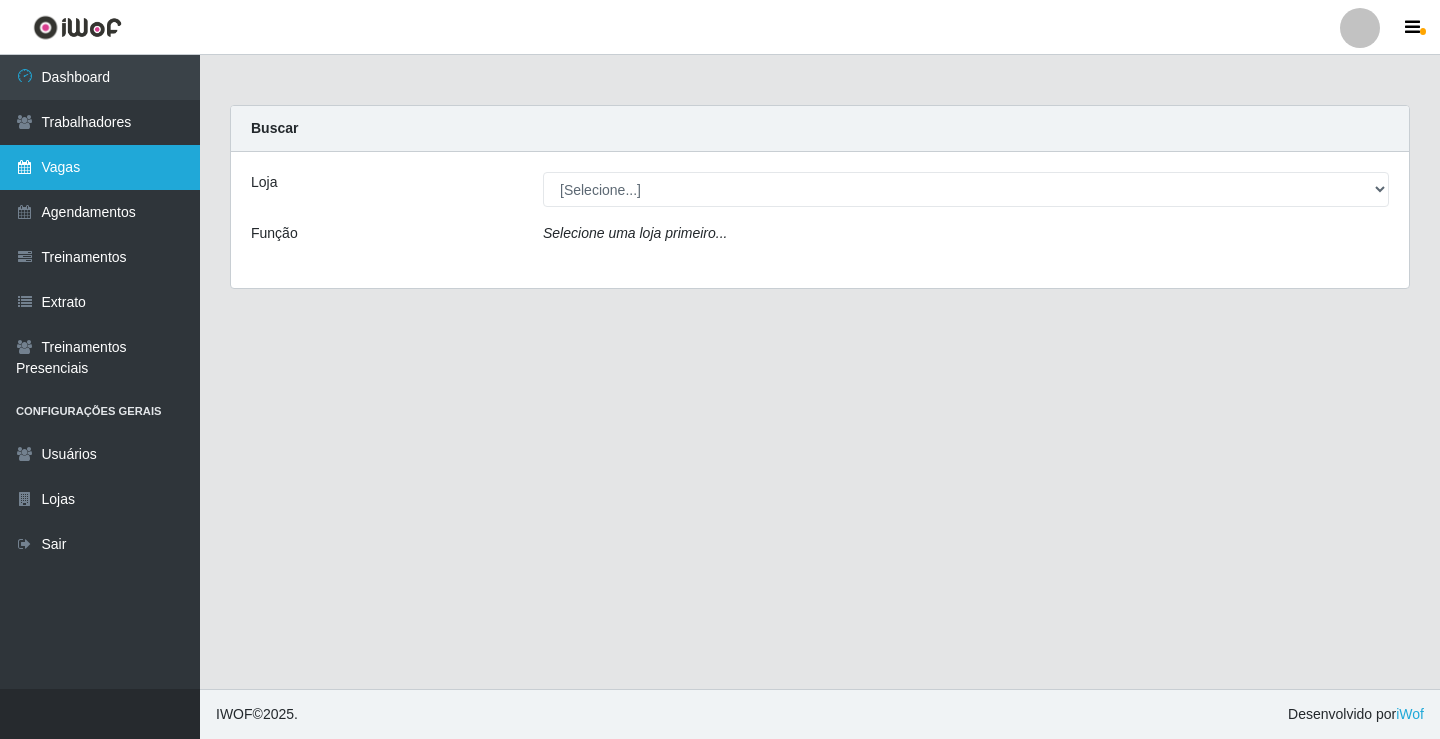 click on "Vagas" at bounding box center (100, 167) 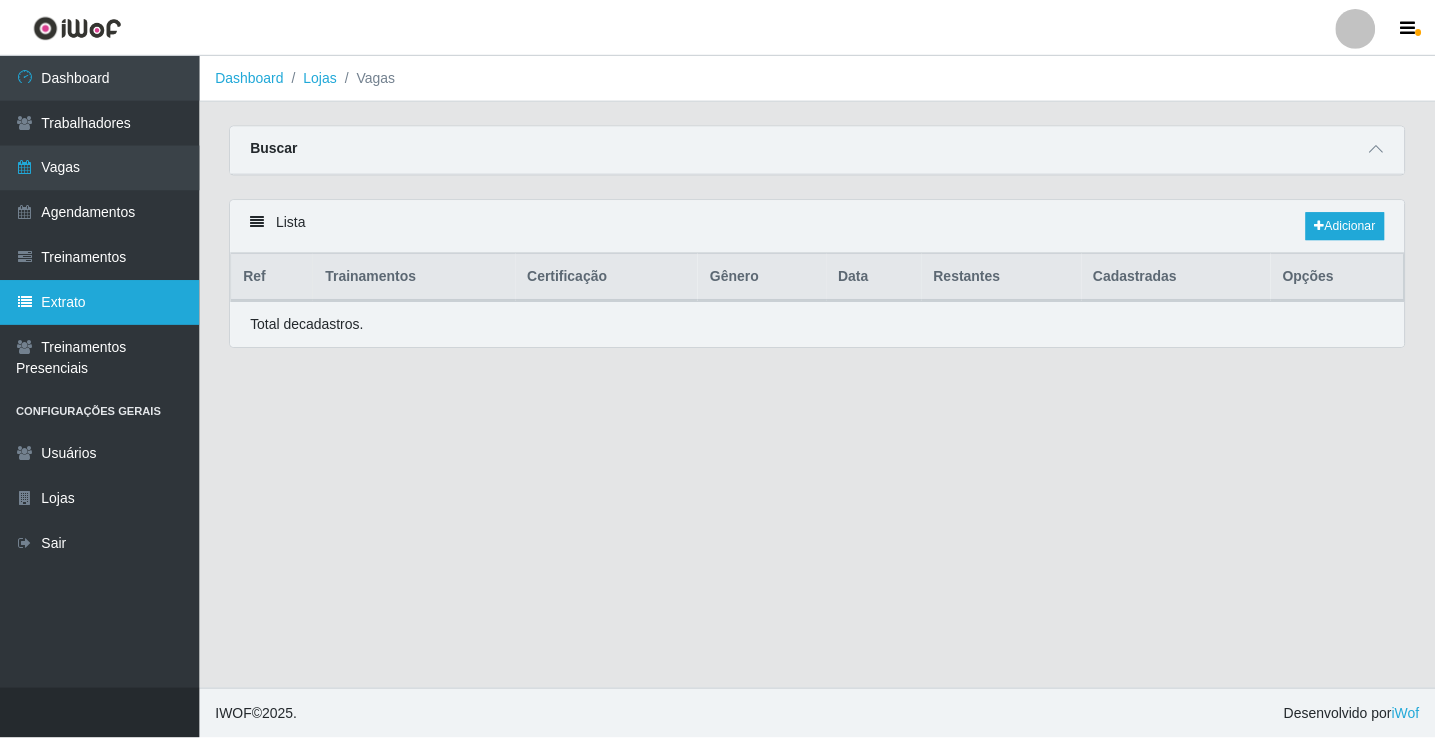 scroll, scrollTop: 0, scrollLeft: 0, axis: both 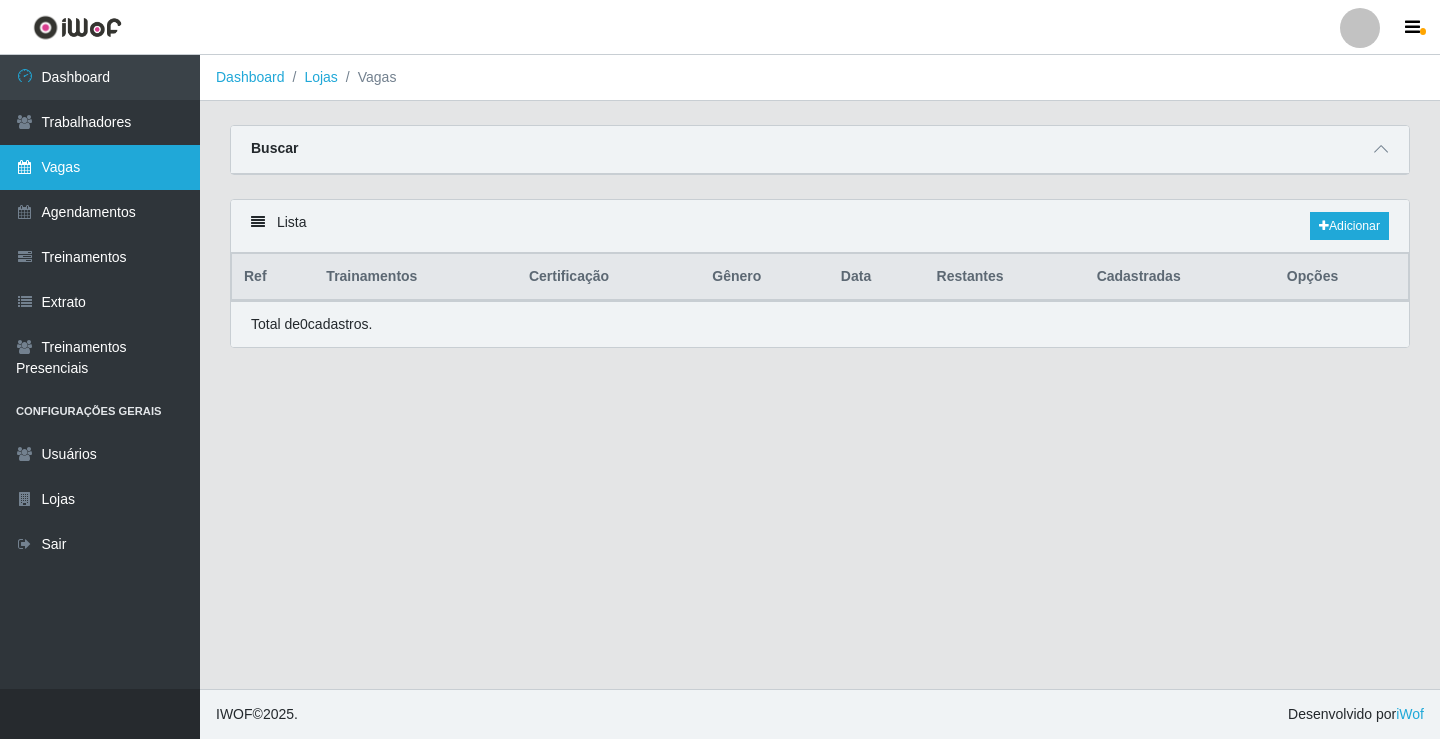 click on "Vagas" at bounding box center [100, 167] 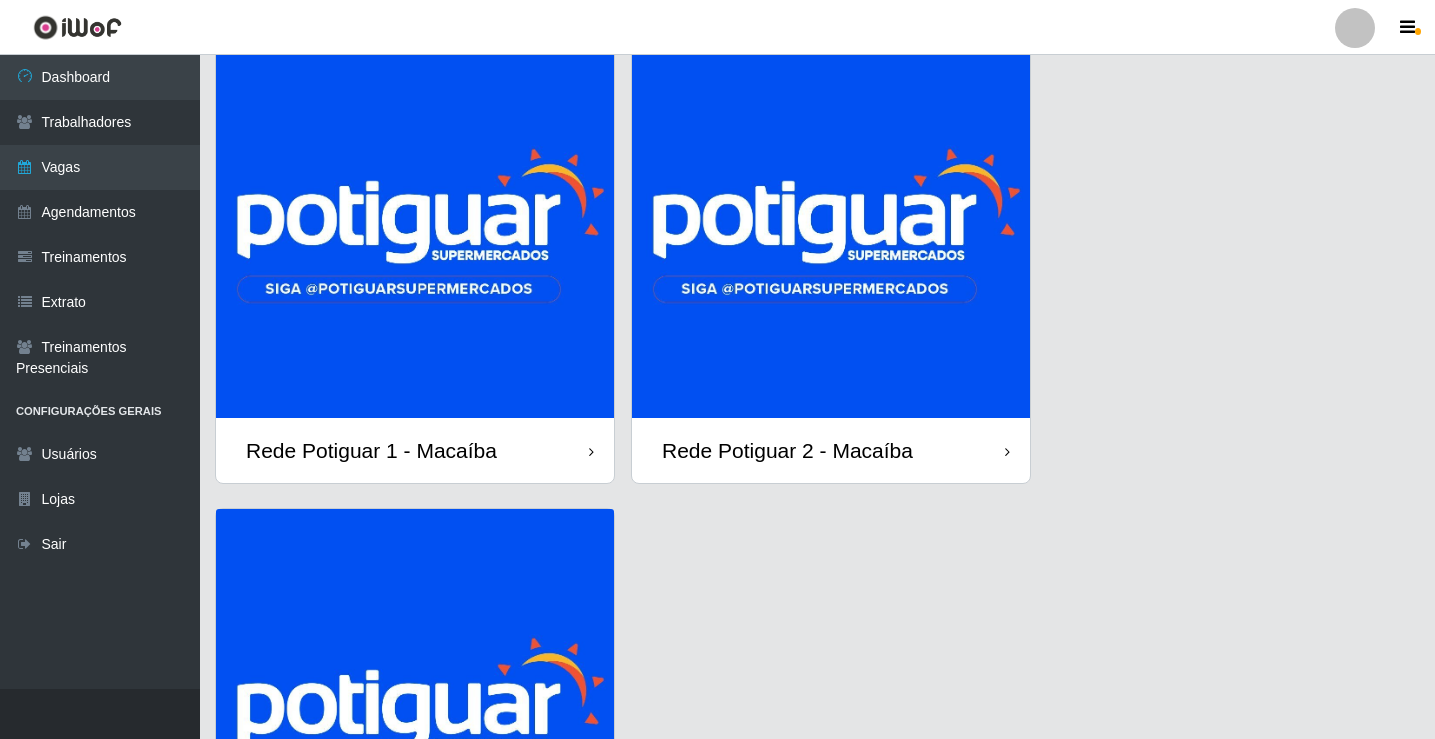 scroll, scrollTop: 200, scrollLeft: 0, axis: vertical 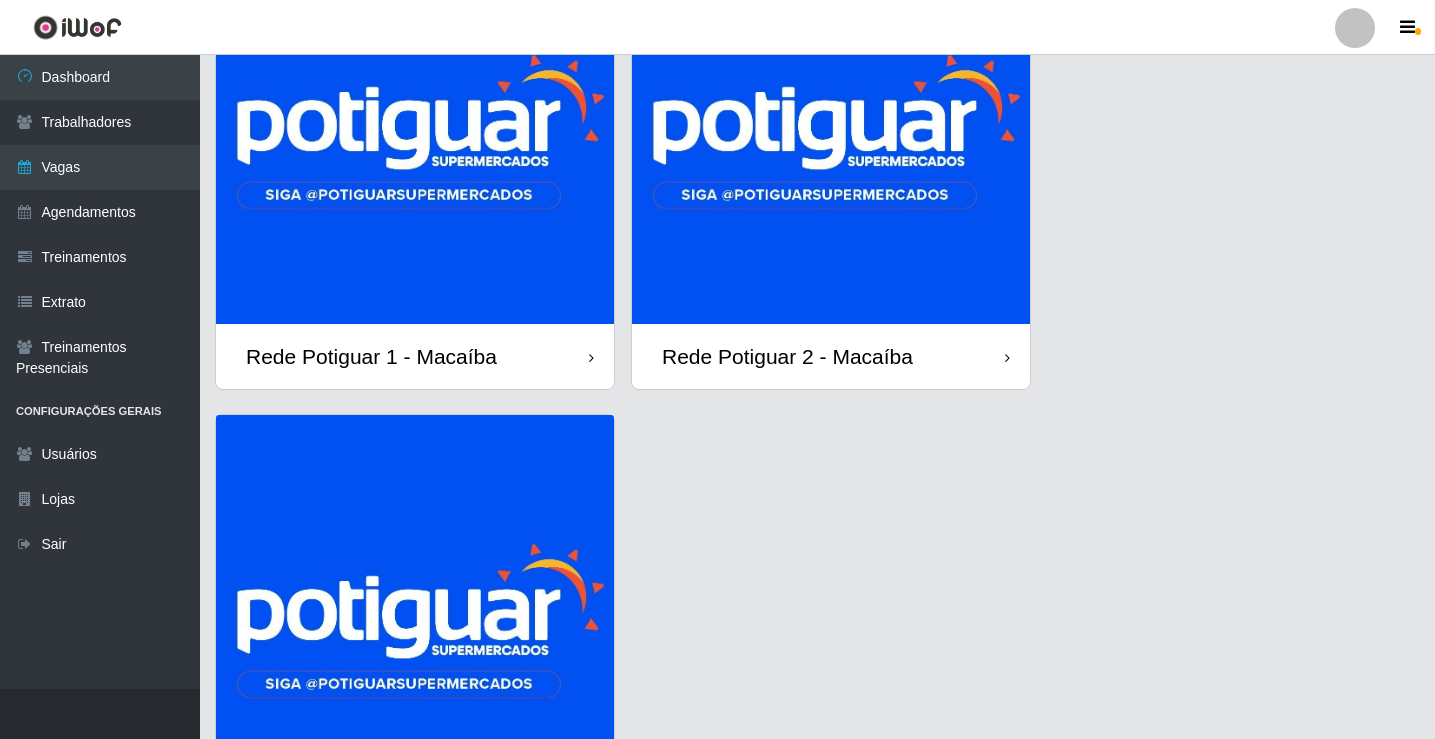 click at bounding box center [831, 125] 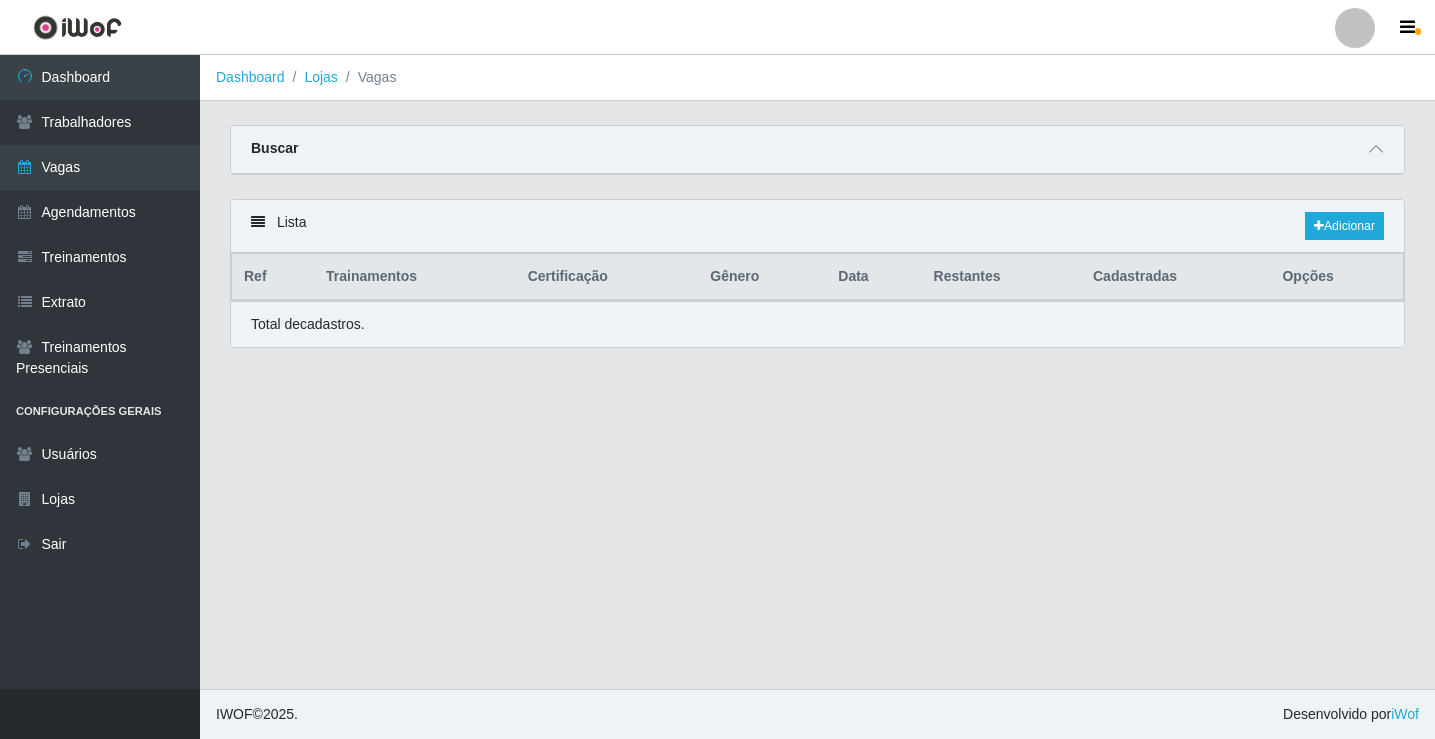 scroll, scrollTop: 0, scrollLeft: 0, axis: both 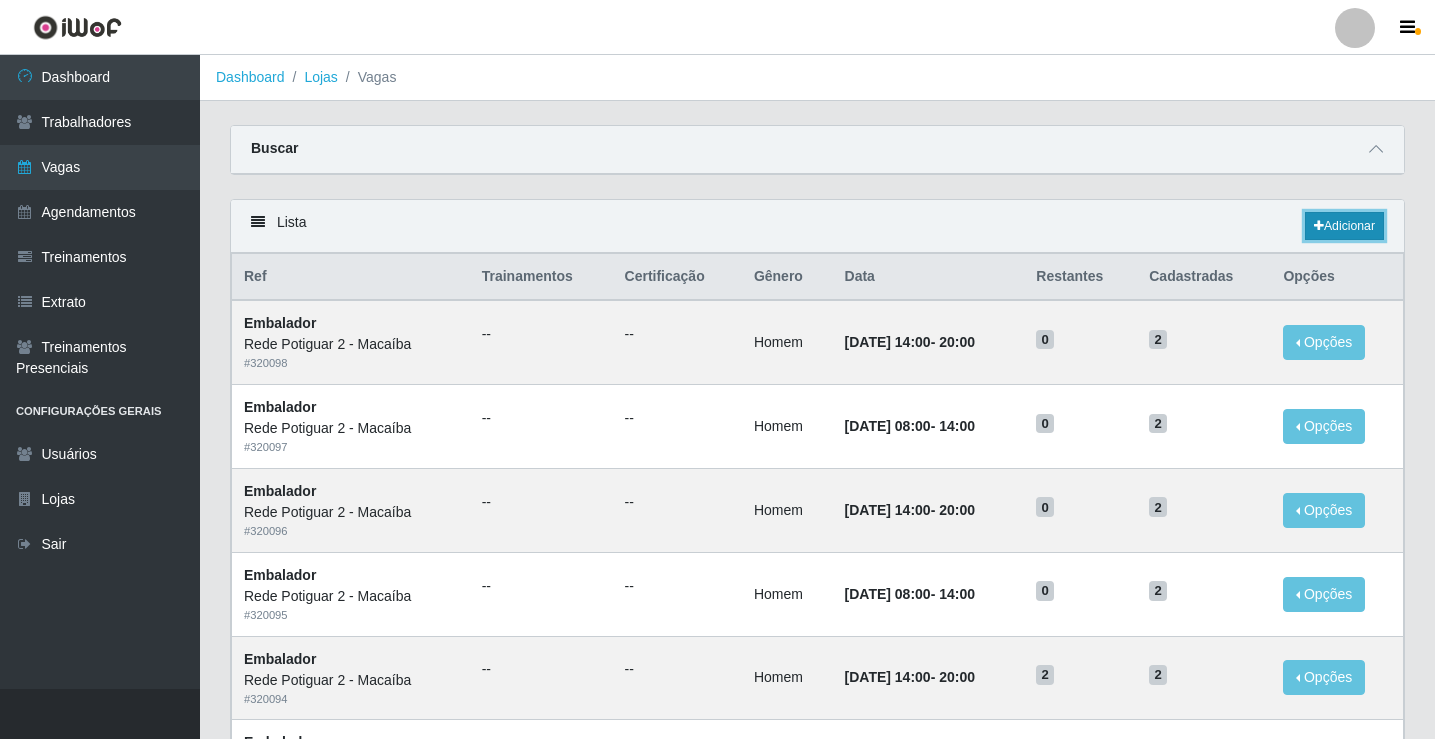 click on "Adicionar" at bounding box center (1344, 226) 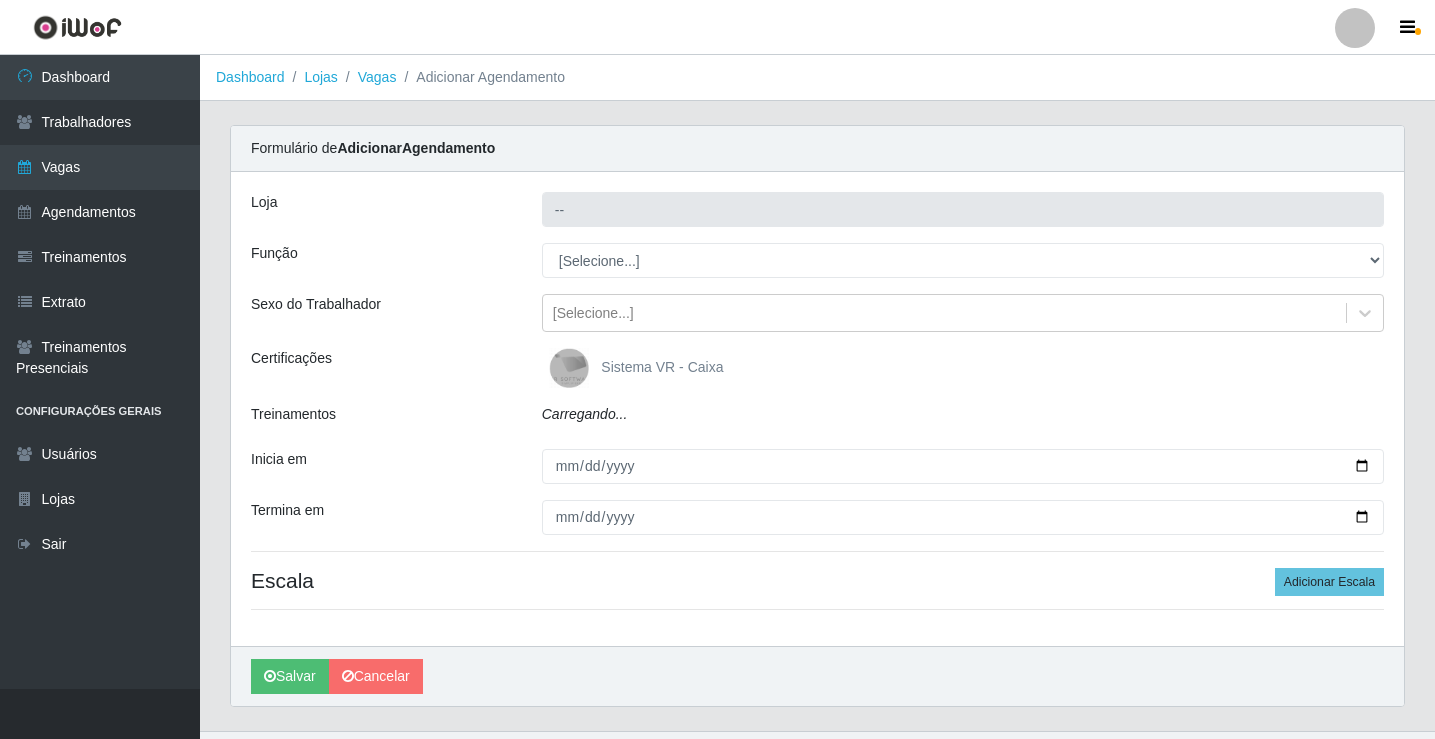 type on "Rede Potiguar 2 - Macaíba" 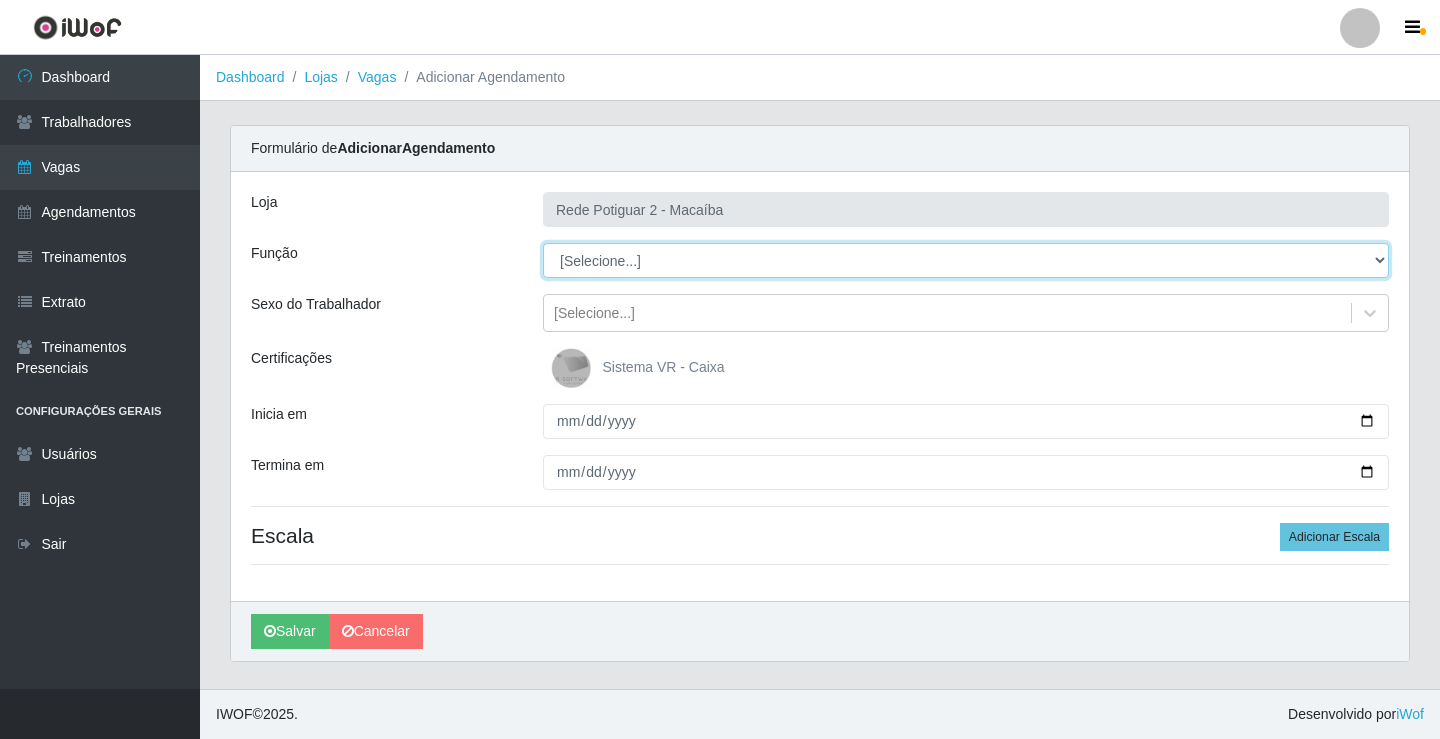 click on "[Selecione...] ASG ASG + ASG ++ Auxiliar de Estoque Balconista Embalador Repositor  Repositor + Repositor ++" at bounding box center (966, 260) 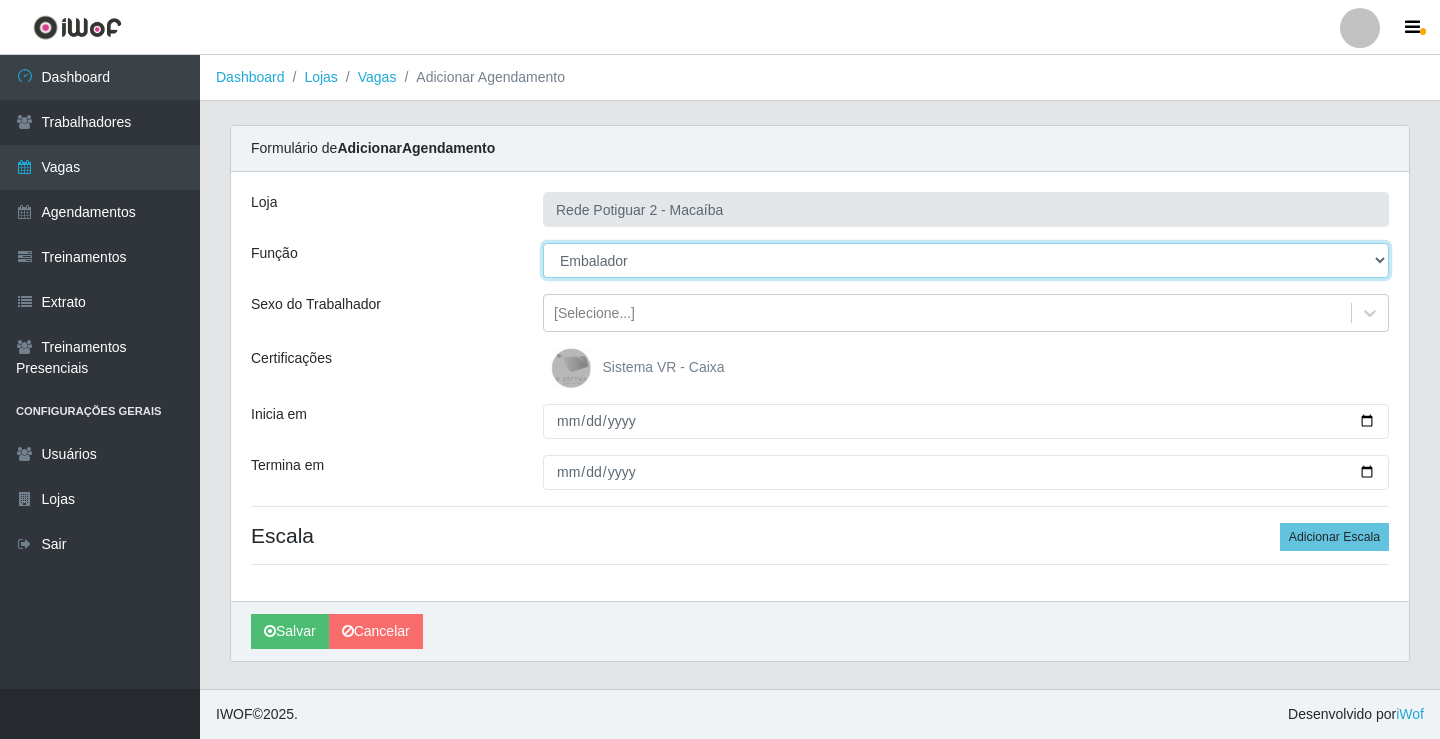 click on "[Selecione...] ASG ASG + ASG ++ Auxiliar de Estoque Balconista Embalador Repositor  Repositor + Repositor ++" at bounding box center (966, 260) 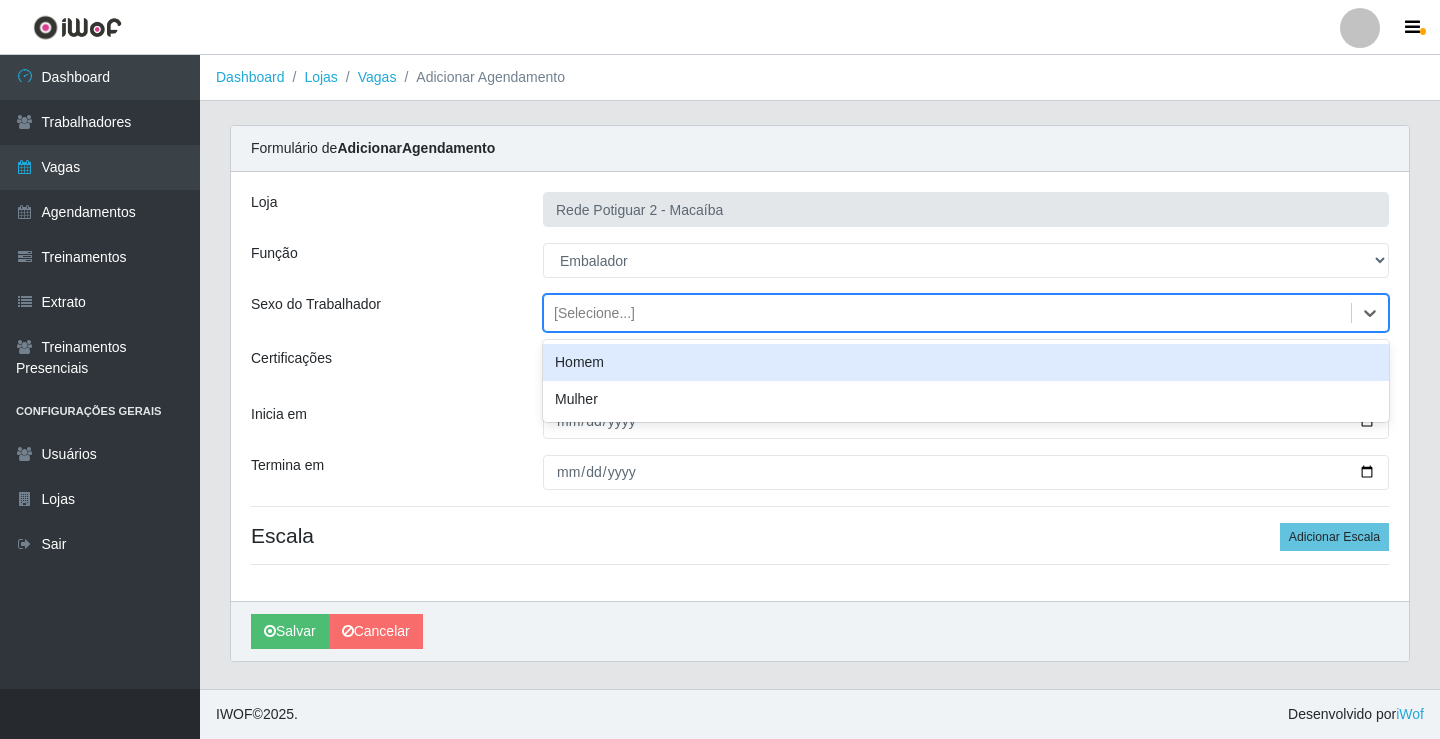 click on "[Selecione...]" at bounding box center (947, 313) 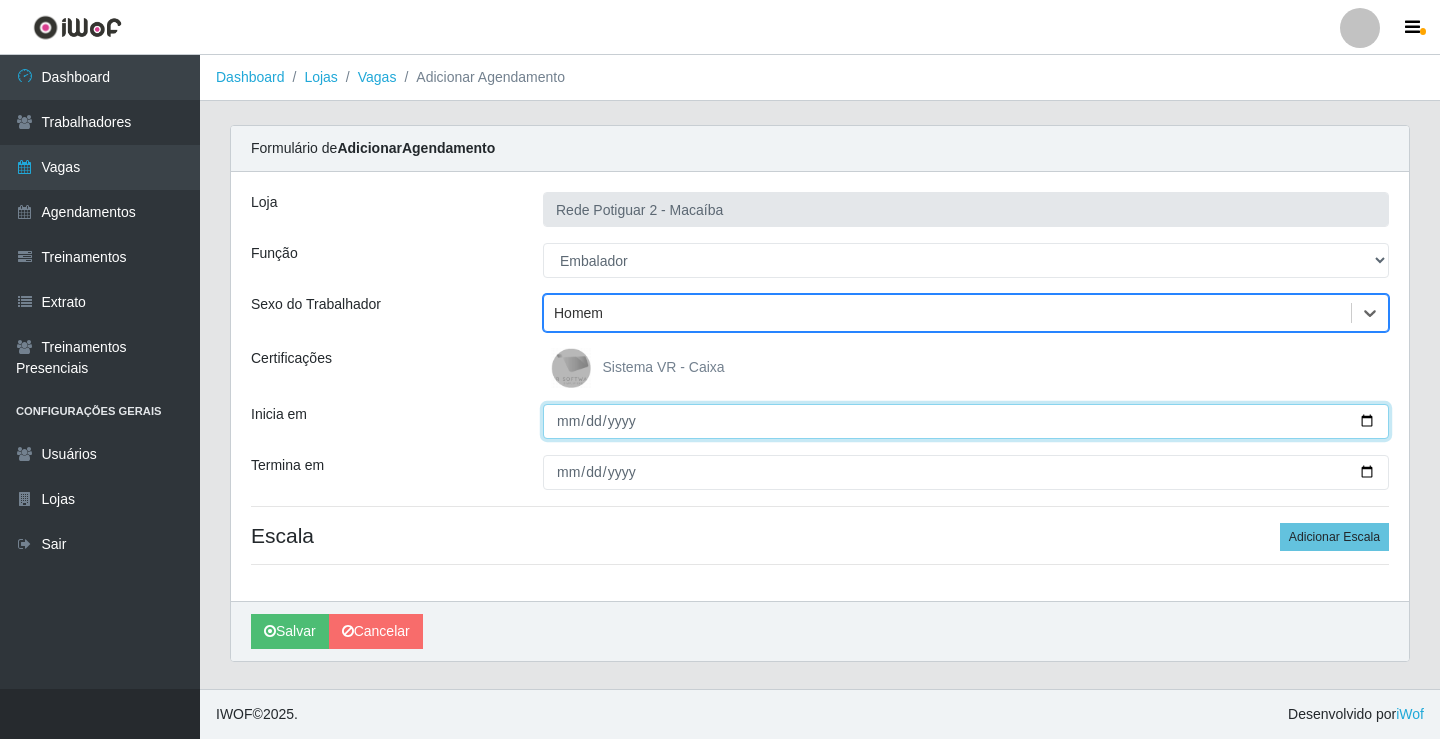click on "Inicia em" at bounding box center (966, 421) 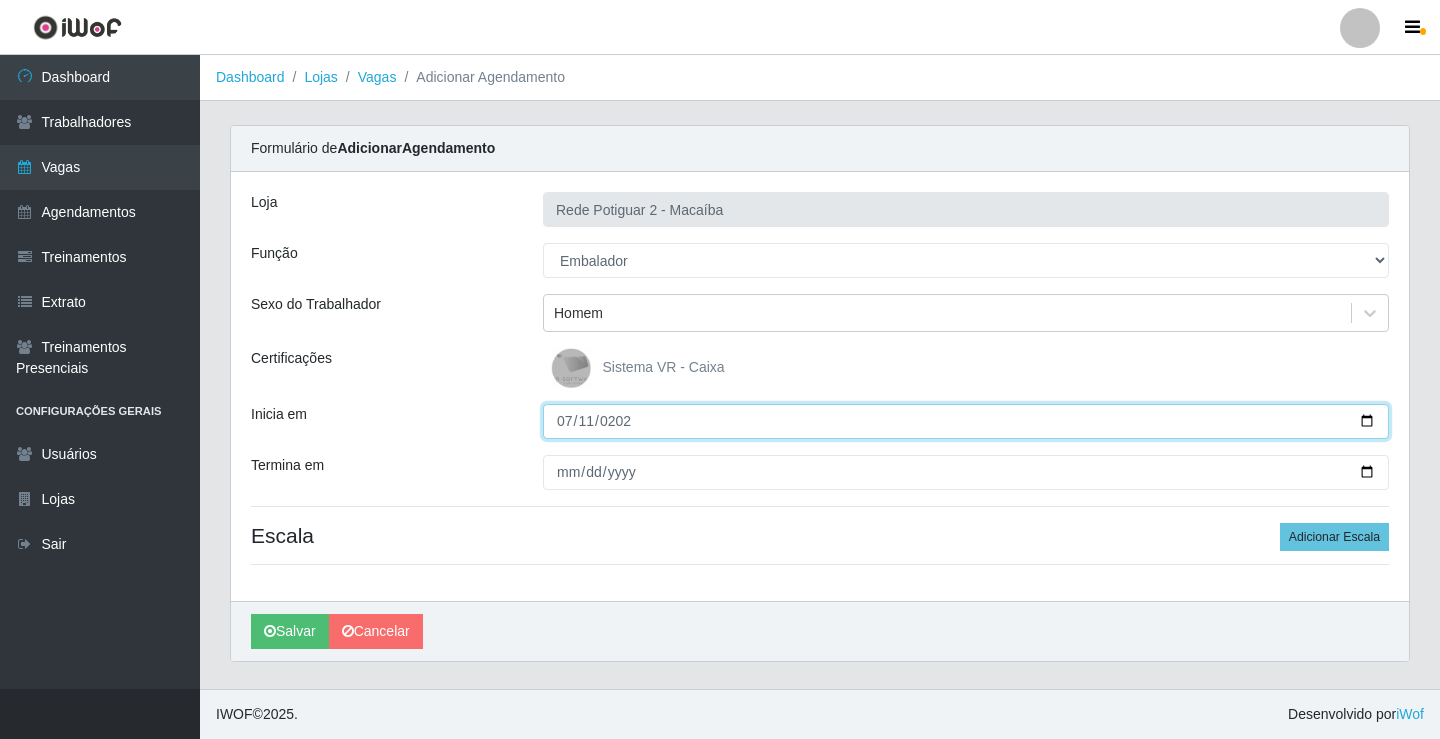 type on "[DATE]" 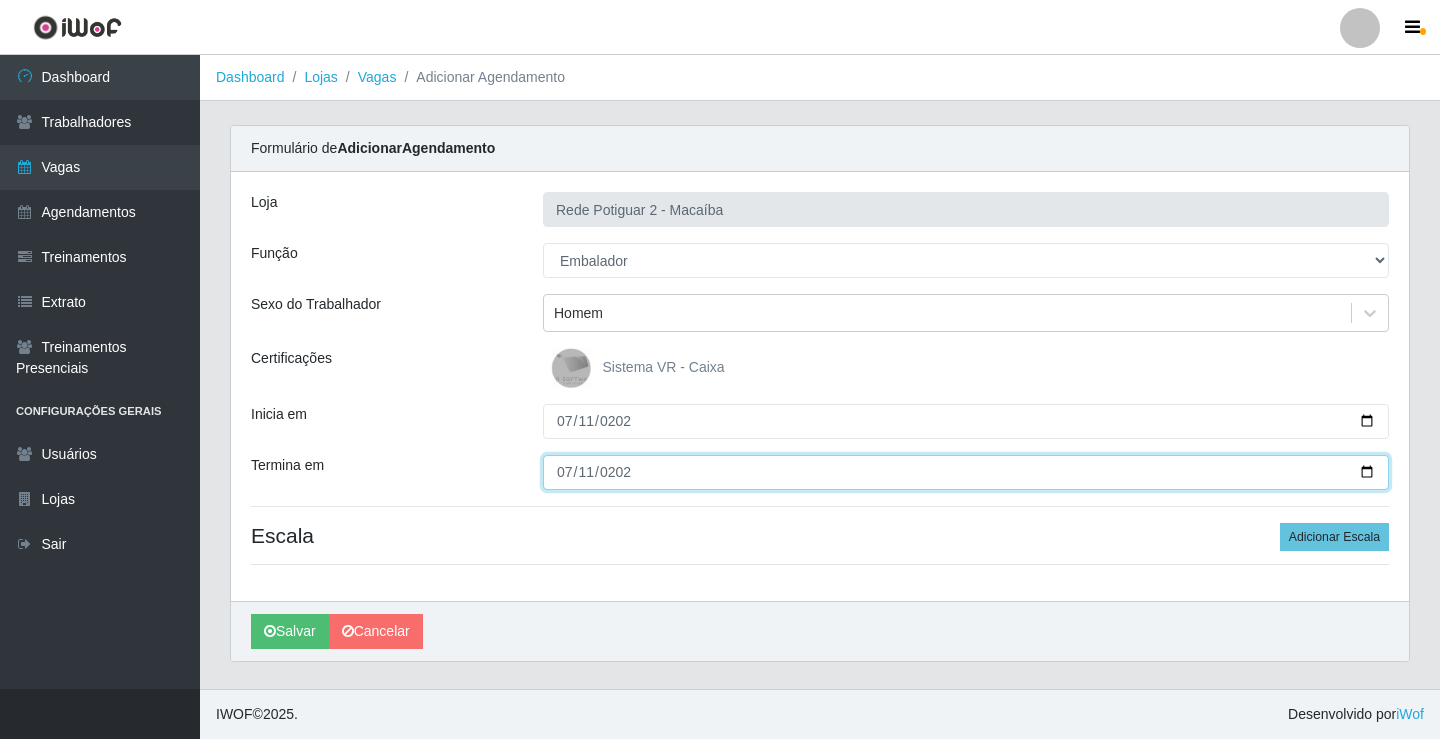 type on "[DATE]" 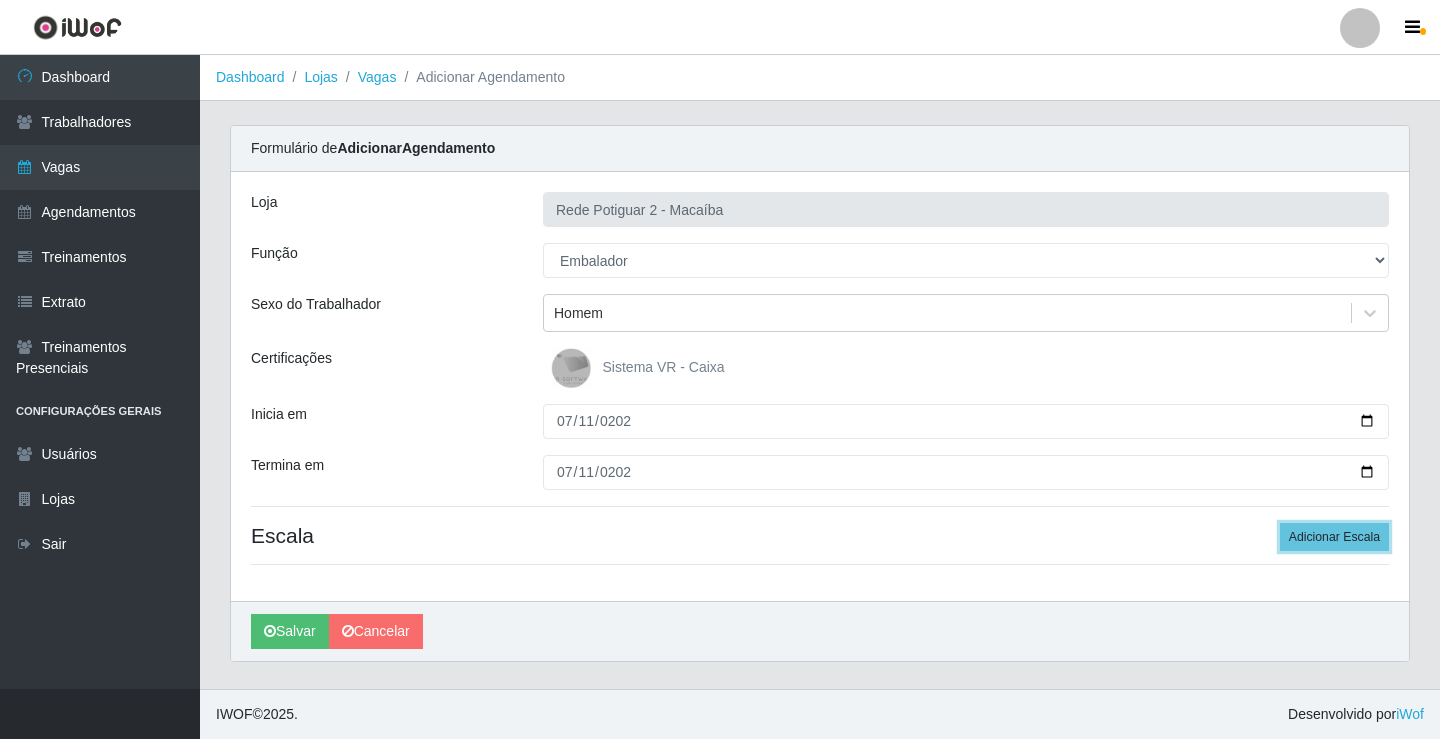 type 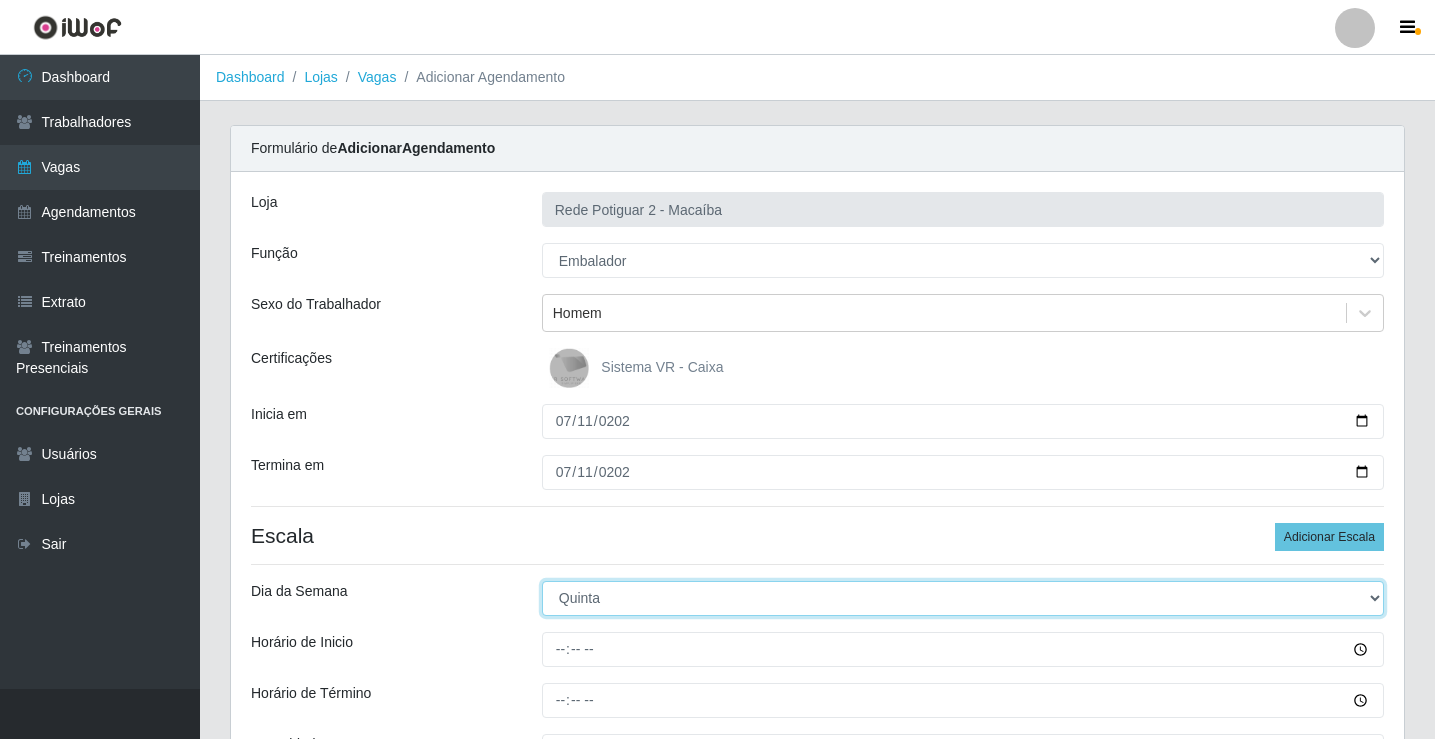 select on "5" 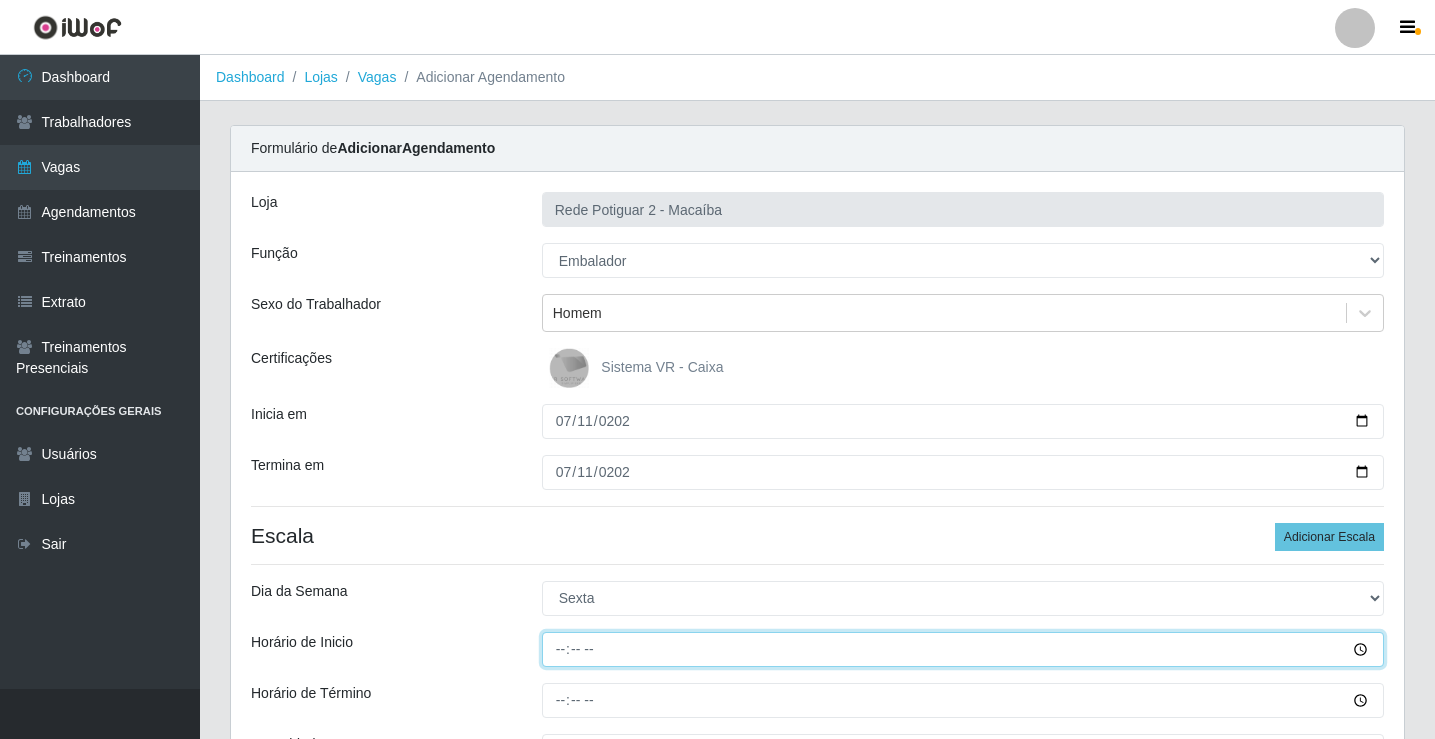 type on "14:00" 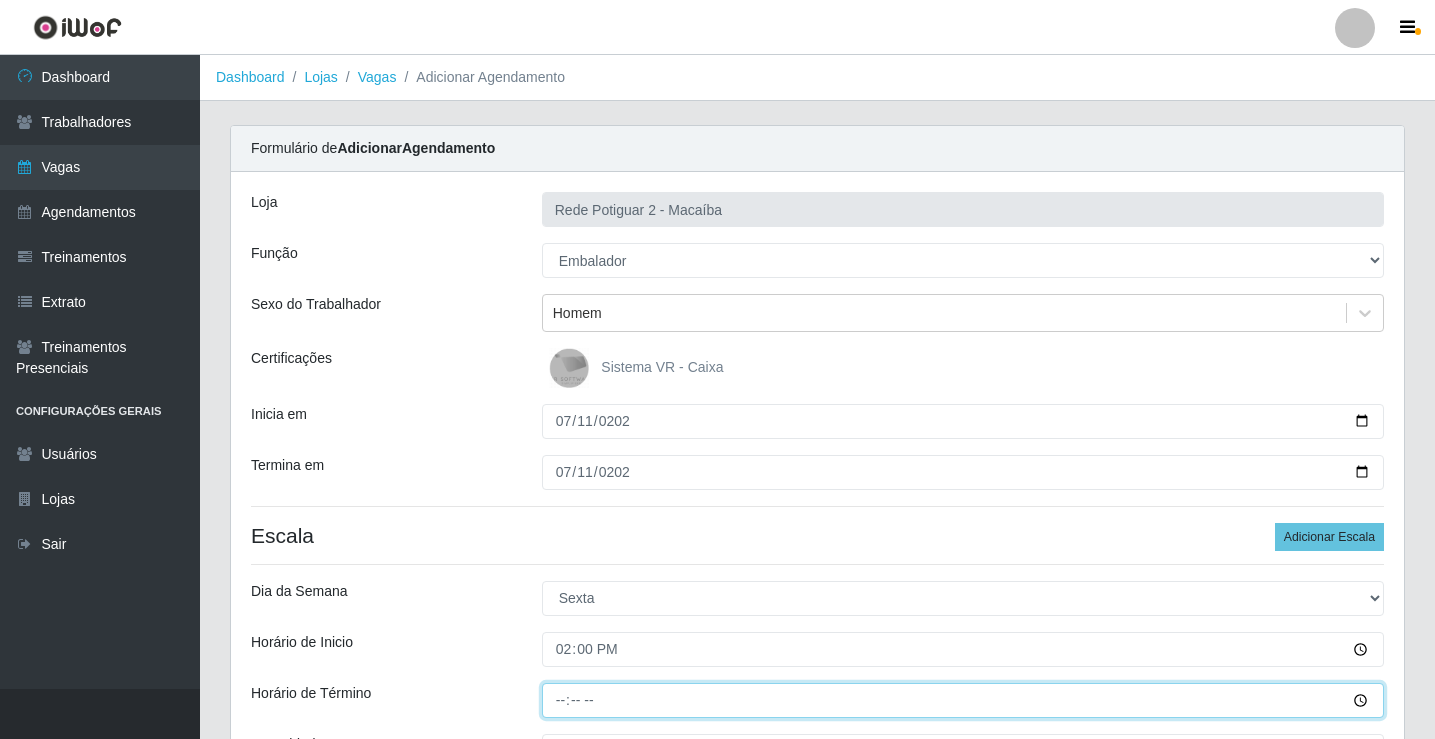 type on "20:00" 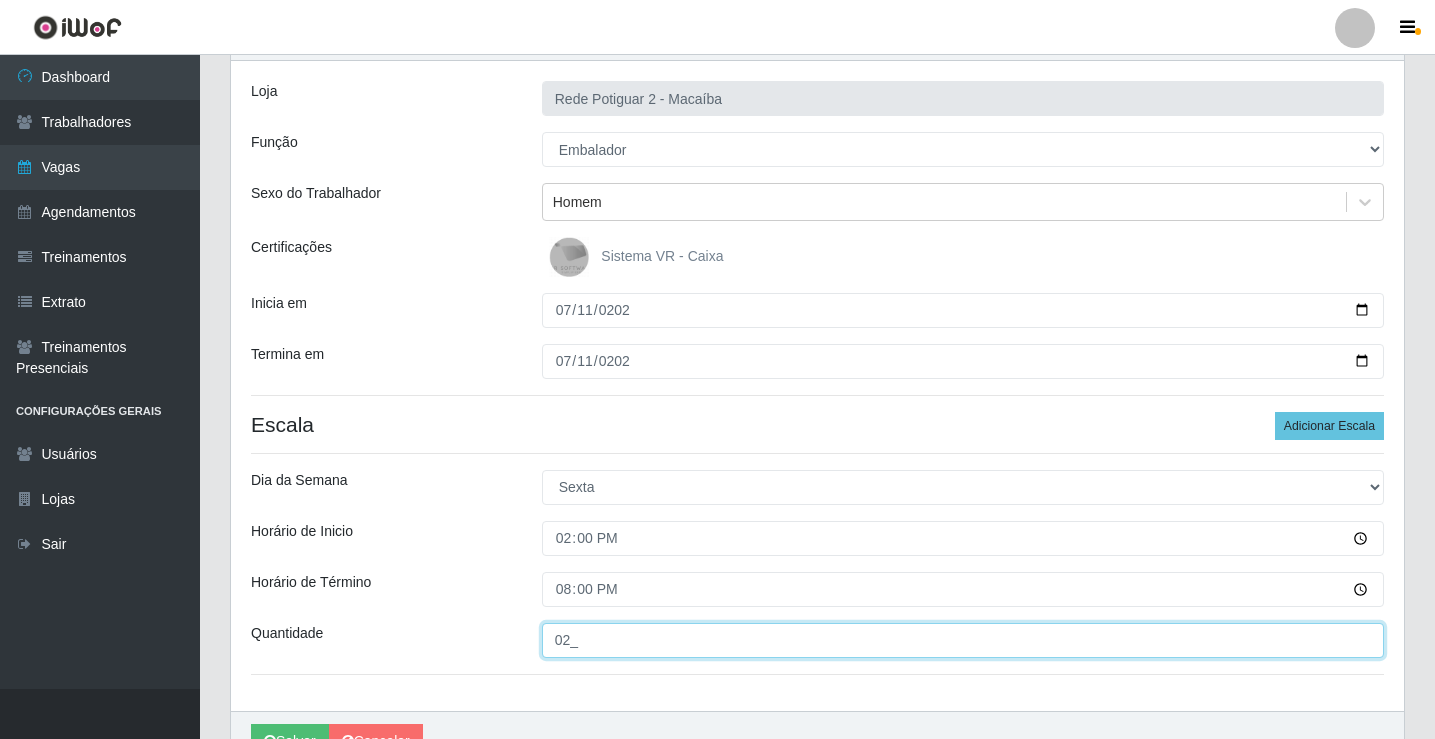 scroll, scrollTop: 218, scrollLeft: 0, axis: vertical 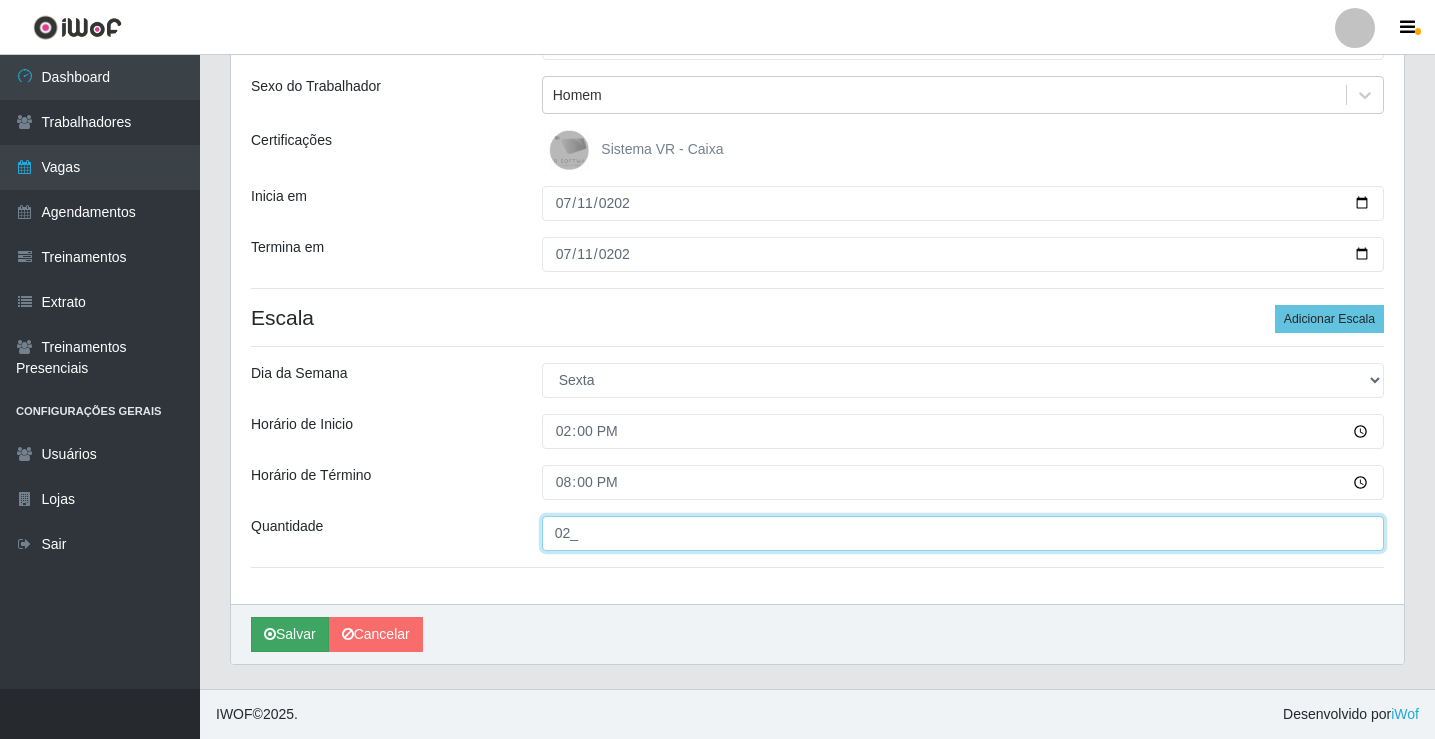 type on "02_" 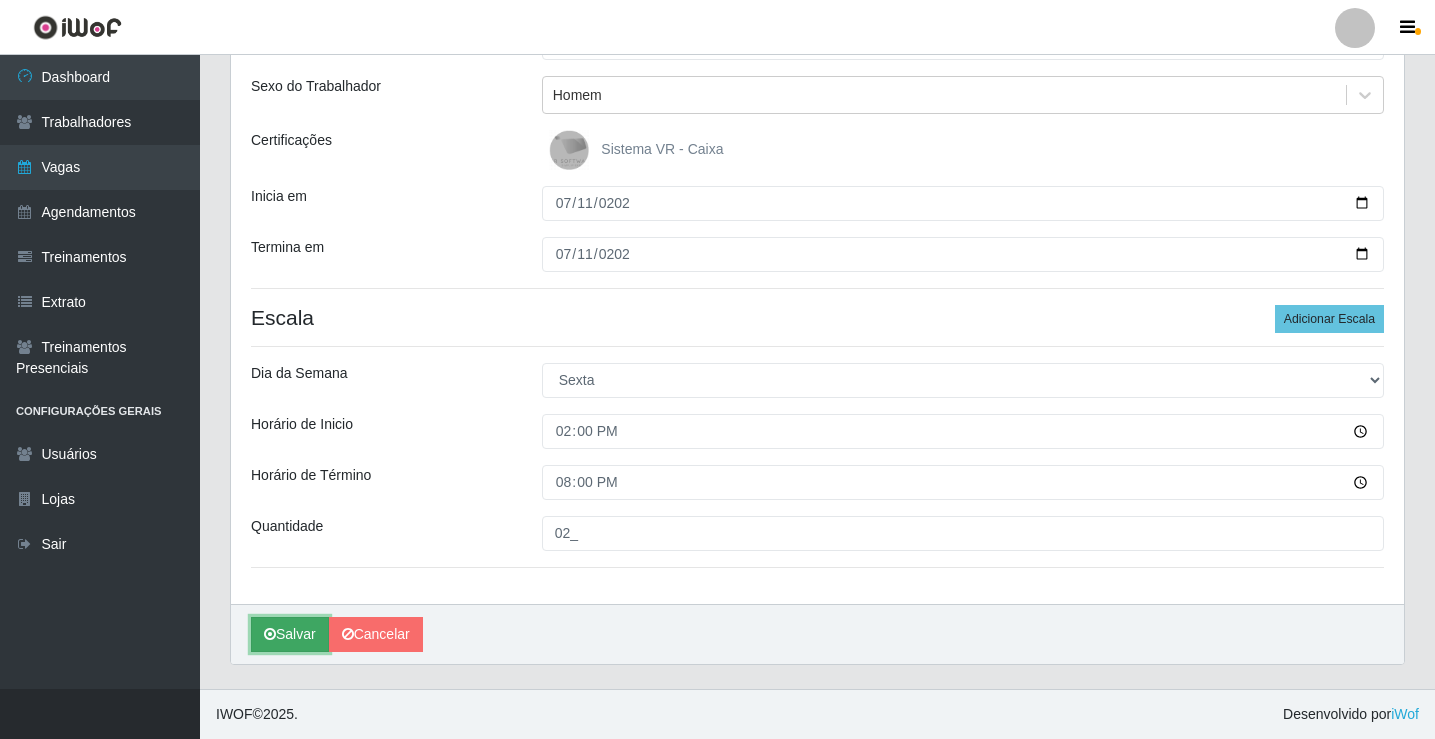 click on "Salvar" at bounding box center [290, 634] 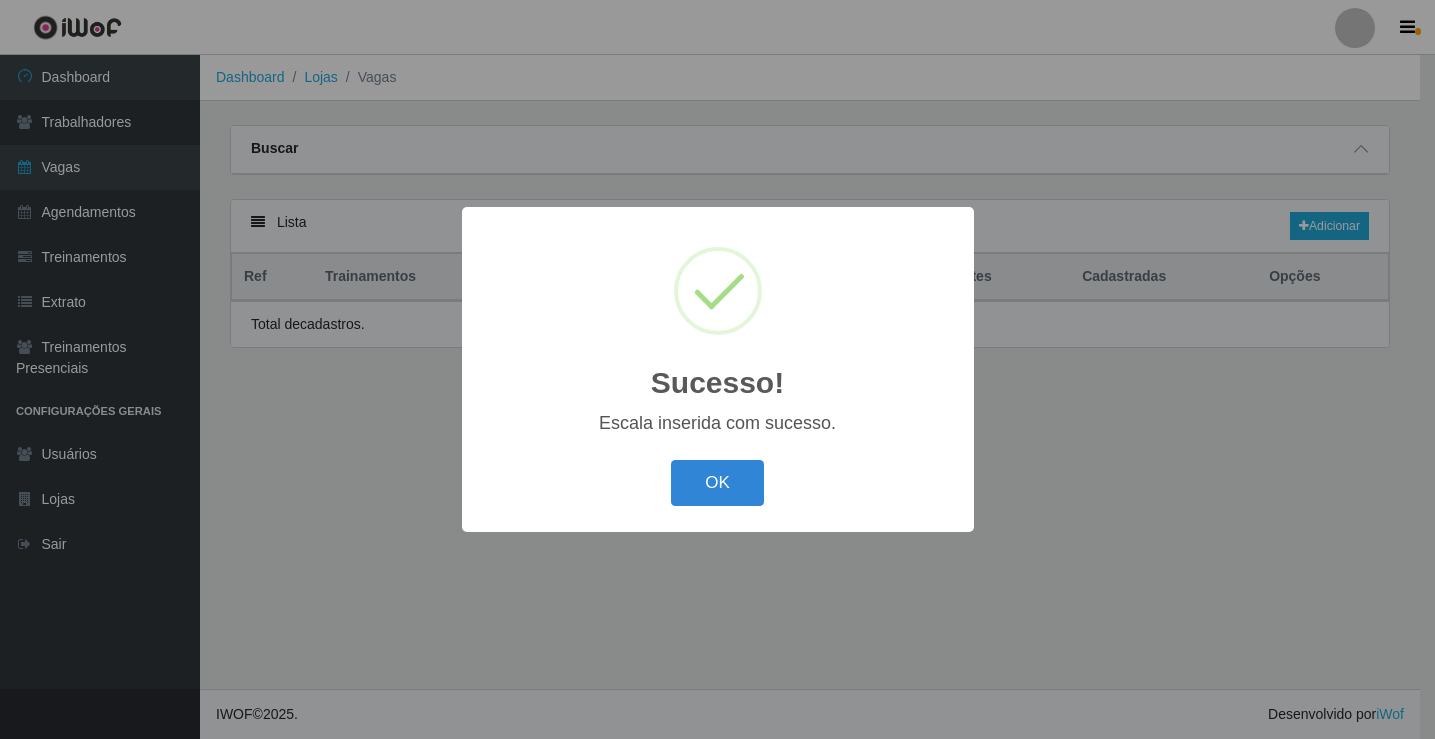 scroll, scrollTop: 0, scrollLeft: 0, axis: both 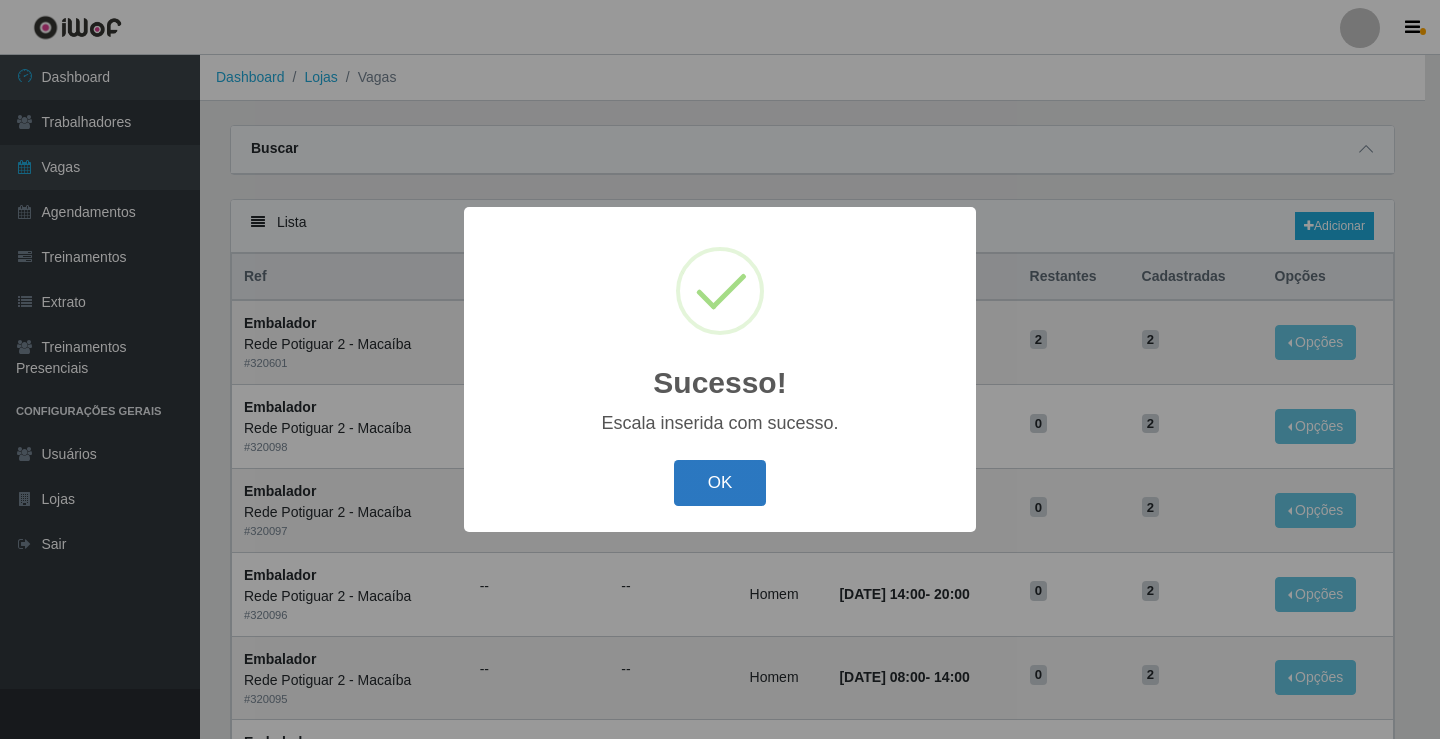 click on "OK" at bounding box center [720, 483] 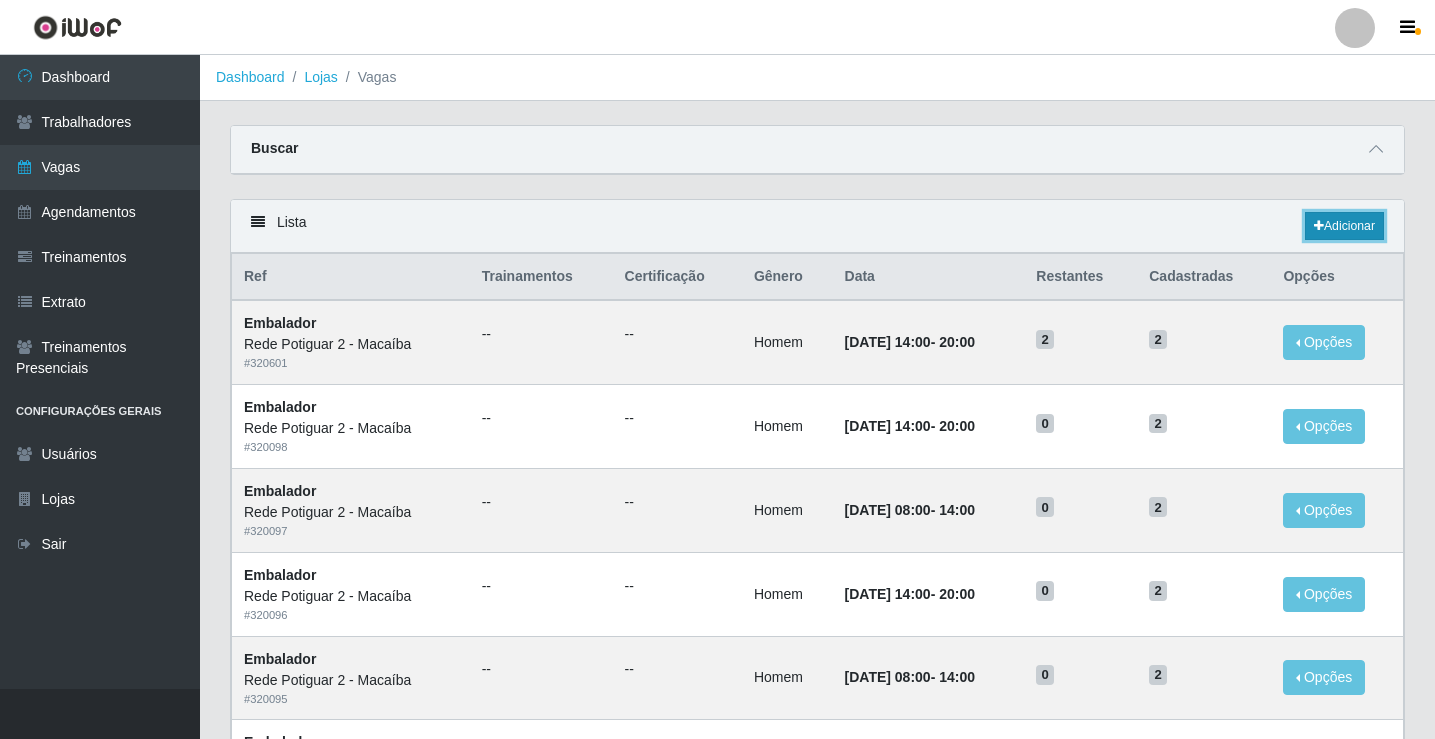click on "Adicionar" at bounding box center [1344, 226] 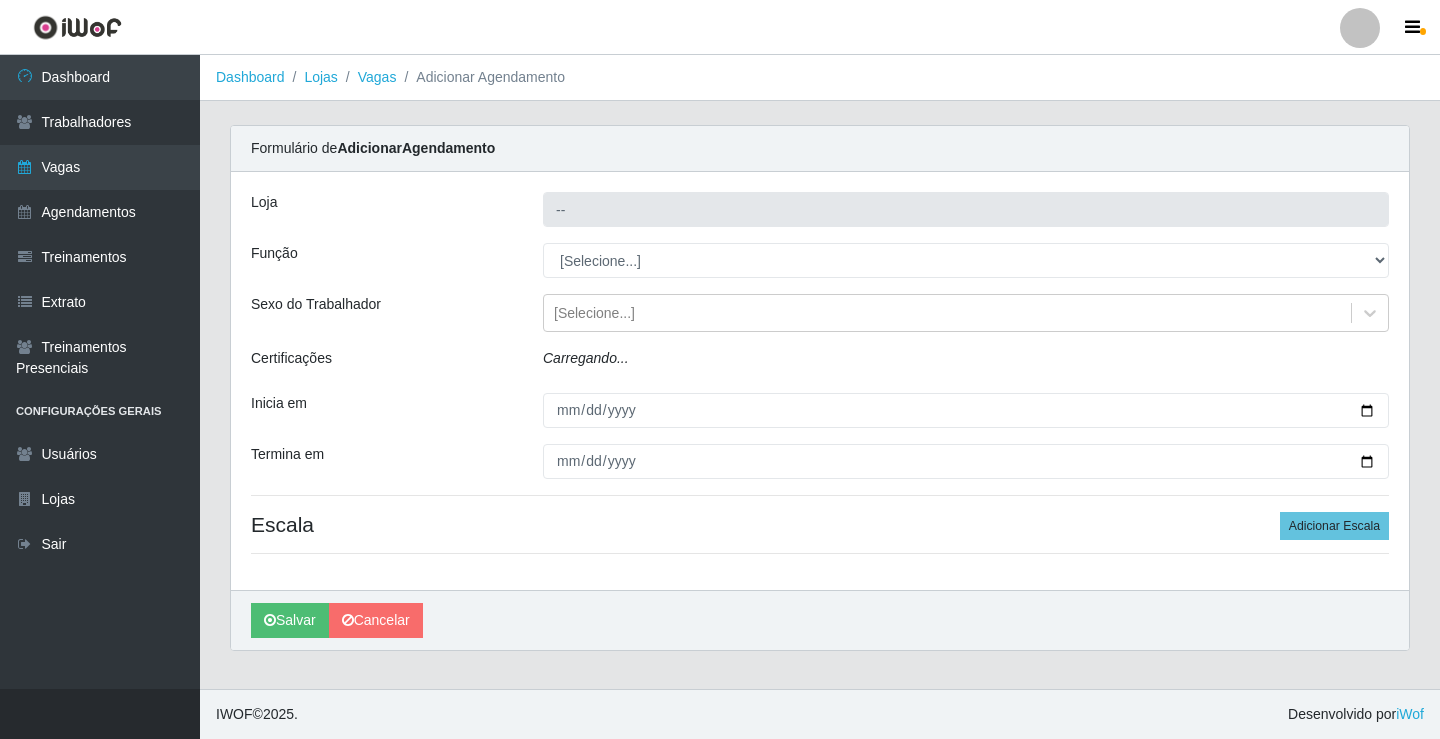 type on "Rede Potiguar 2 - Macaíba" 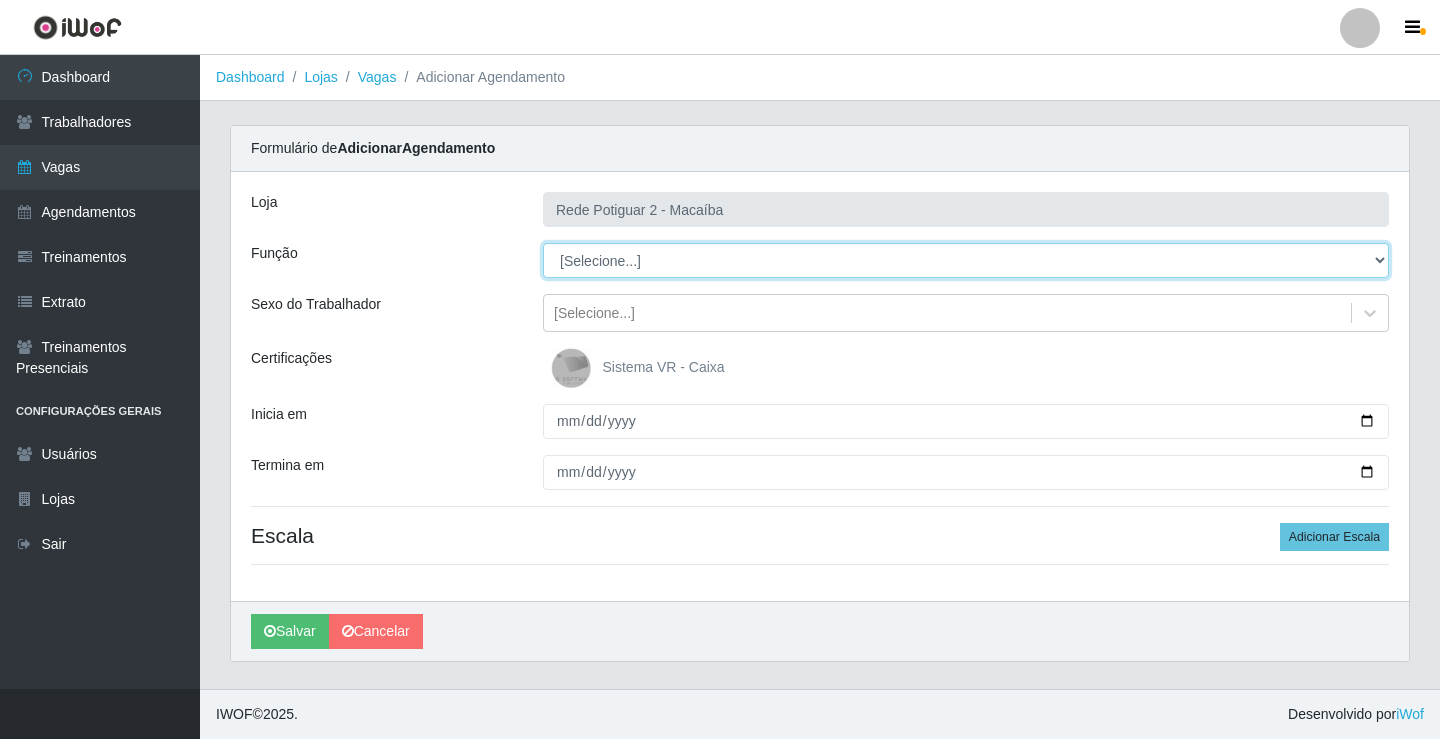 click on "[Selecione...] ASG ASG + ASG ++ Auxiliar de Estoque Balconista Embalador Repositor  Repositor + Repositor ++" at bounding box center [966, 260] 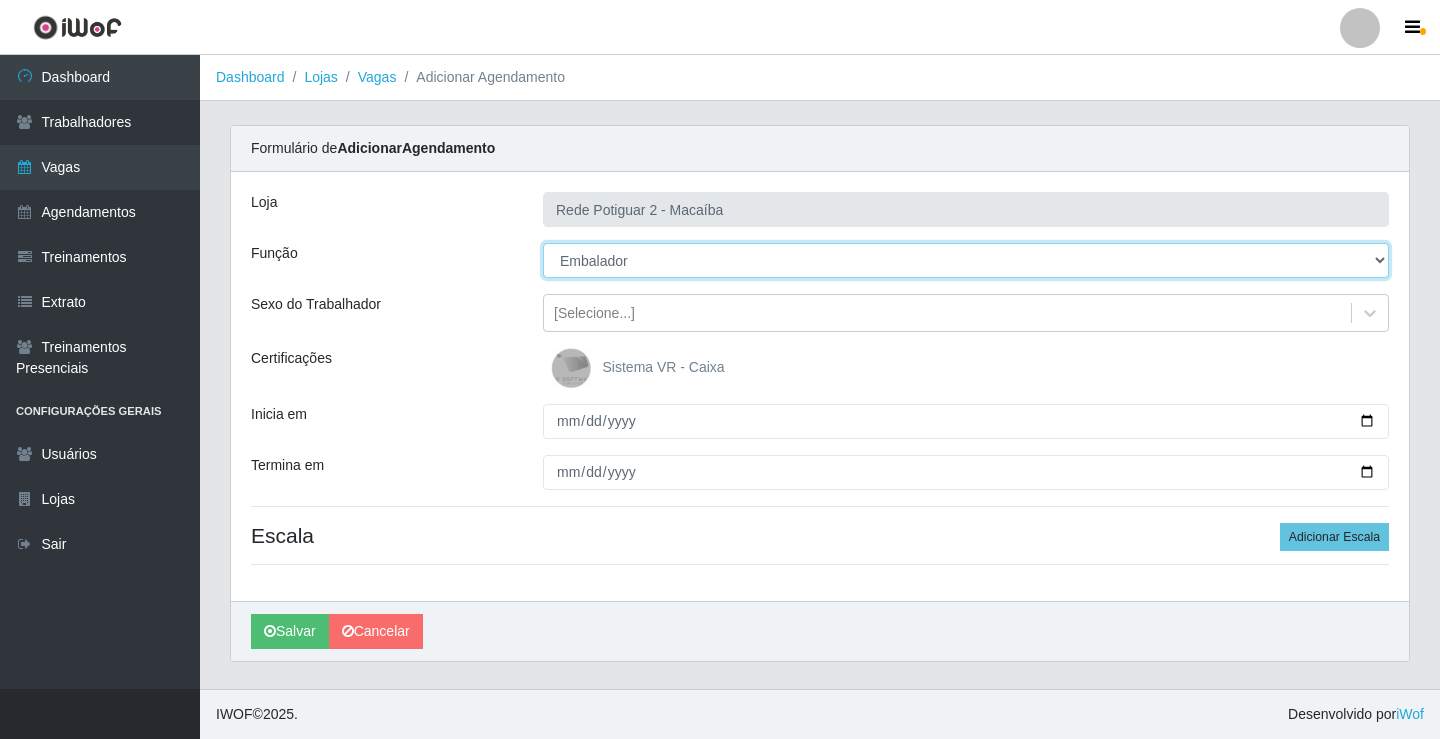 click on "[Selecione...] ASG ASG + ASG ++ Auxiliar de Estoque Balconista Embalador Repositor  Repositor + Repositor ++" at bounding box center (966, 260) 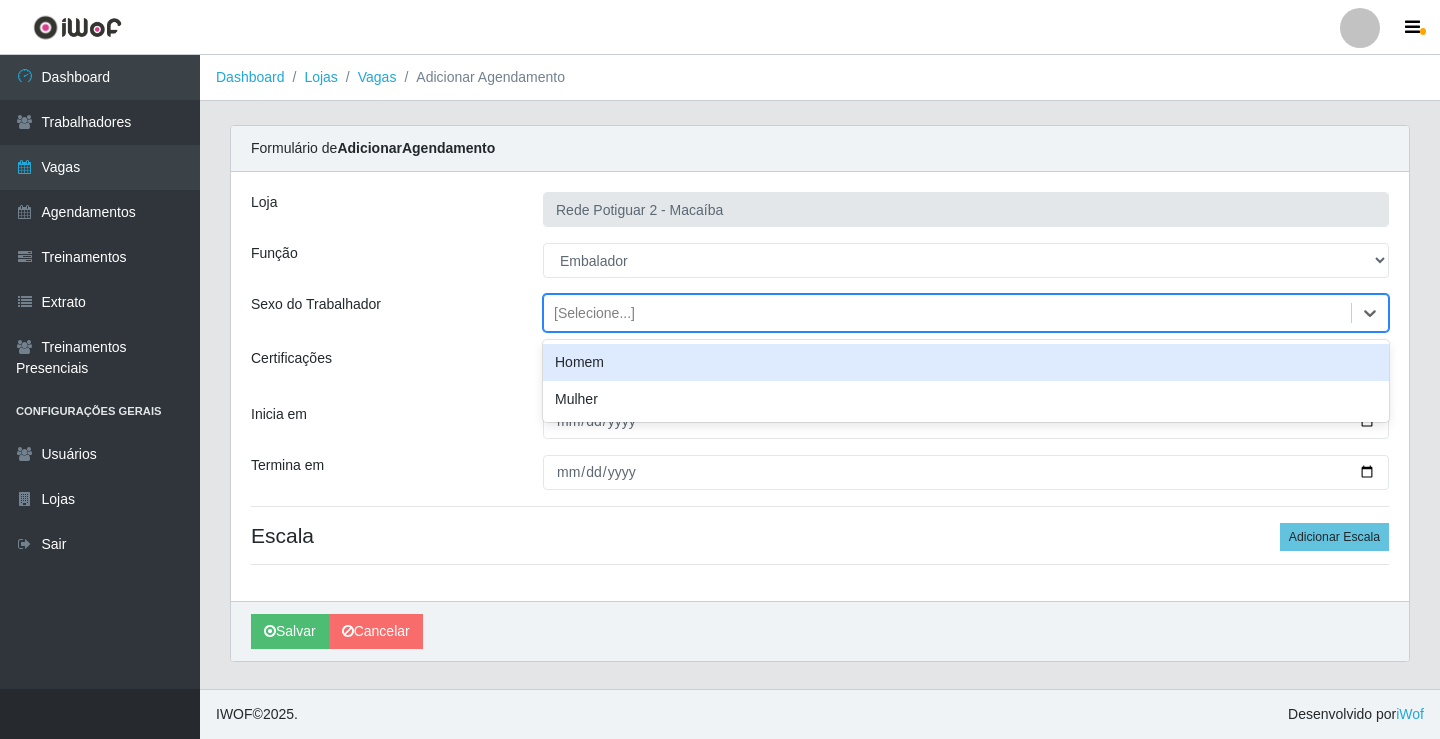 click on "[Selecione...]" at bounding box center [947, 313] 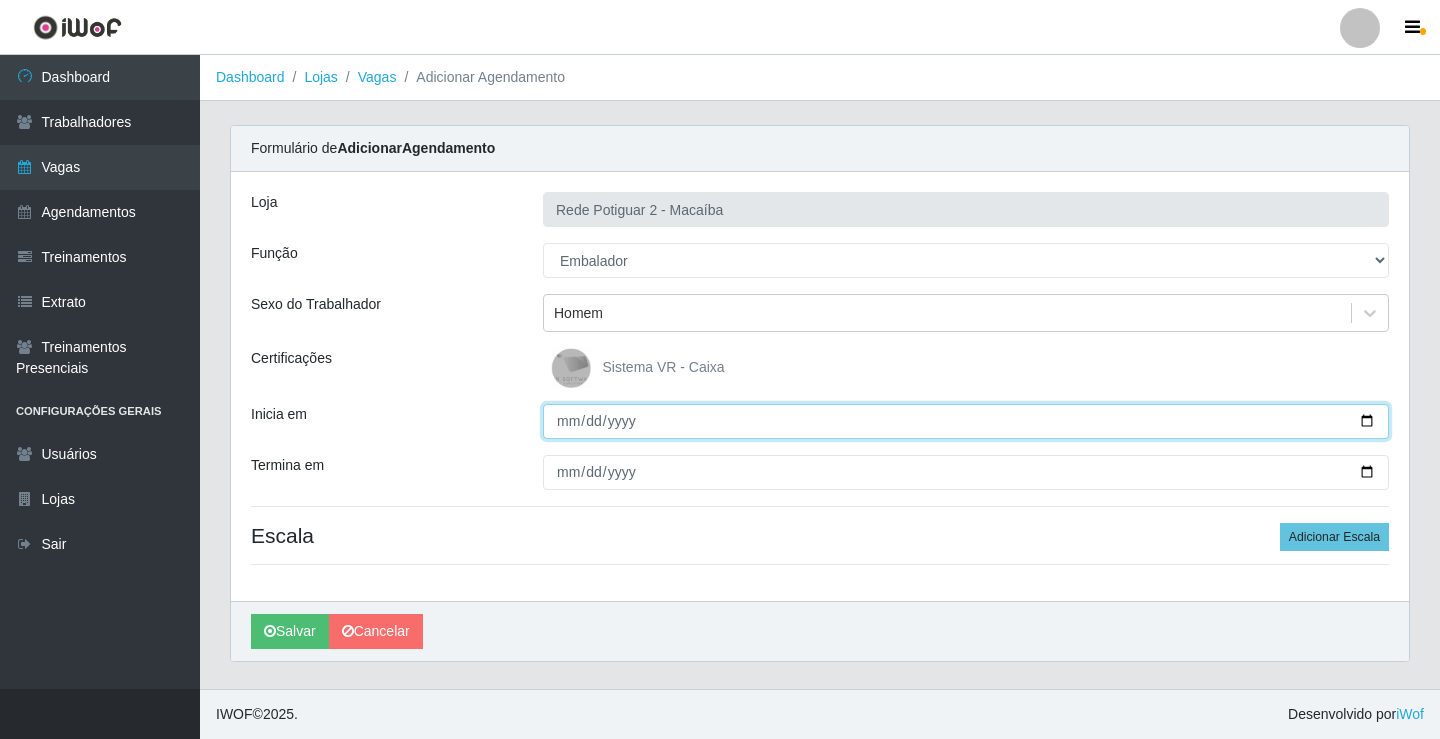 click on "Inicia em" at bounding box center (966, 421) 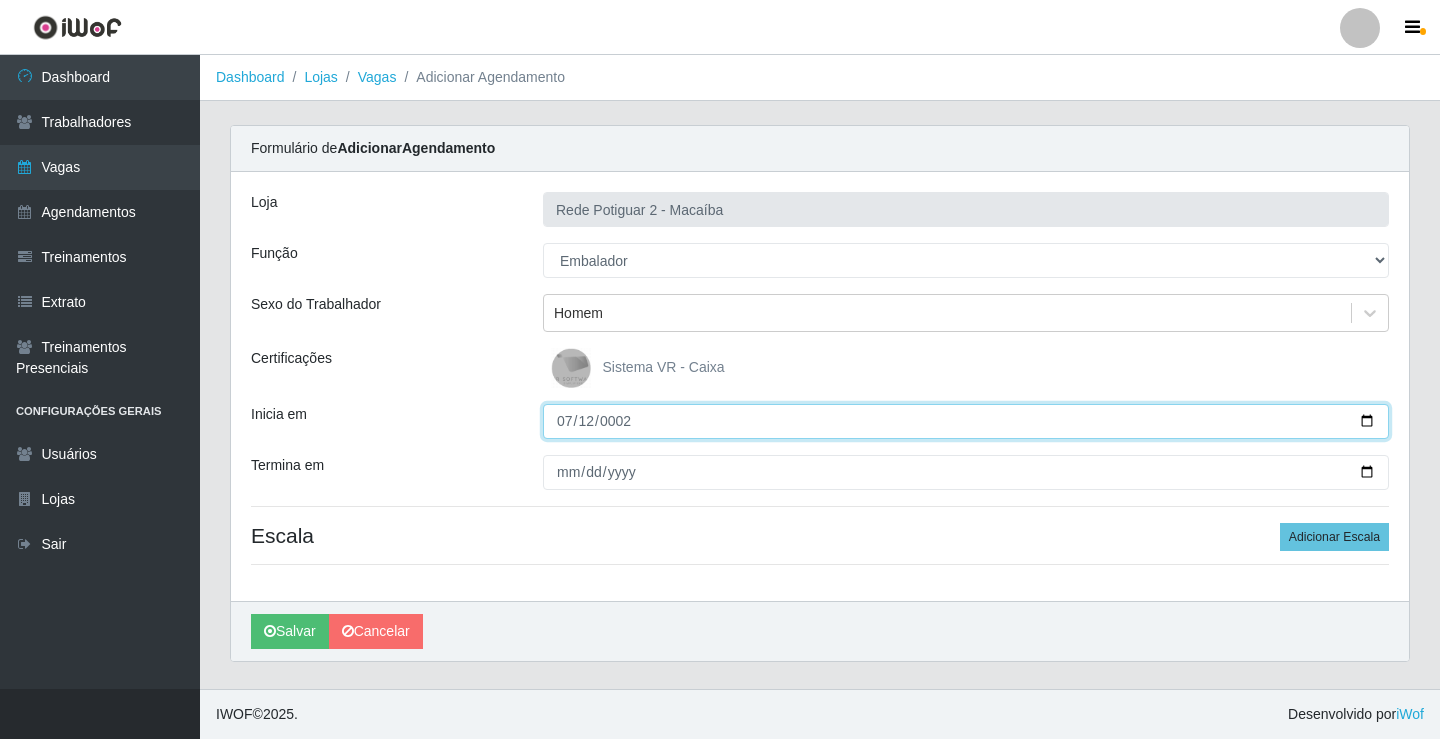 type on "0025-07-12" 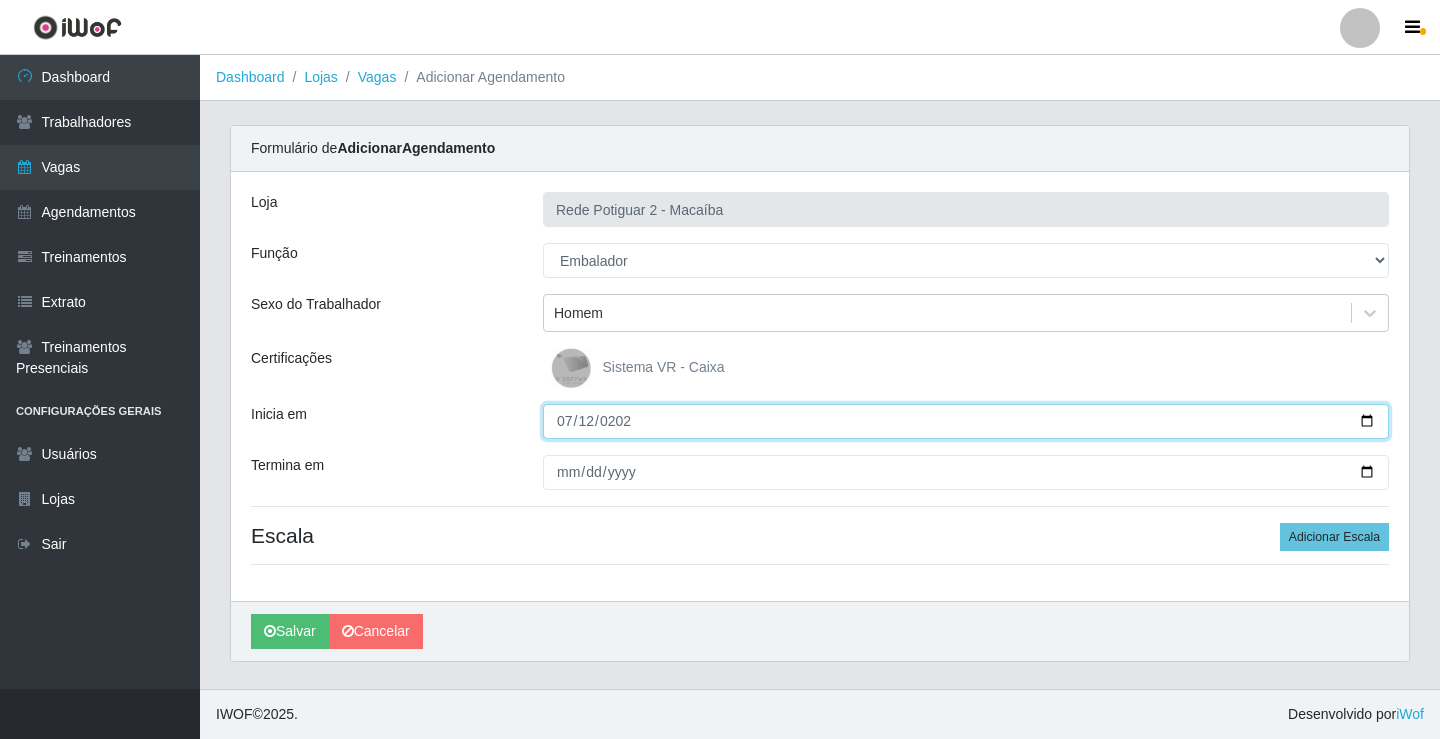 type on "[DATE]" 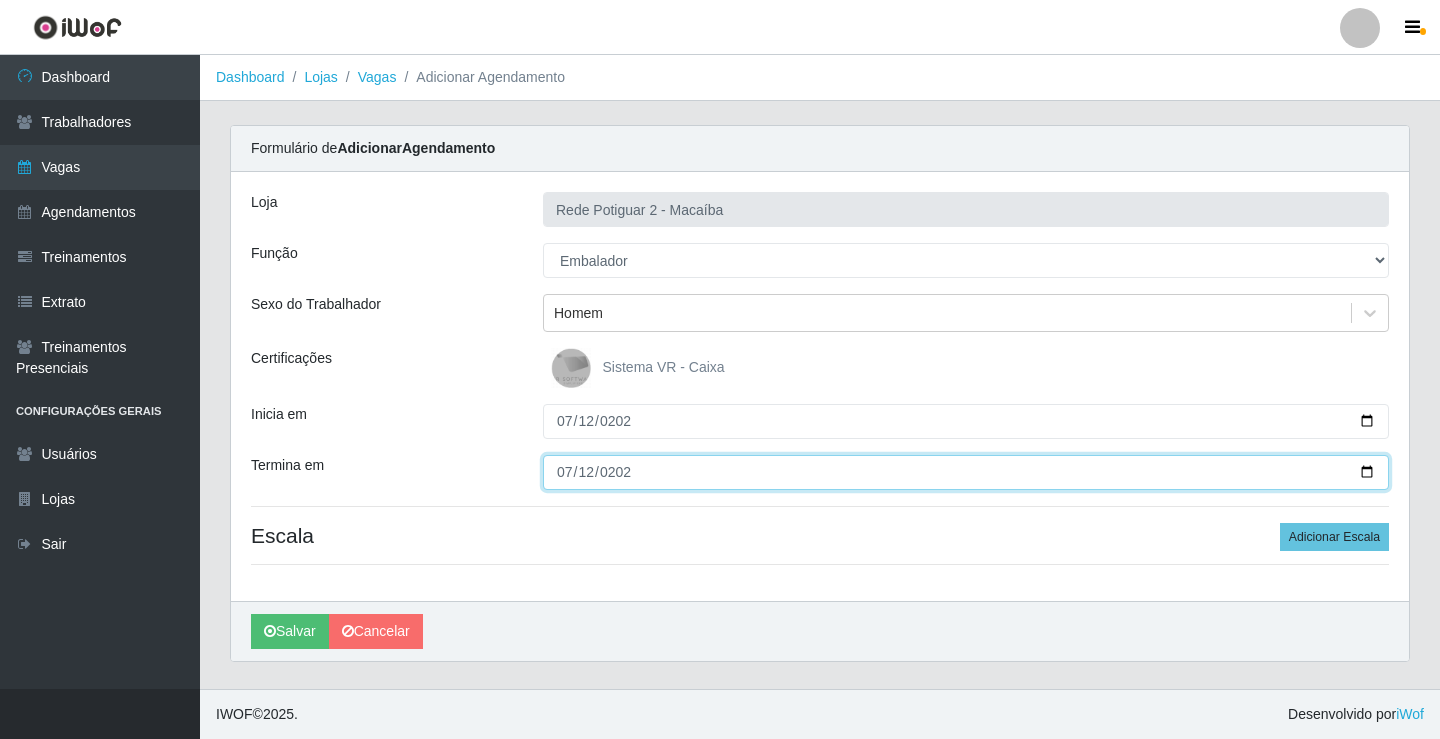 type on "[DATE]" 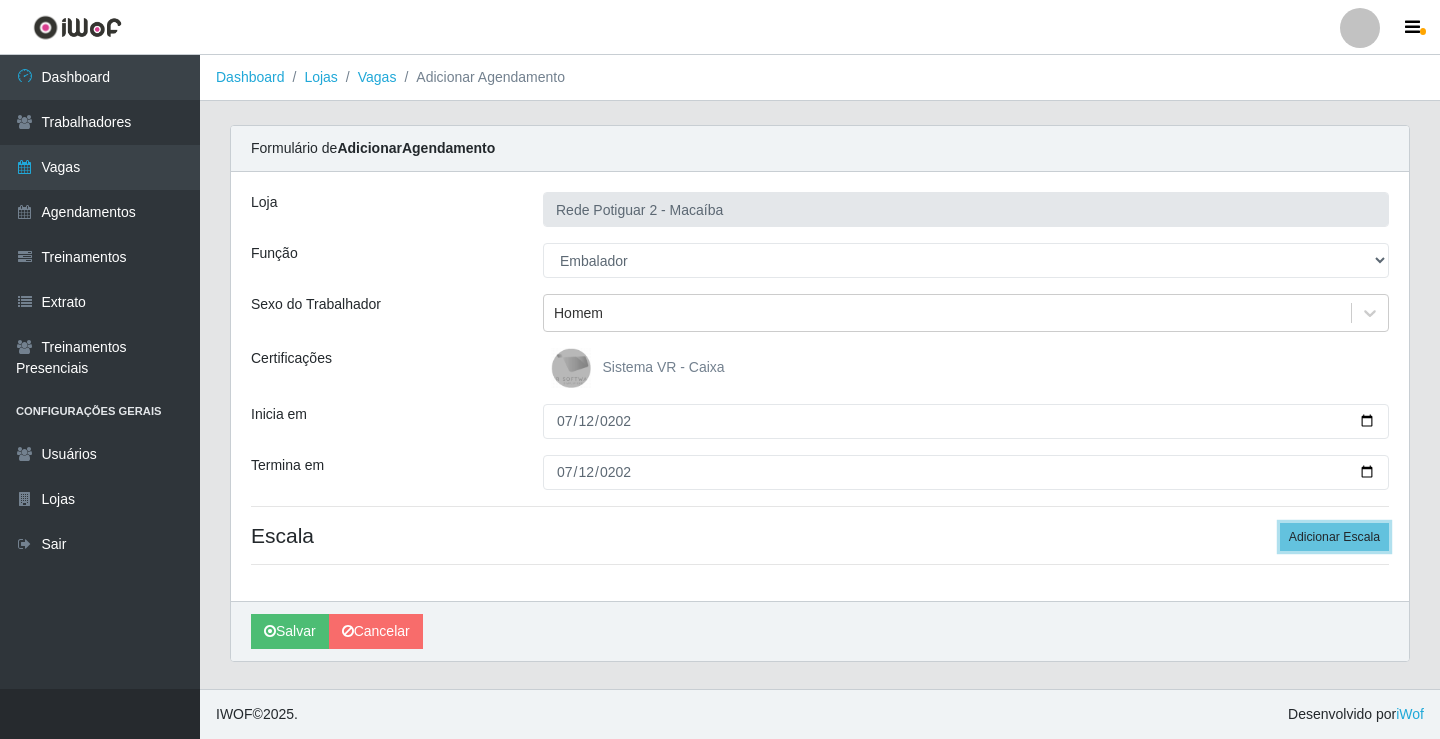 type 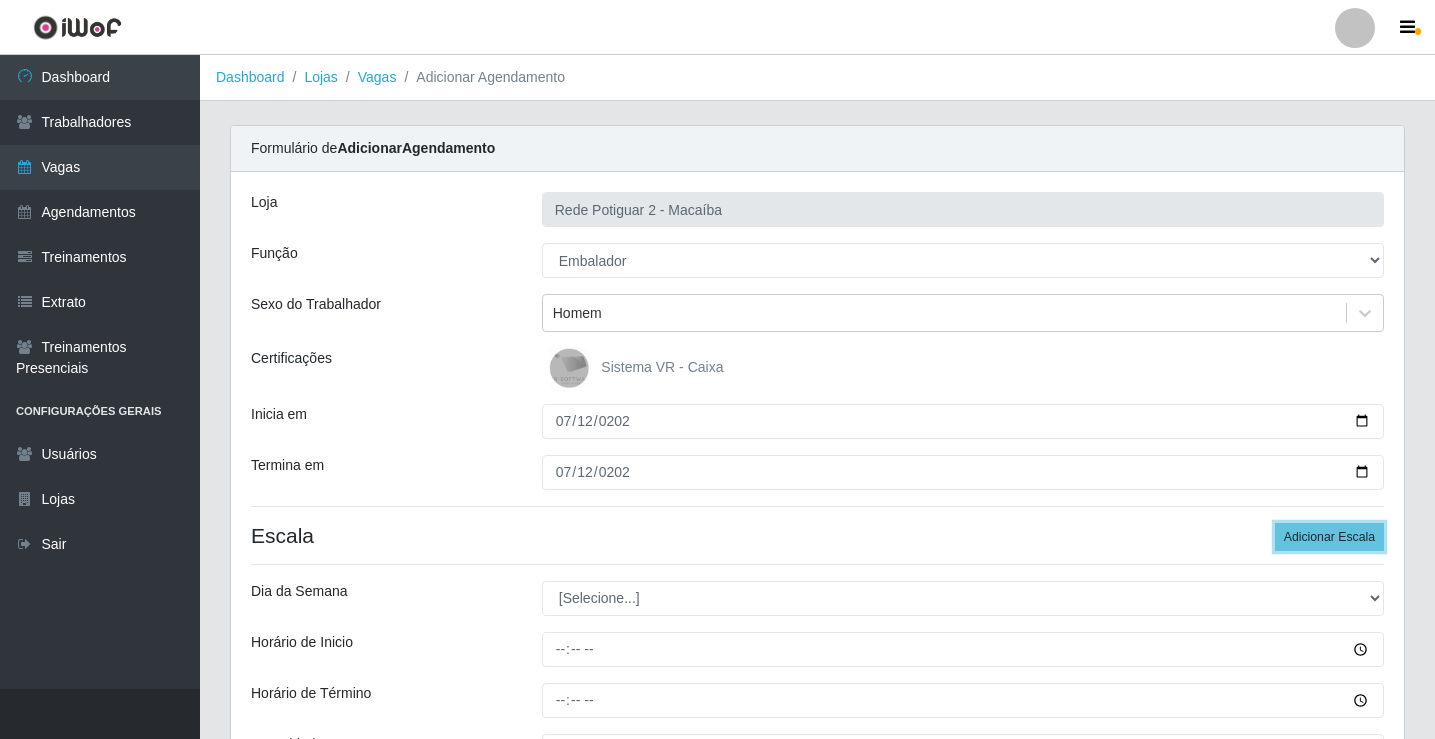 click on "Adicionar Escala" at bounding box center (1329, 537) 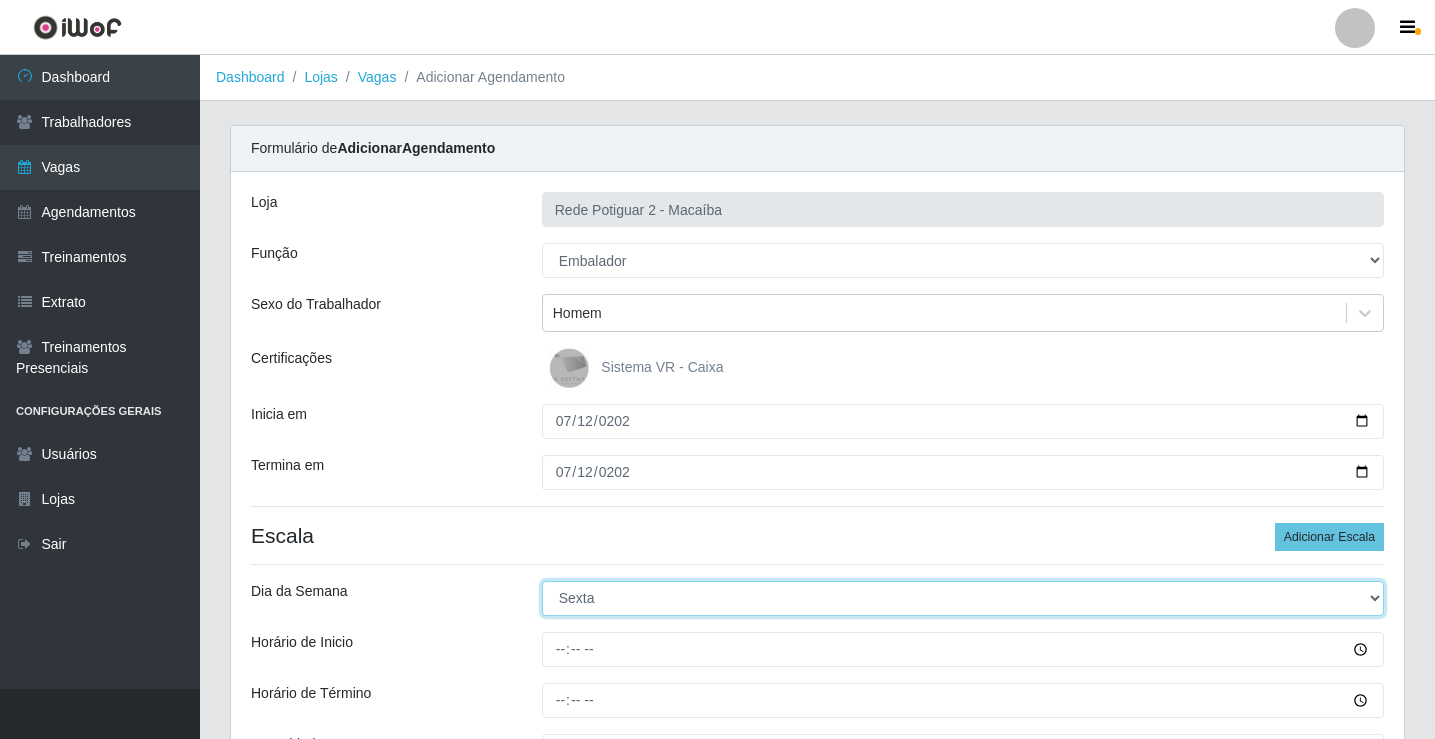 select on "6" 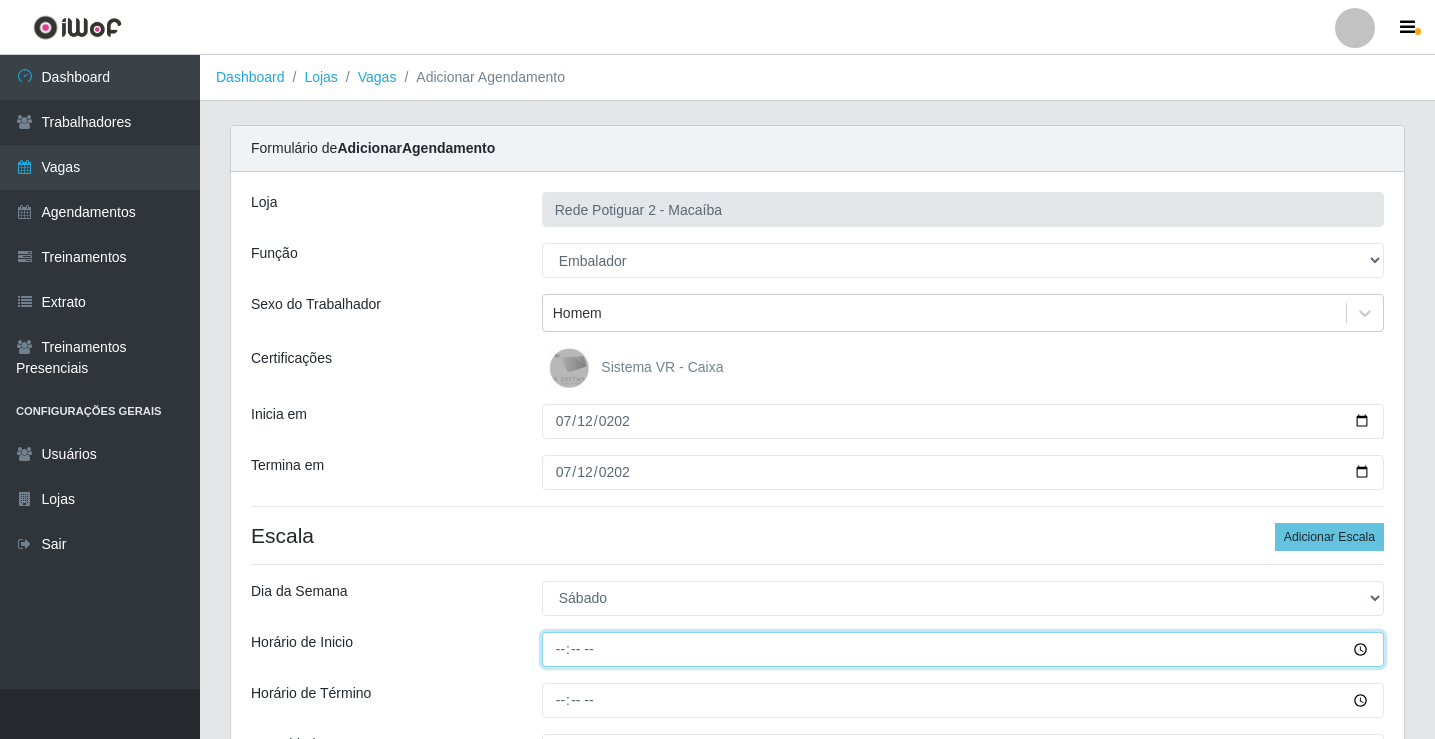 type on "08:00" 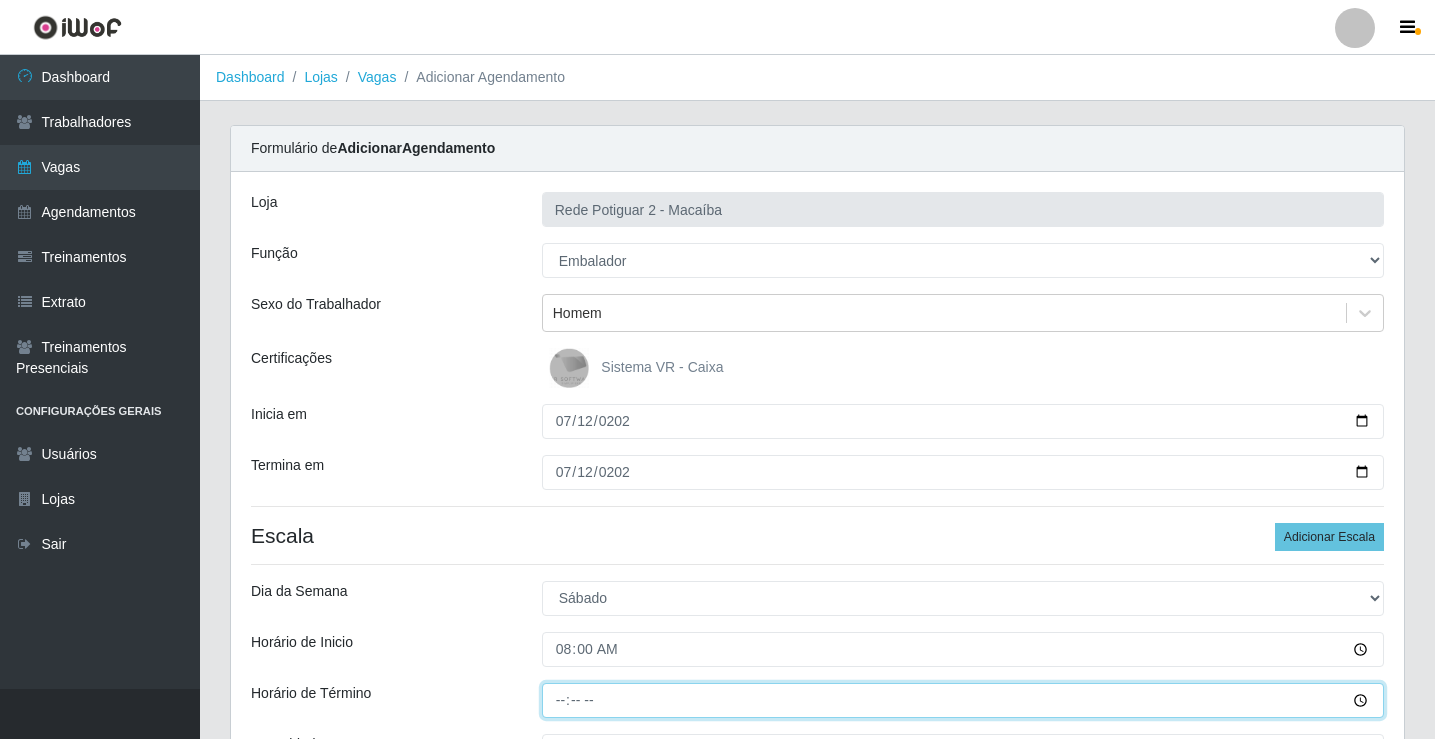 type on "14:00" 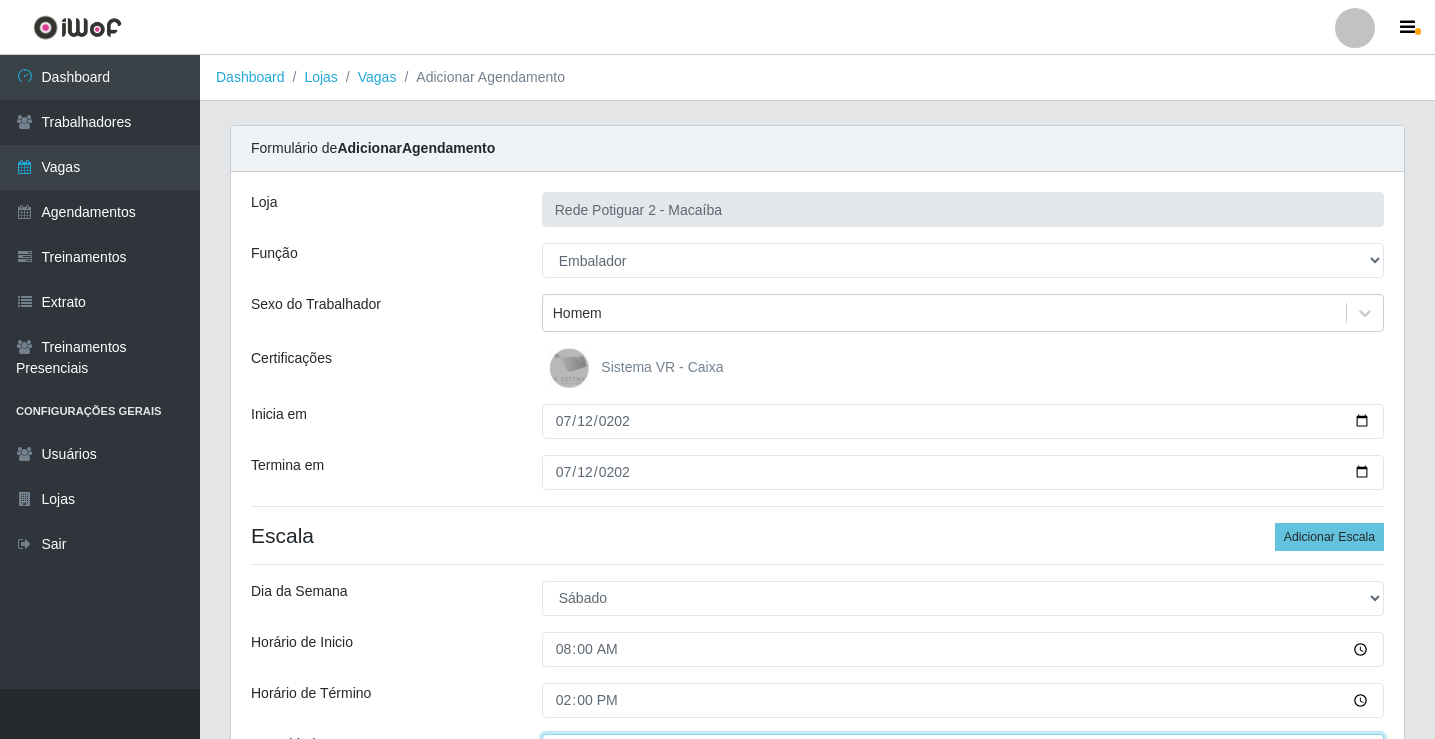 scroll, scrollTop: 30, scrollLeft: 0, axis: vertical 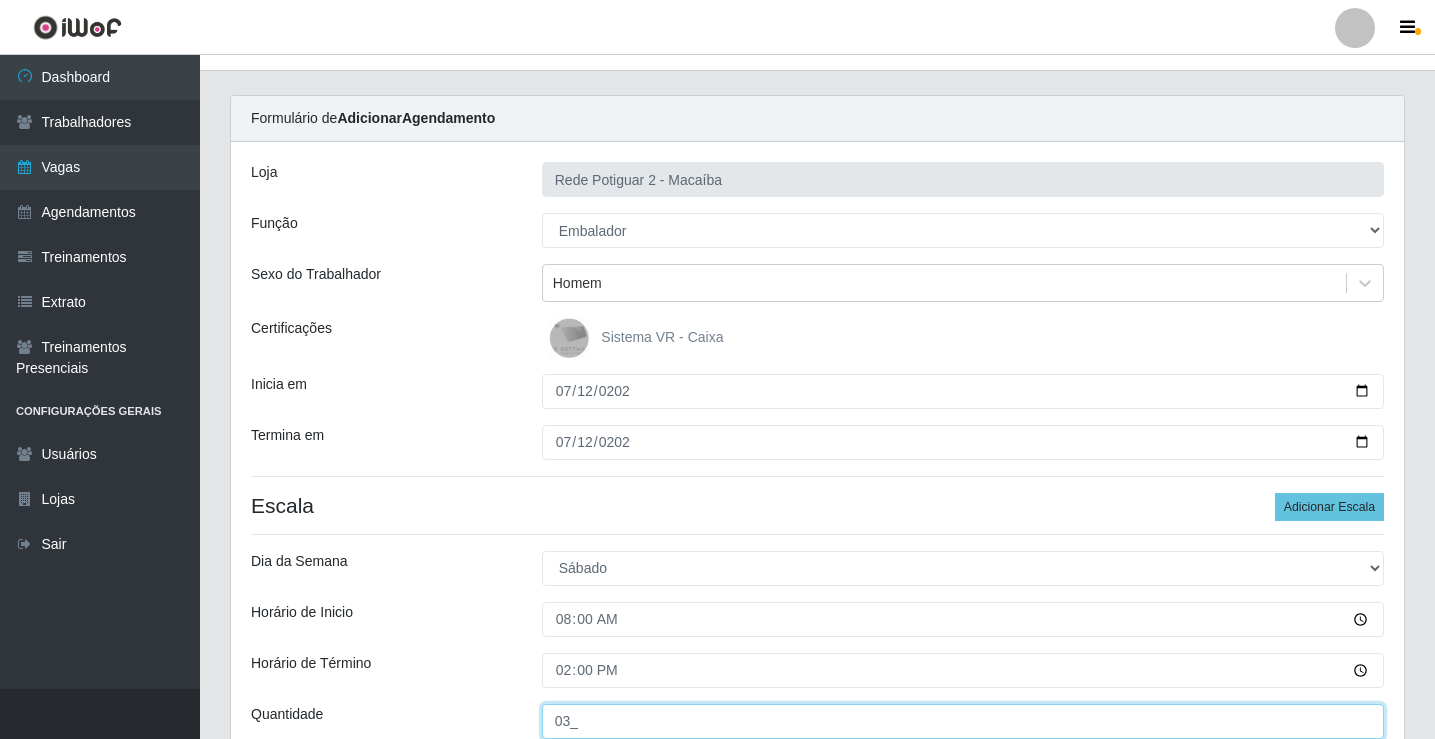 type on "03_" 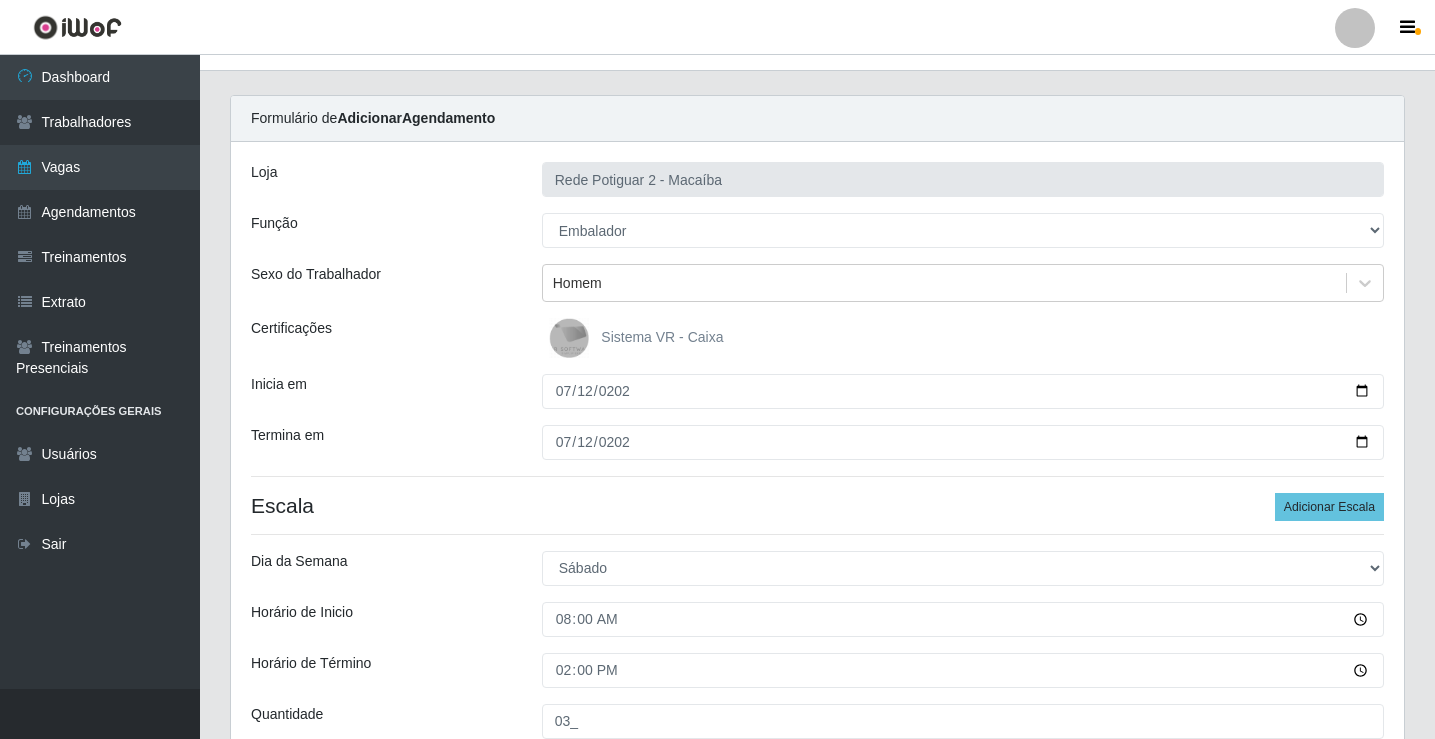 scroll, scrollTop: 439, scrollLeft: 0, axis: vertical 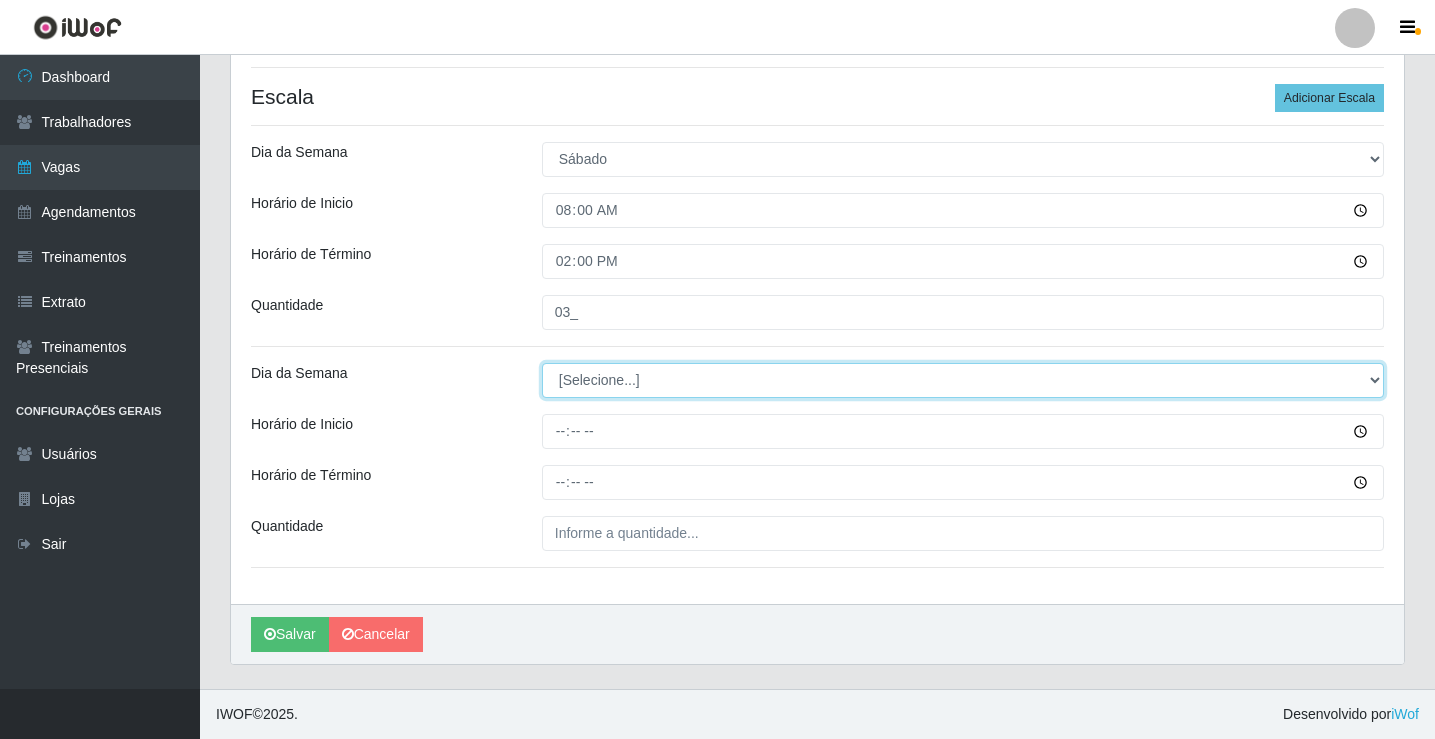 click on "[Selecione...] Segunda Terça Quarta Quinta Sexta Sábado Domingo" at bounding box center (963, 380) 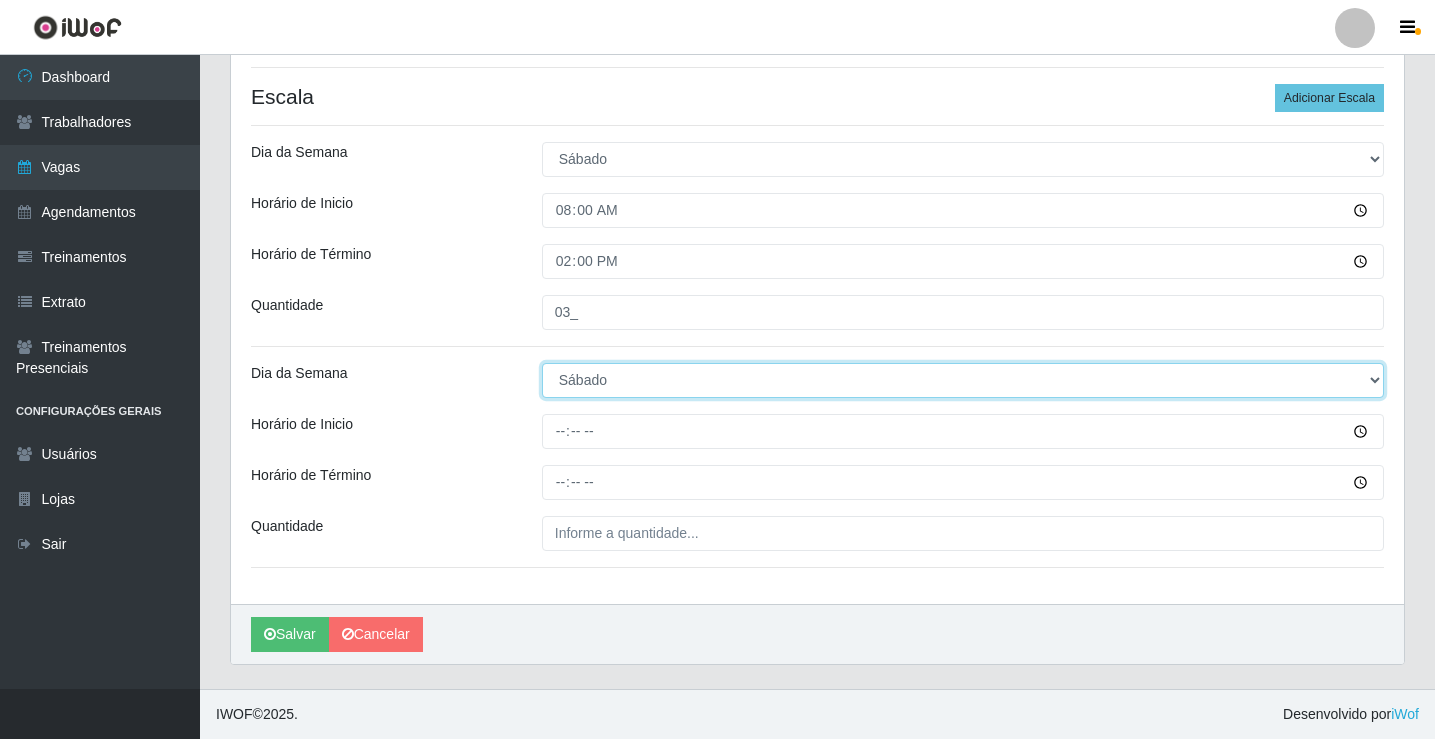 click on "[Selecione...] Segunda Terça Quarta Quinta Sexta Sábado Domingo" at bounding box center (963, 380) 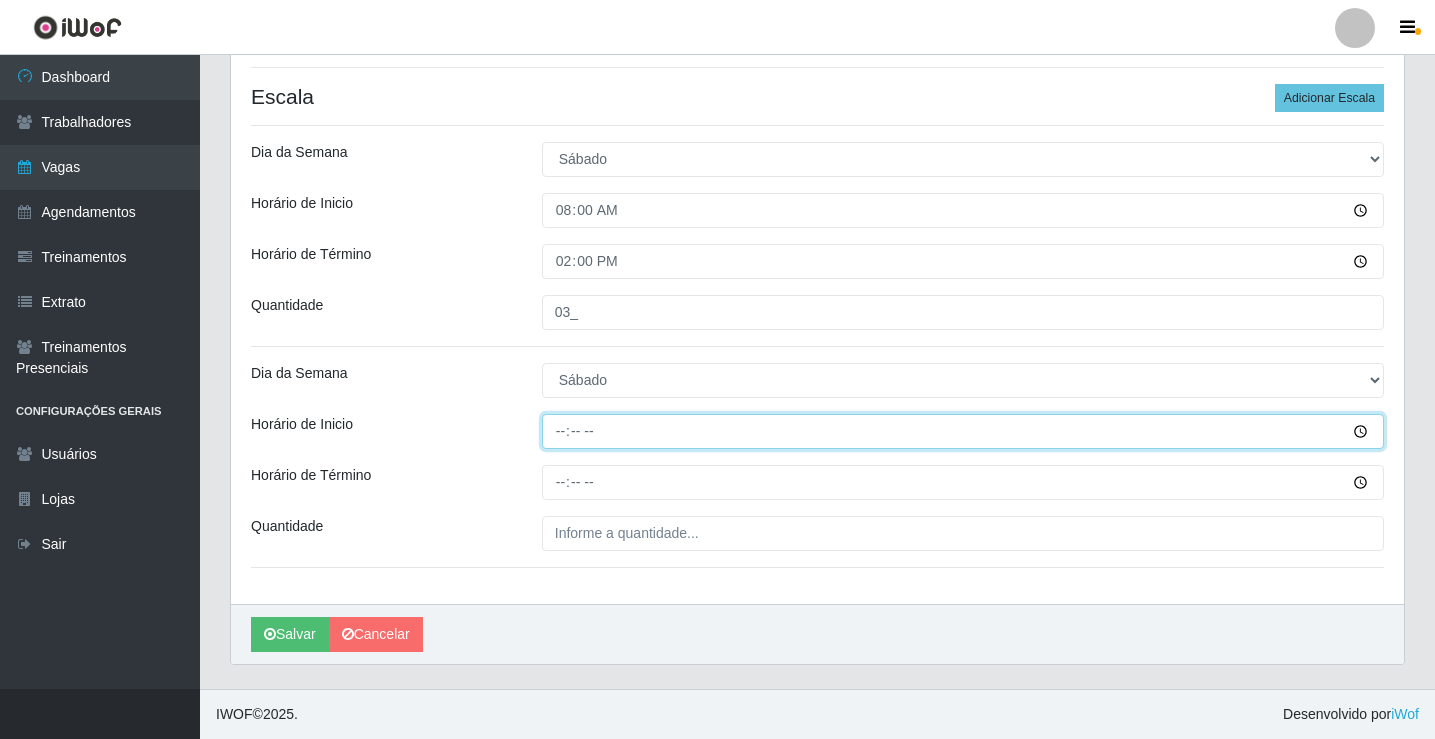 click on "Horário de Inicio" at bounding box center [963, 431] 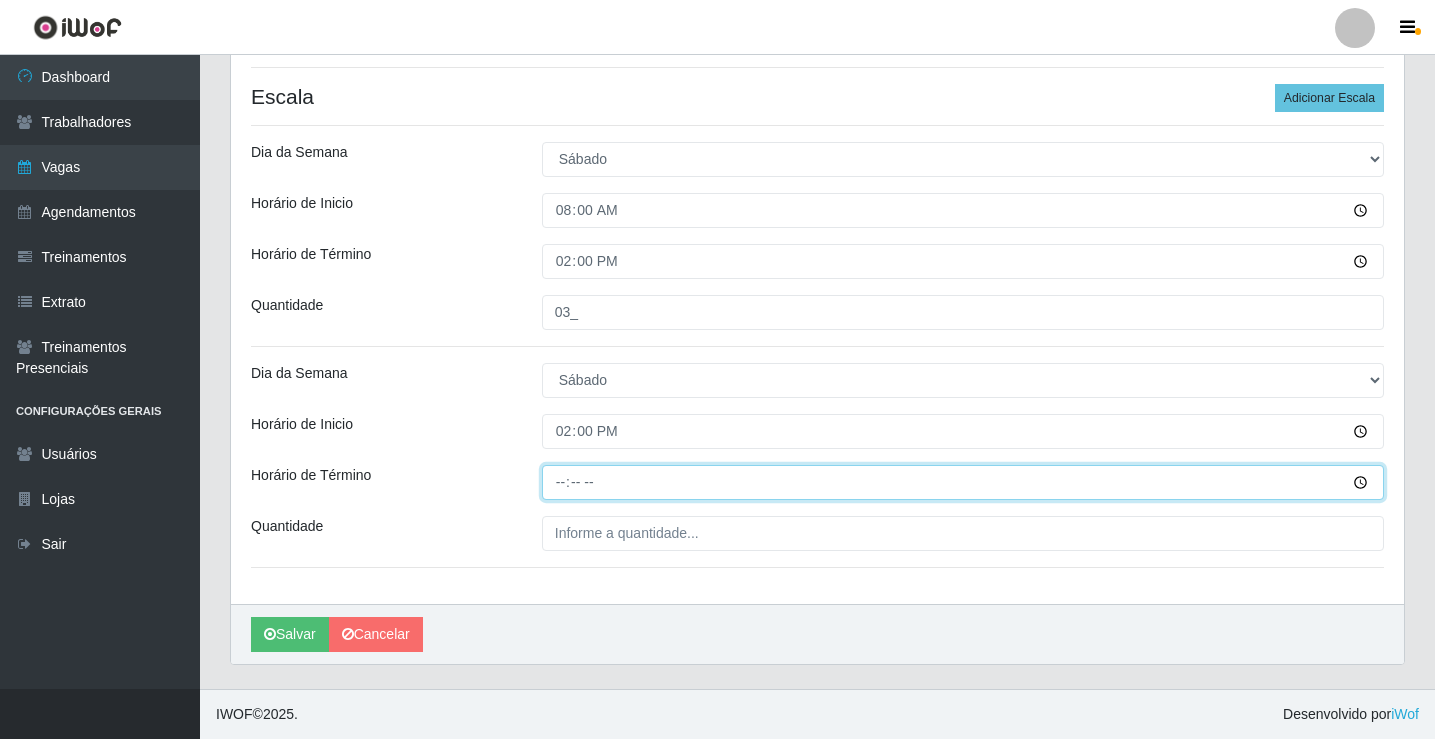 type on "20:00" 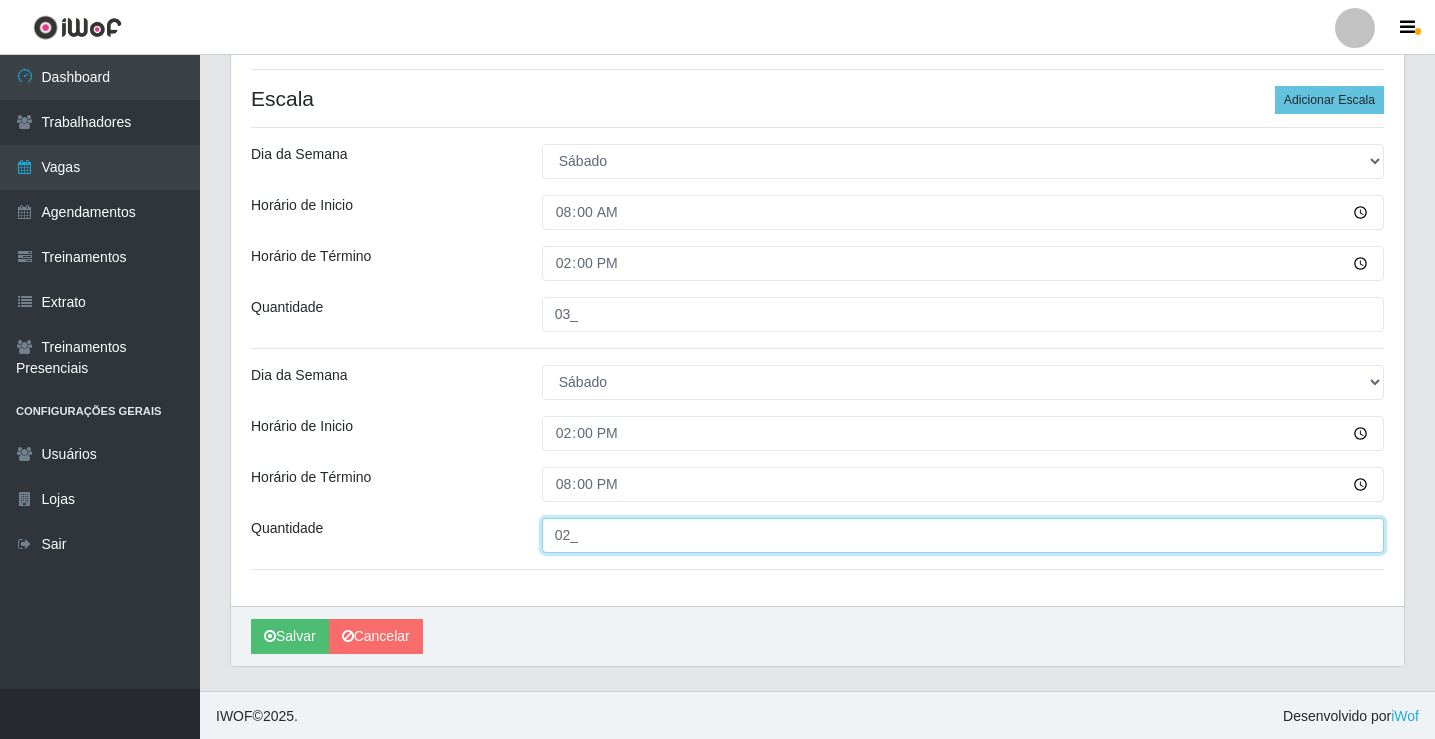 scroll, scrollTop: 439, scrollLeft: 0, axis: vertical 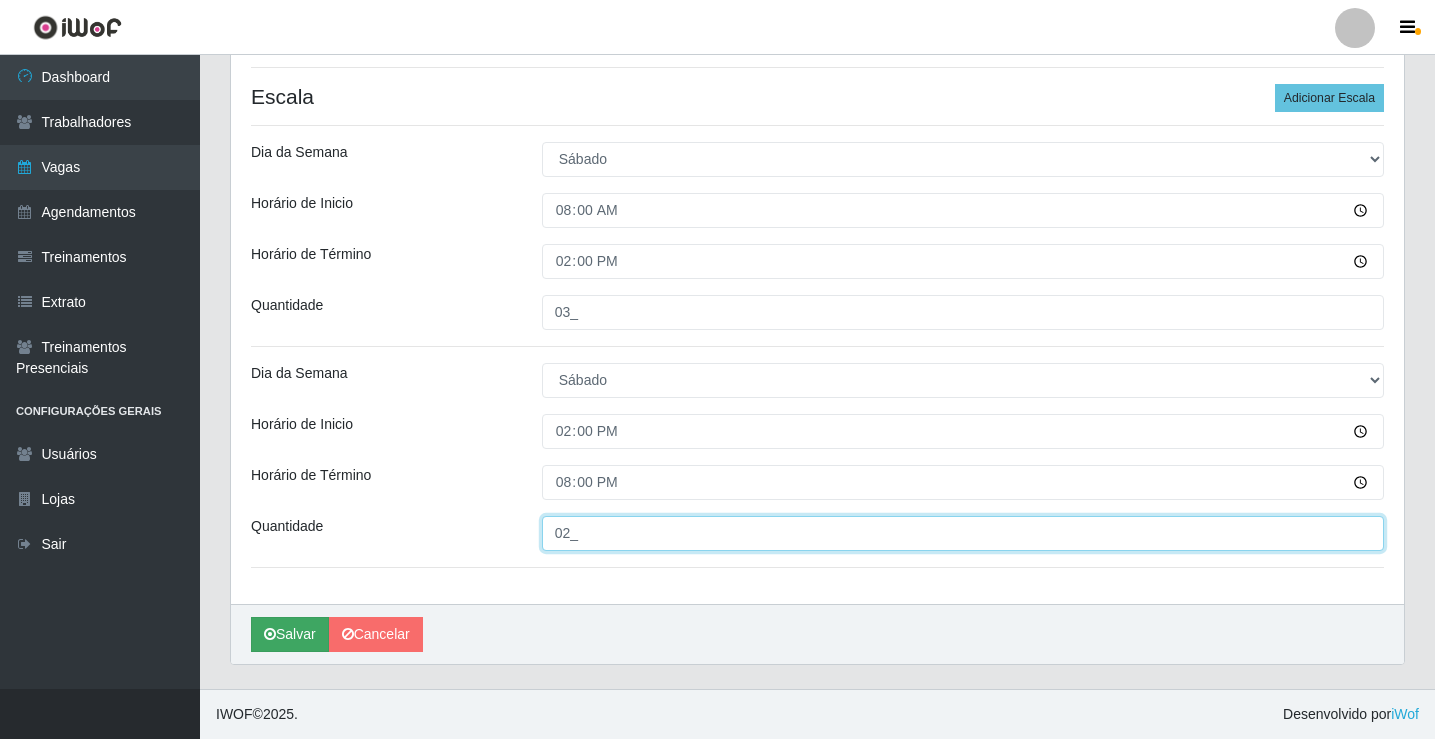 type on "02_" 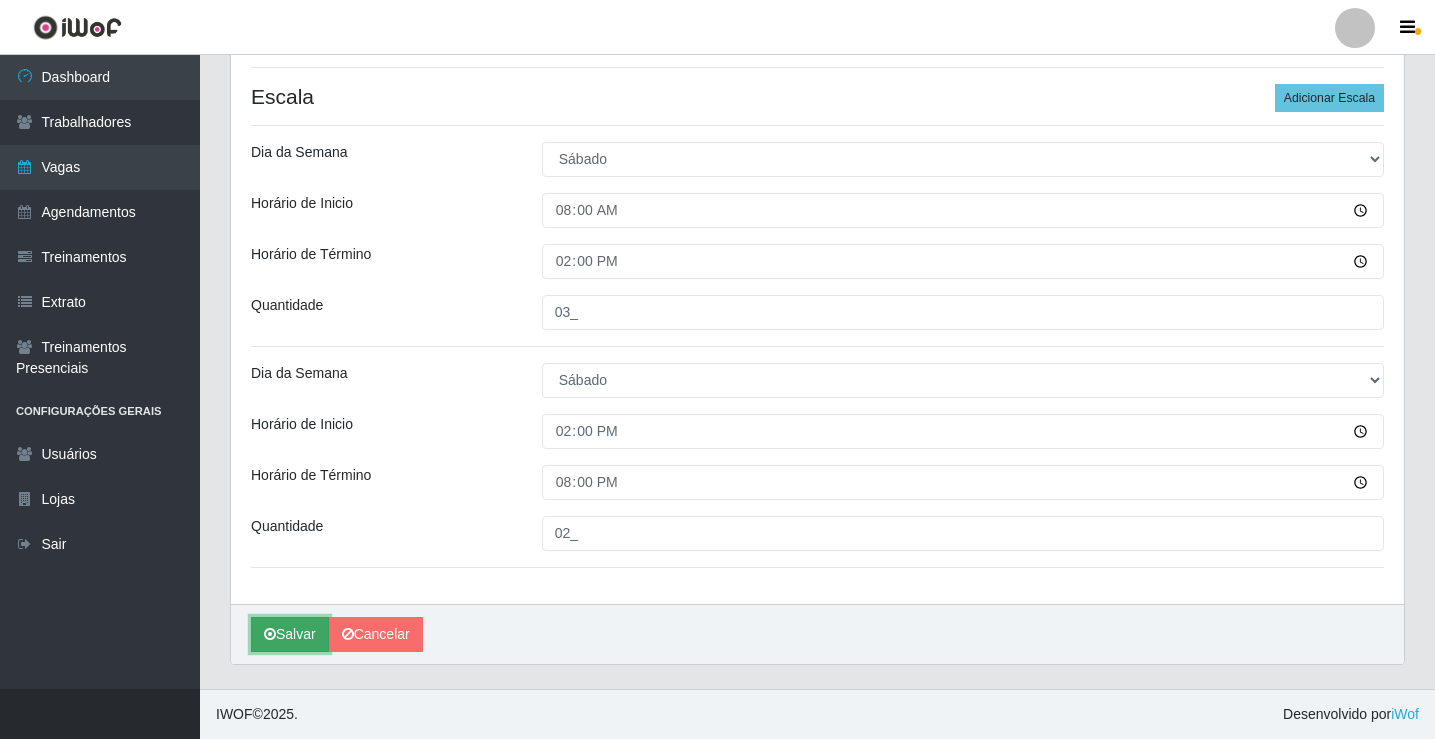 click on "Salvar" at bounding box center [290, 634] 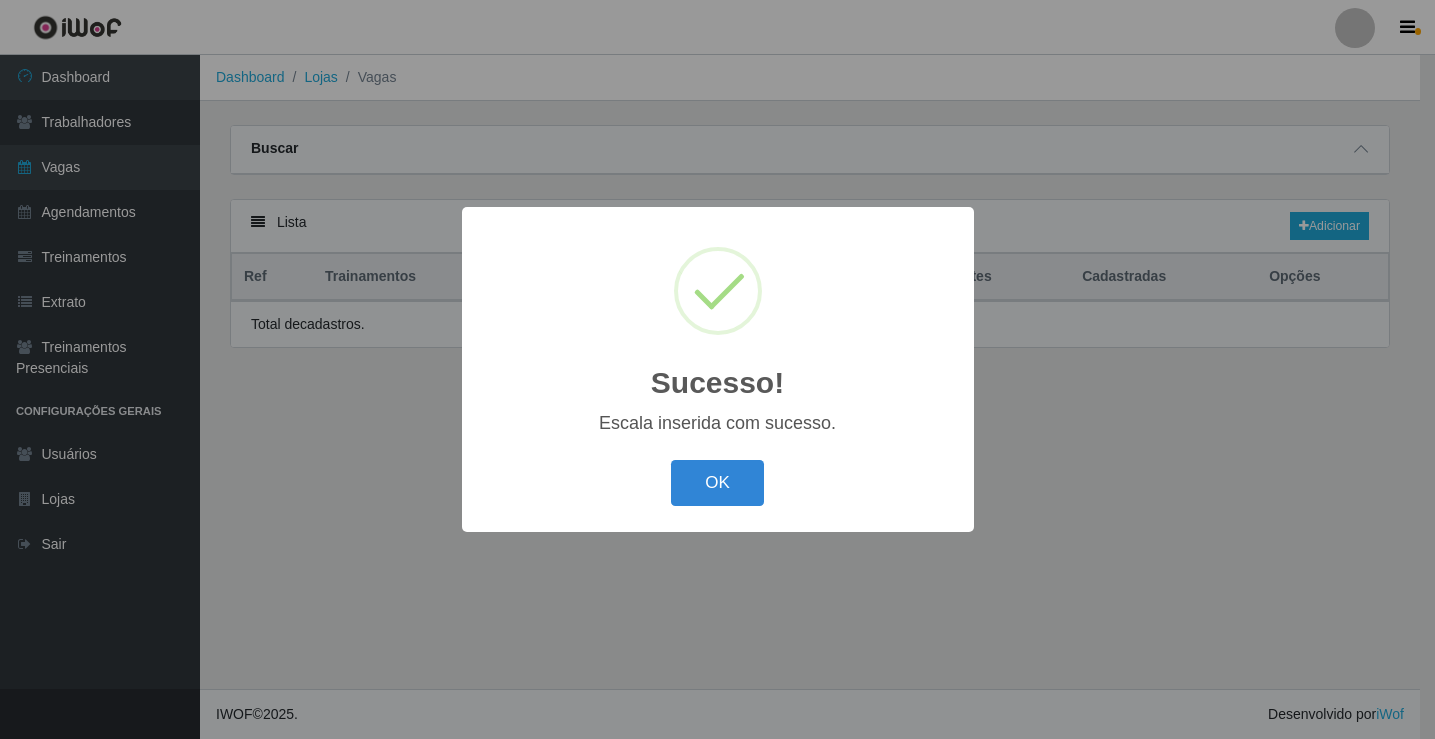 scroll, scrollTop: 0, scrollLeft: 0, axis: both 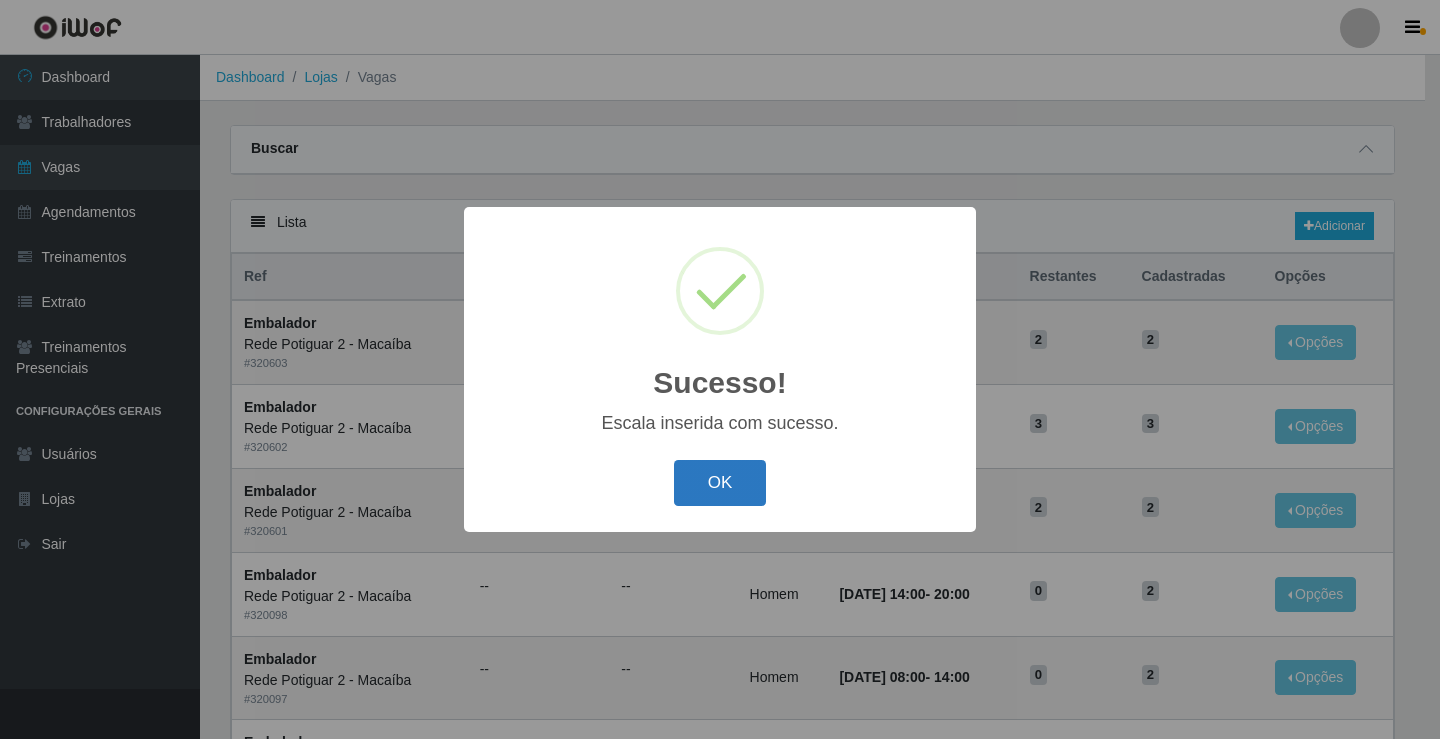 click on "OK" at bounding box center (720, 483) 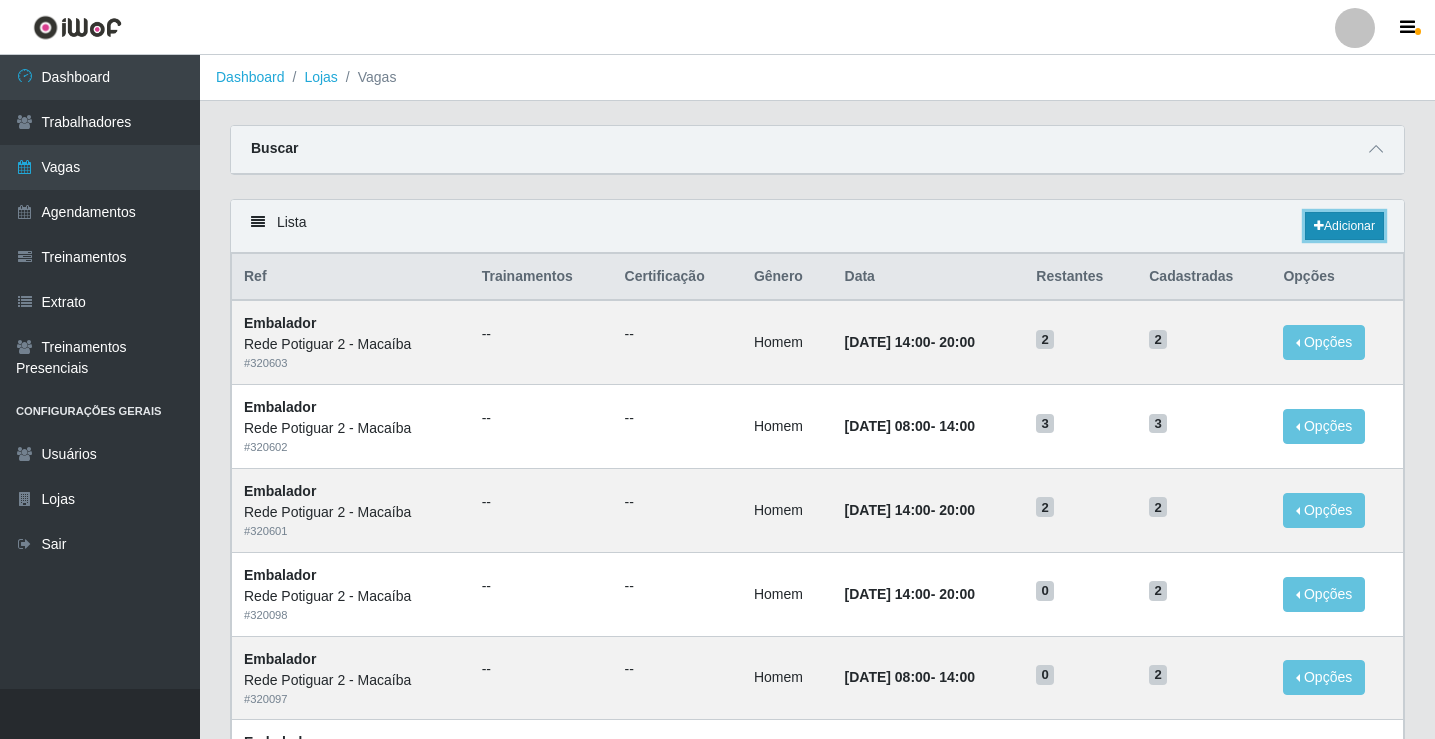 click on "Adicionar" at bounding box center (1344, 226) 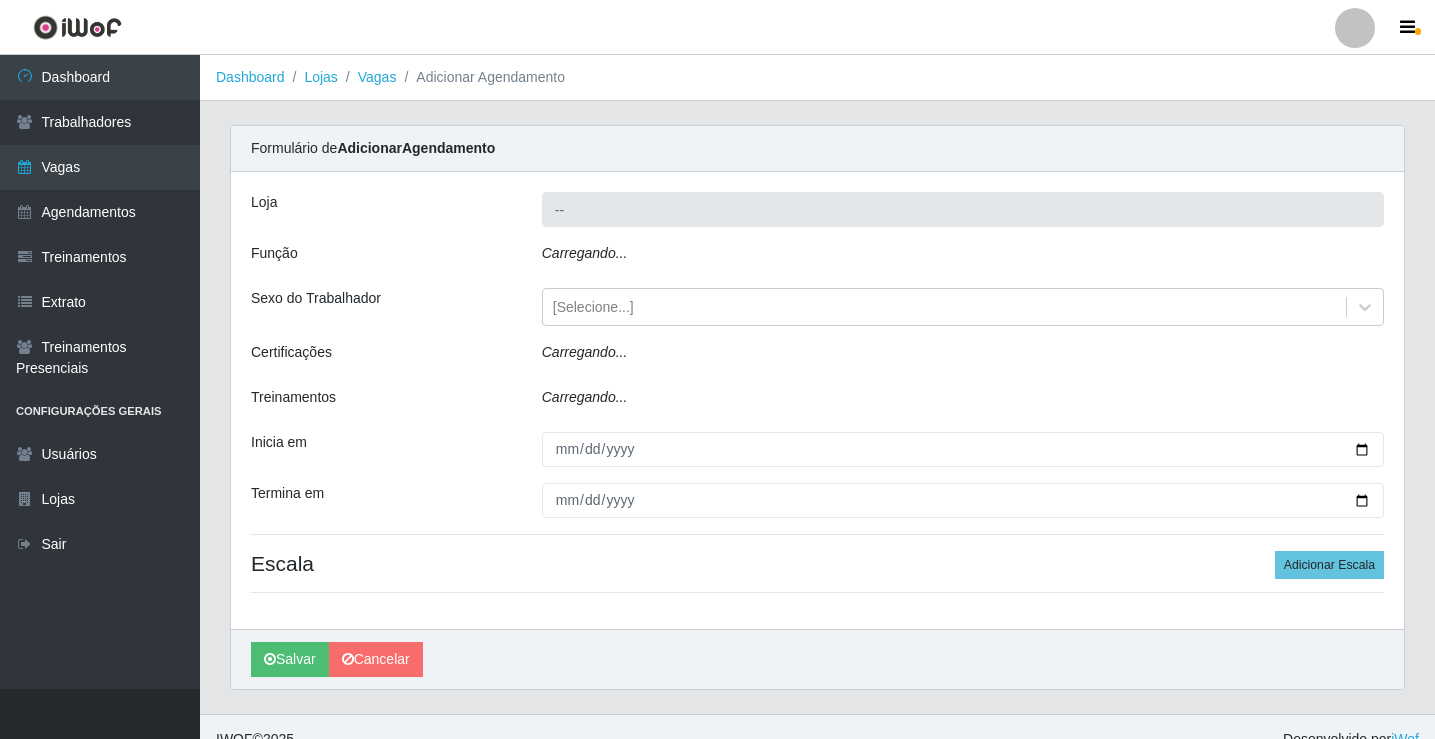 type on "Rede Potiguar 2 - Macaíba" 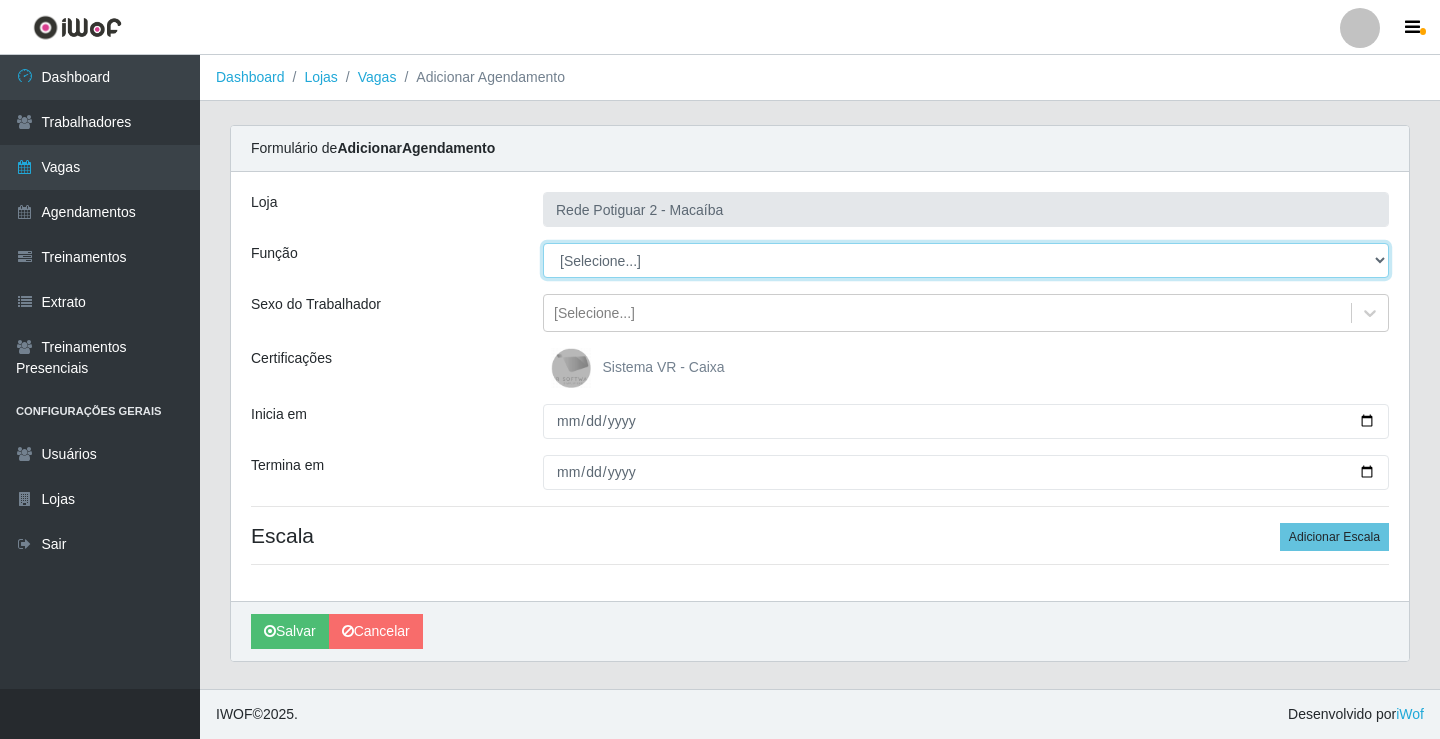 click on "[Selecione...] ASG ASG + ASG ++ Auxiliar de Estoque Balconista Embalador Repositor  Repositor + Repositor ++" at bounding box center [966, 260] 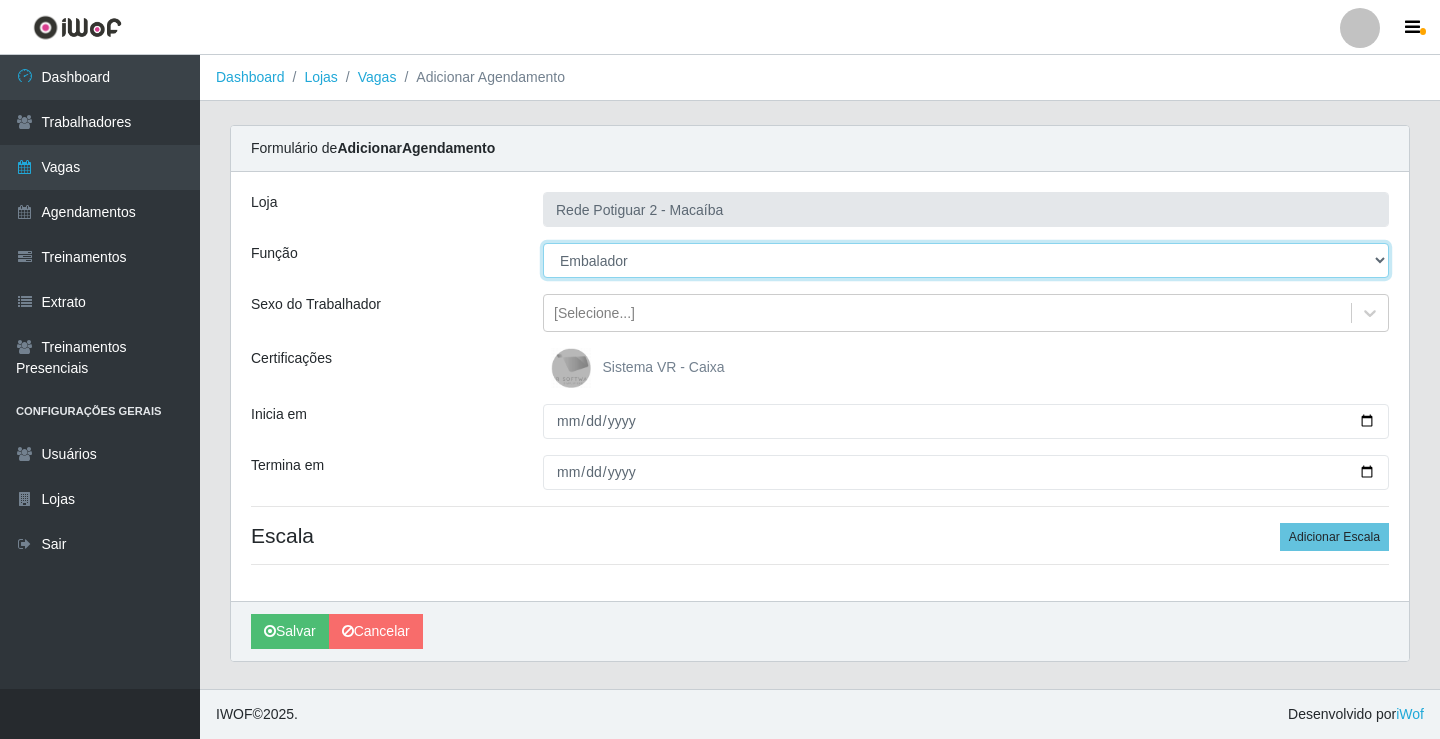 click on "[Selecione...] ASG ASG + ASG ++ Auxiliar de Estoque Balconista Embalador Repositor  Repositor + Repositor ++" at bounding box center [966, 260] 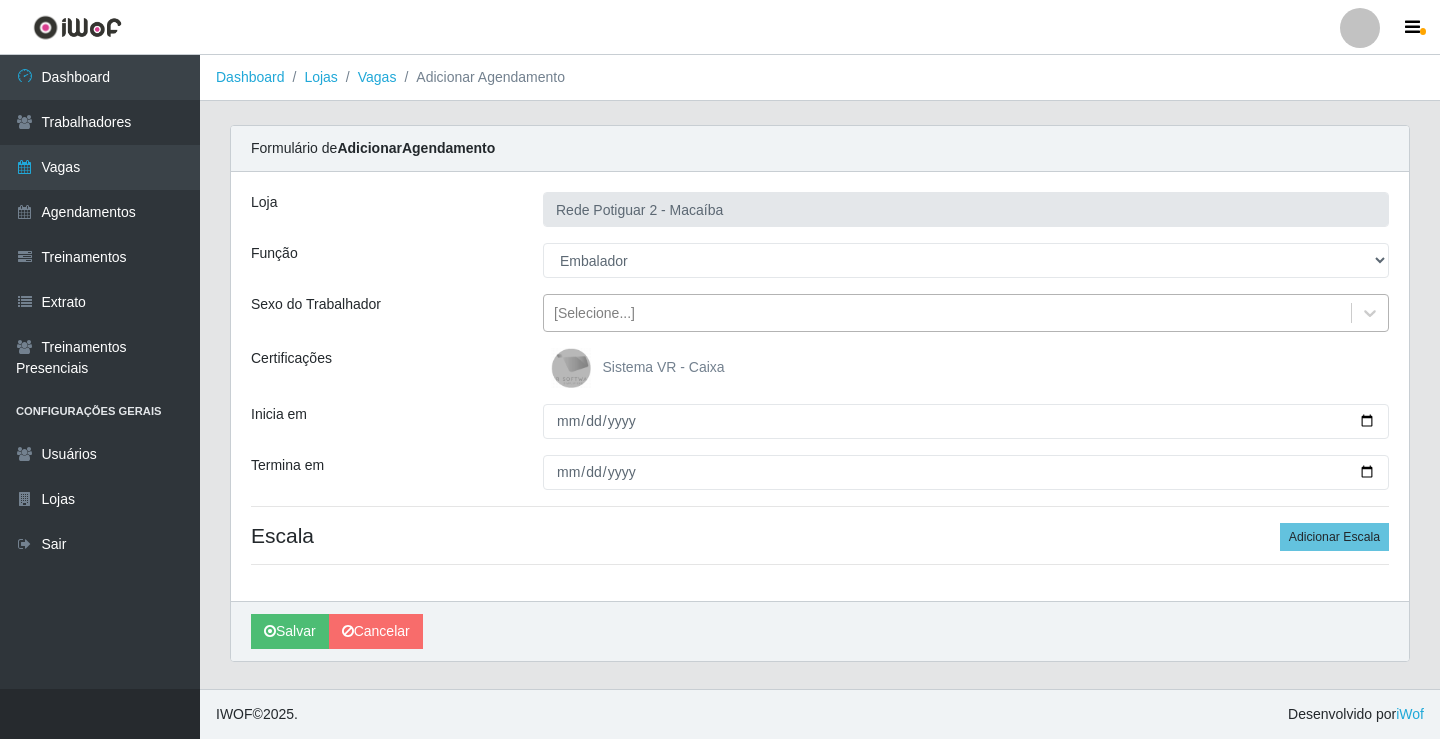 click on "[Selecione...]" at bounding box center (594, 313) 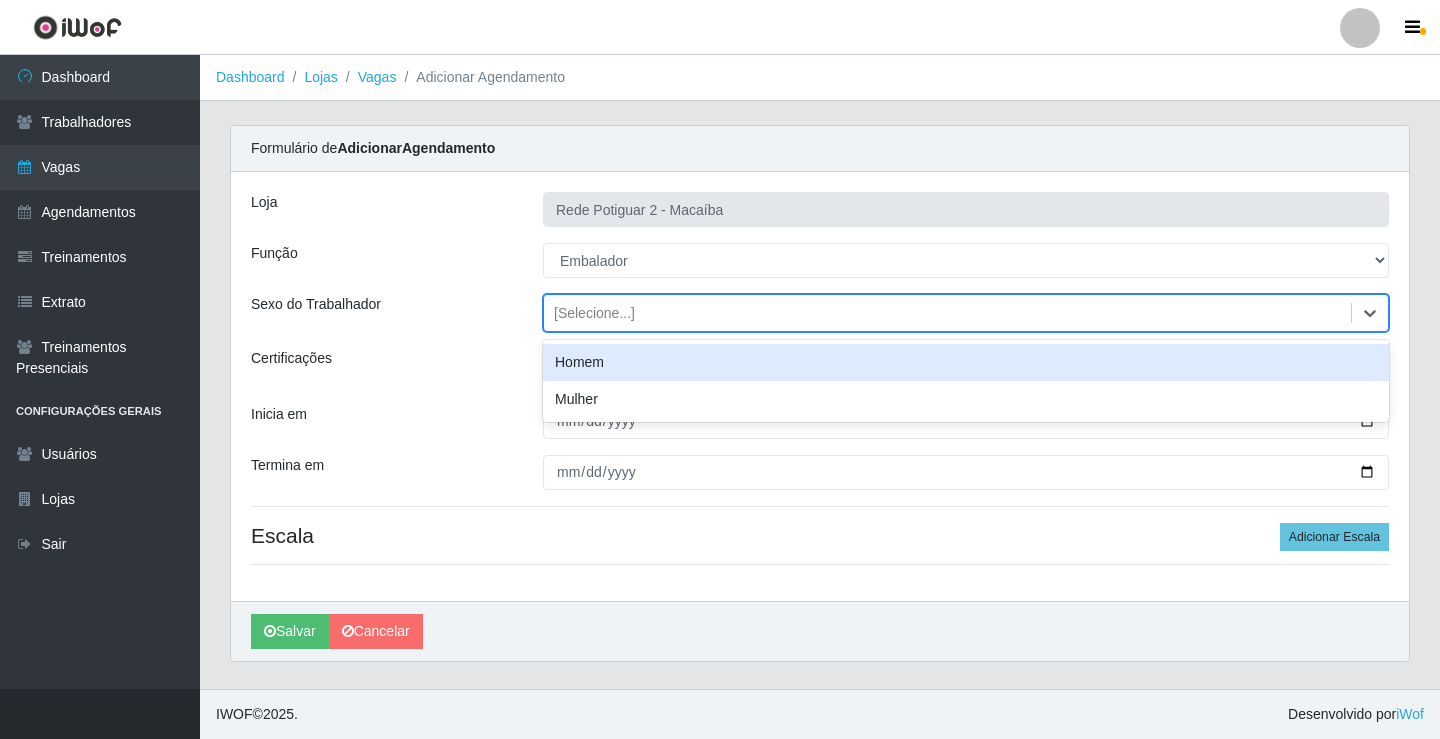 click on "Homem" at bounding box center (966, 362) 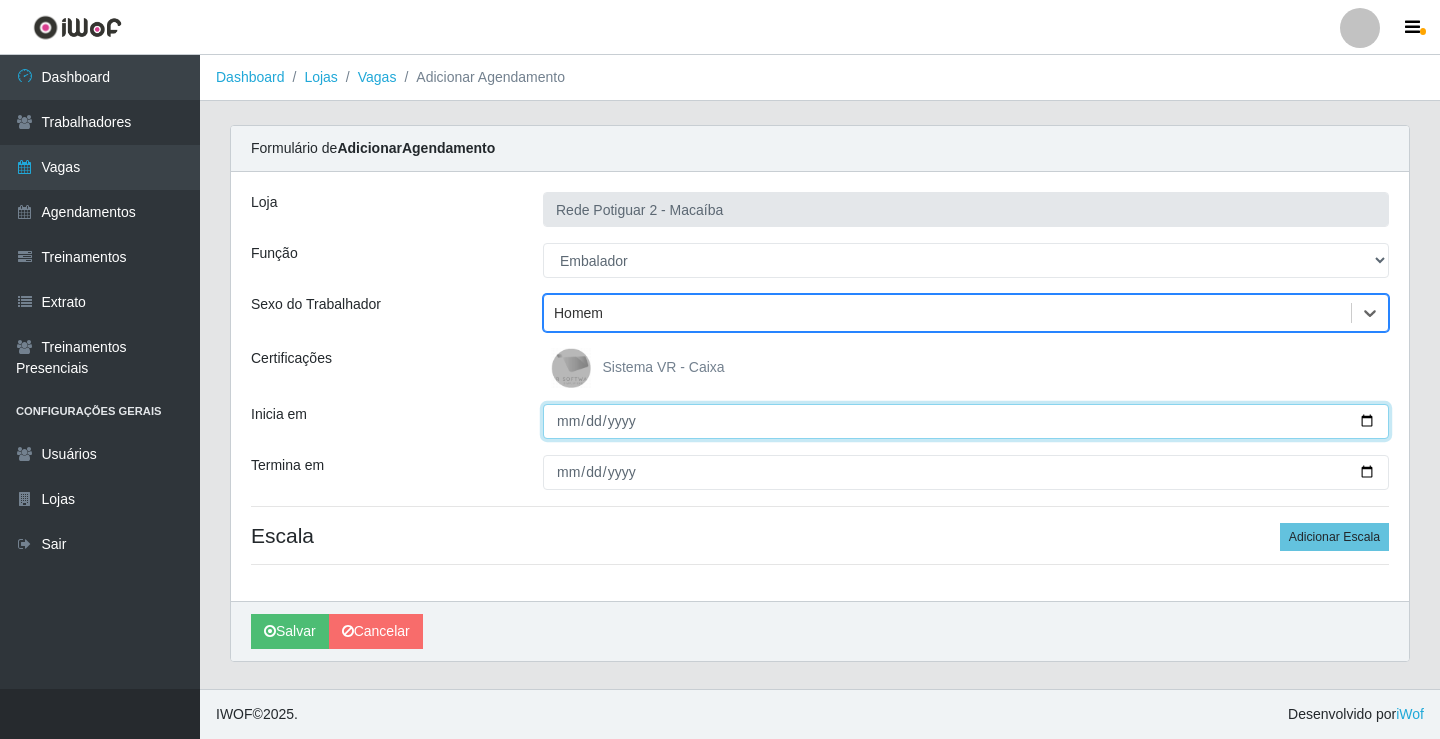 click on "Inicia em" at bounding box center (966, 421) 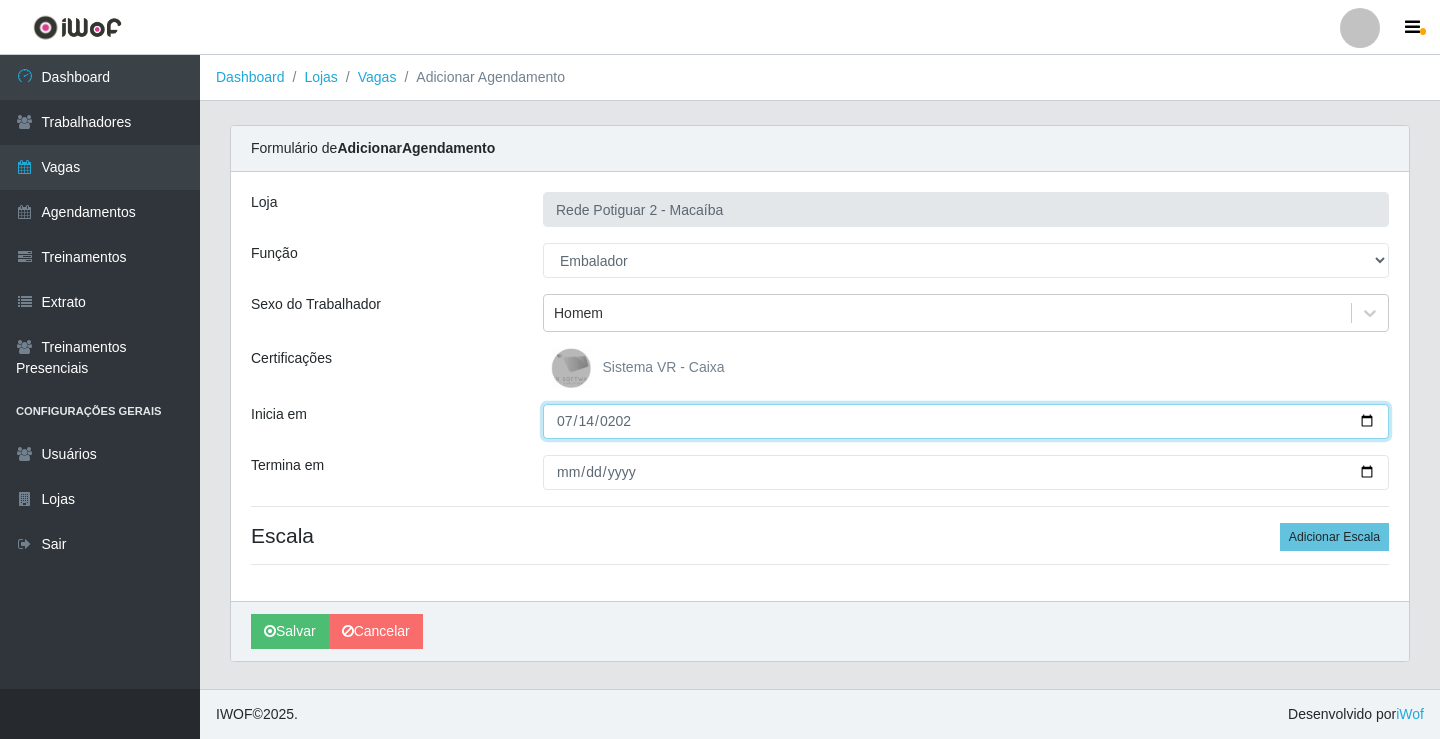 type on "[DATE]" 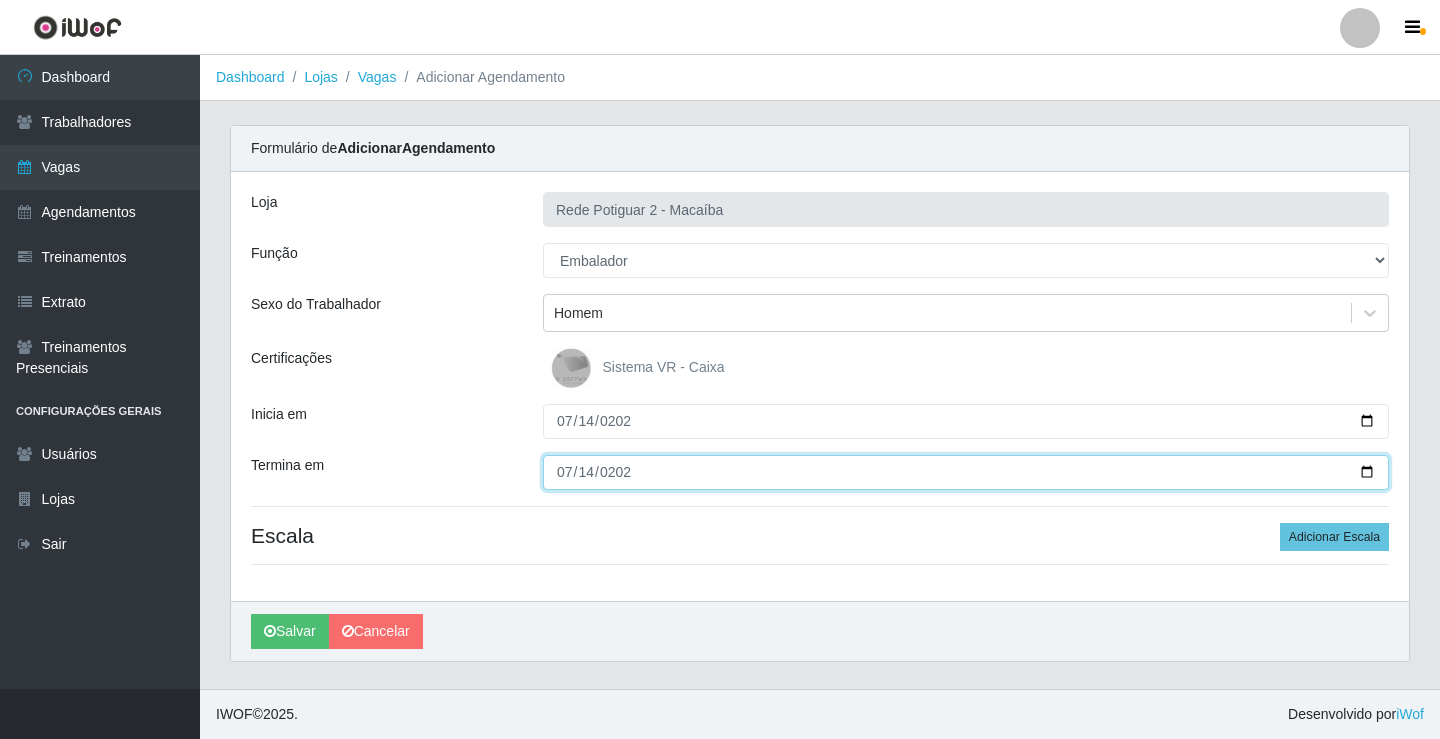 type on "[DATE]" 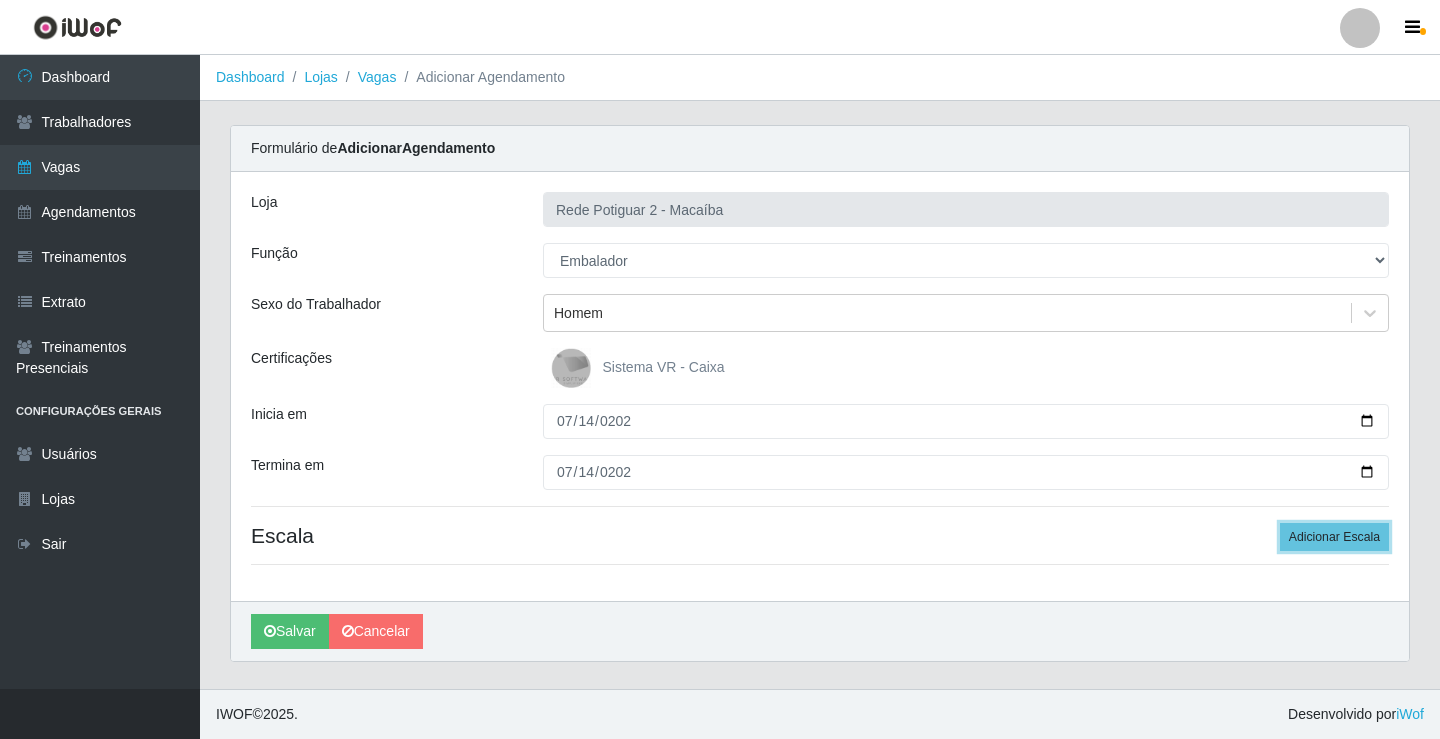 type 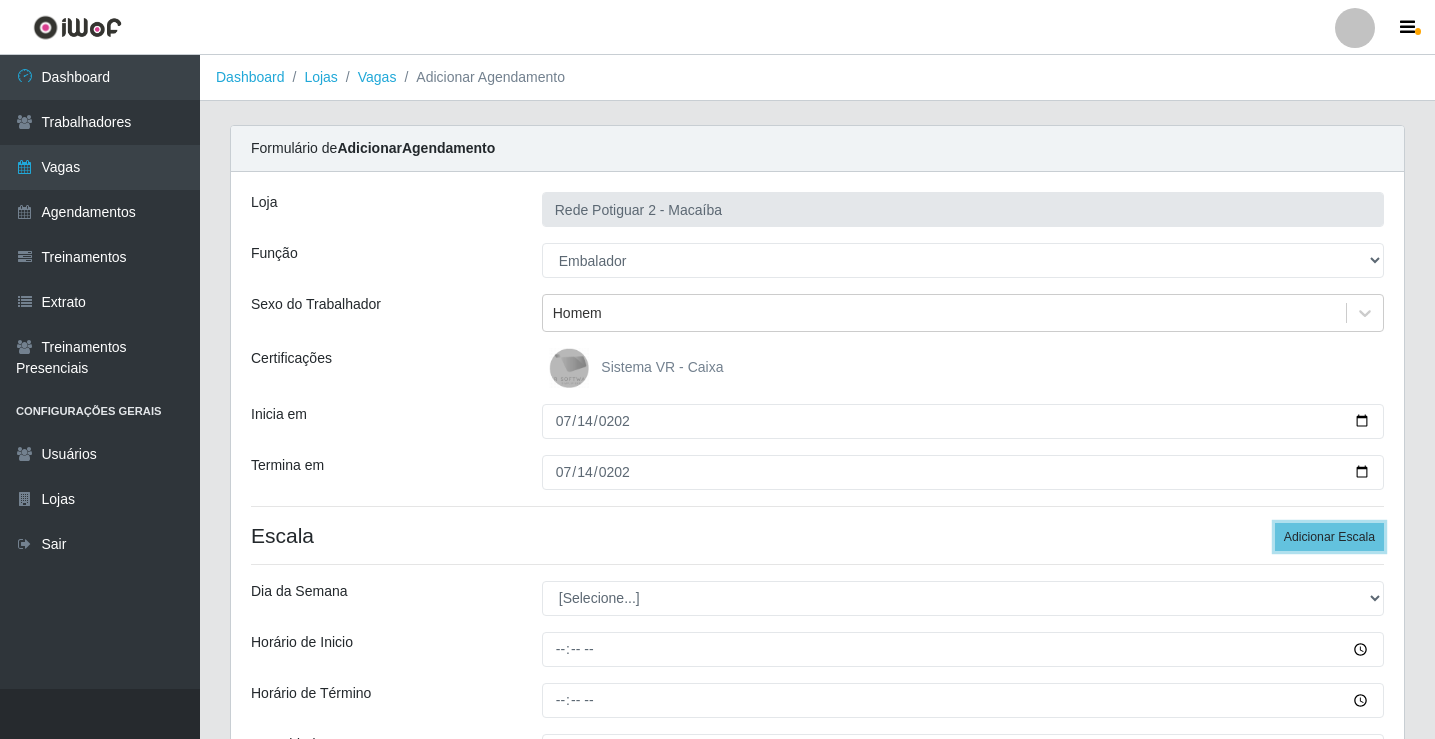 click on "Adicionar Escala" at bounding box center (1329, 537) 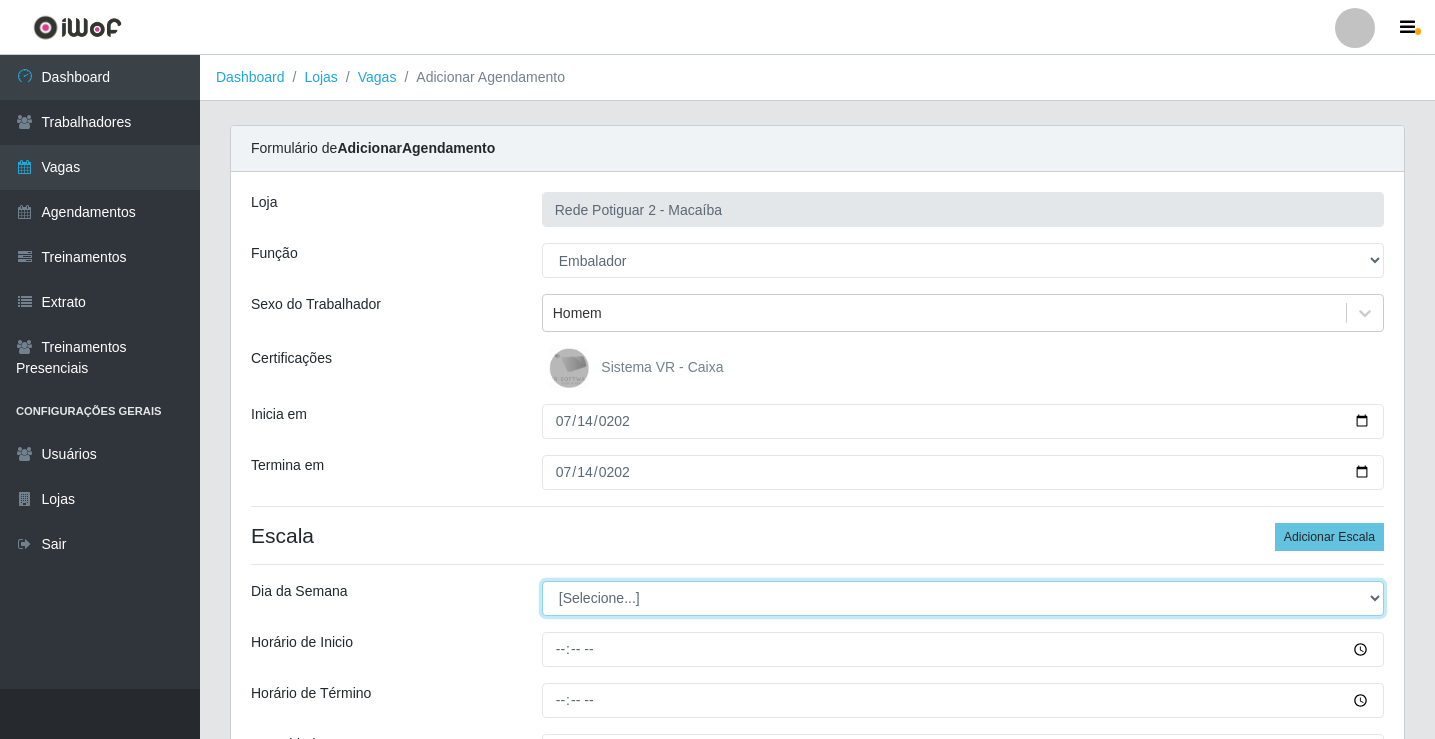 select on "1" 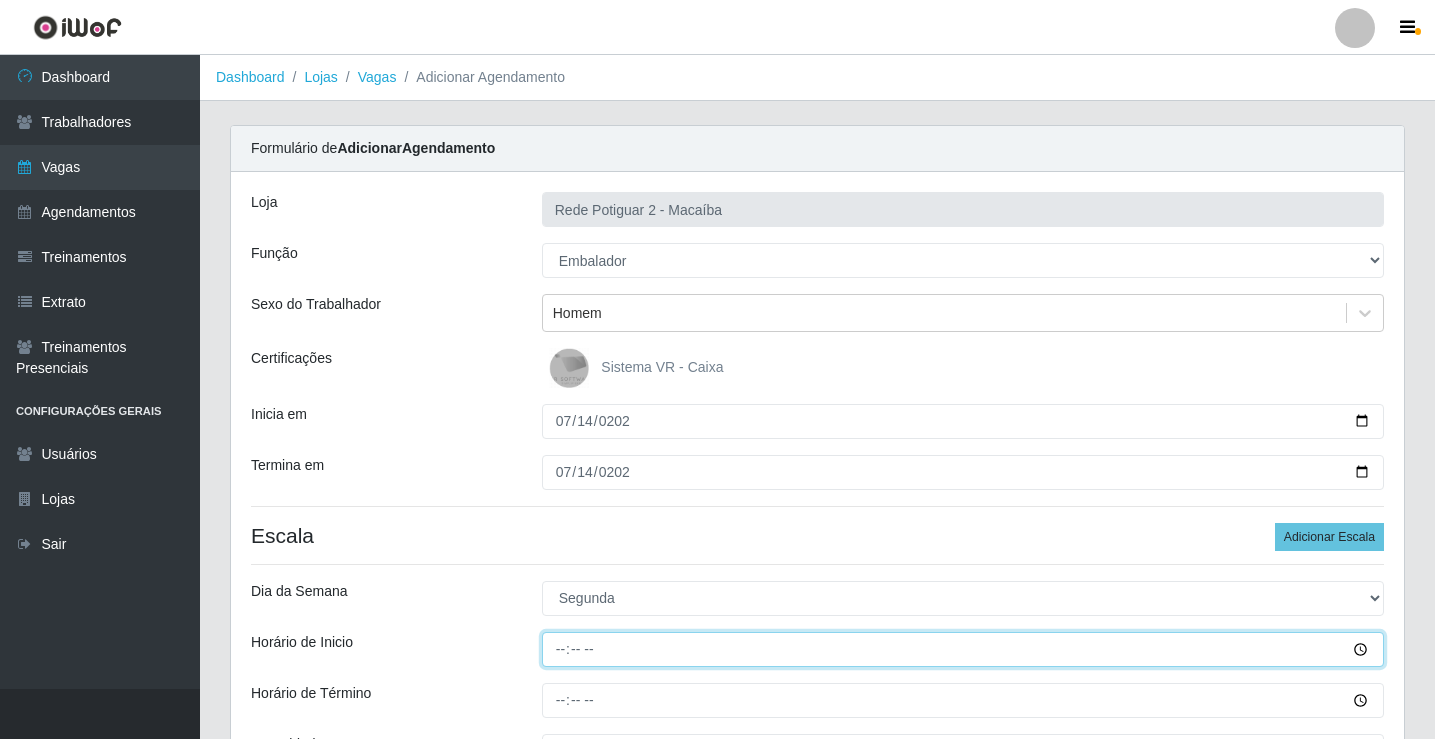 type on "08:00" 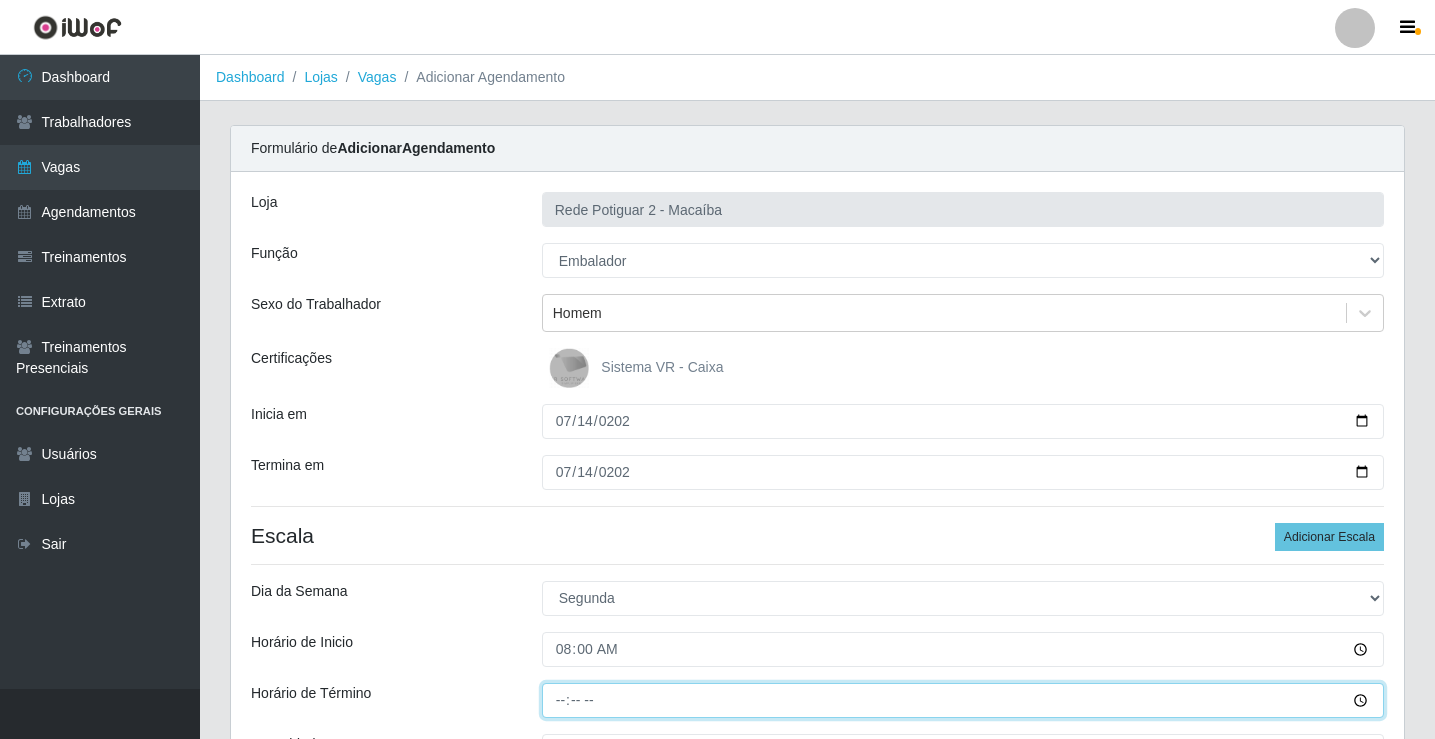type on "14:00" 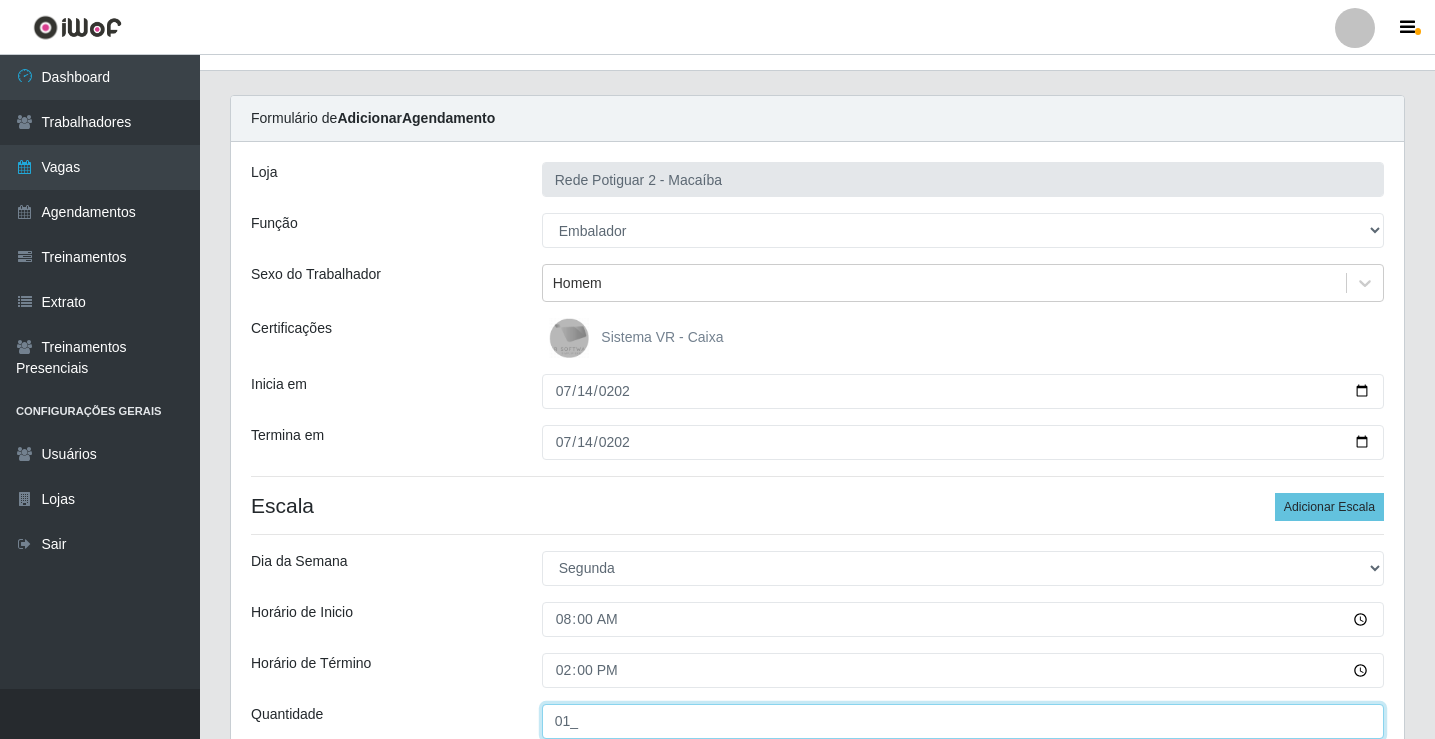 type on "01_" 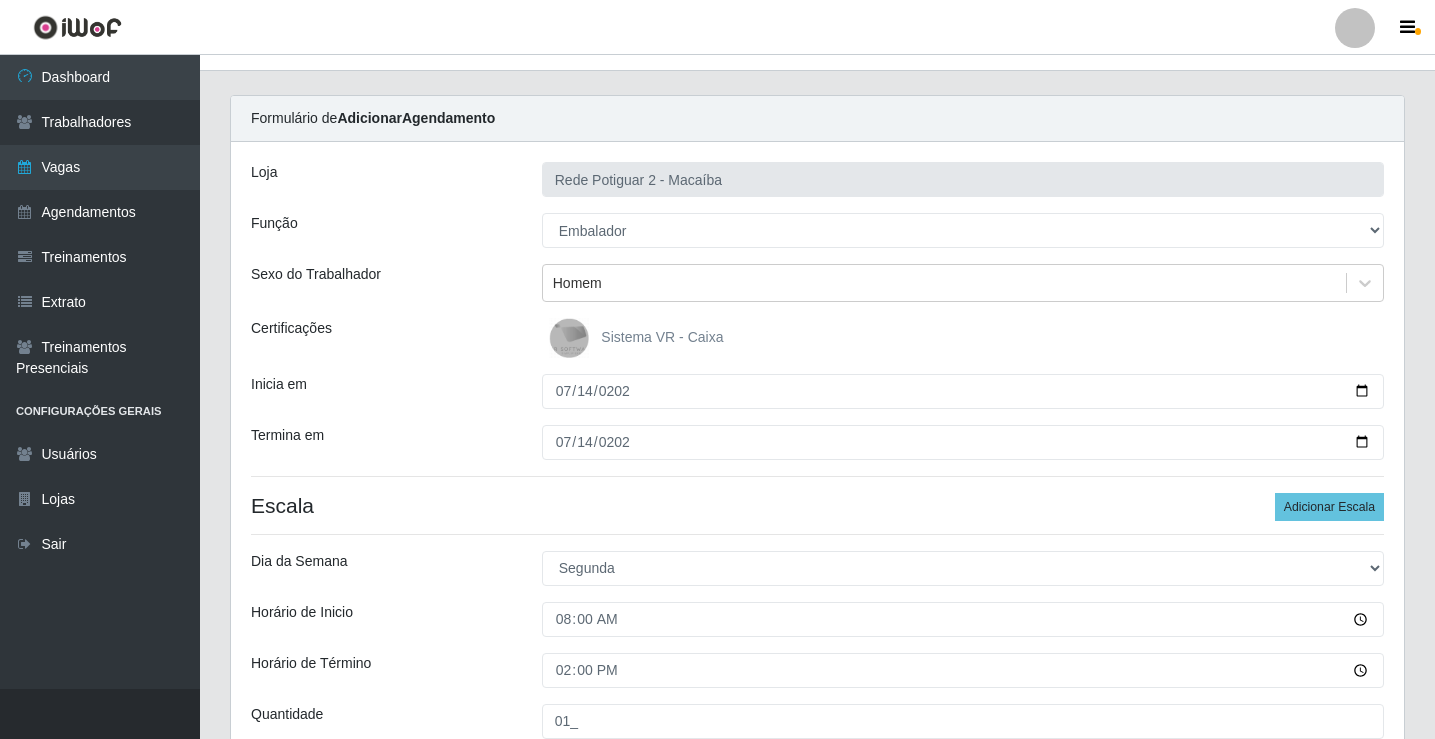 scroll, scrollTop: 439, scrollLeft: 0, axis: vertical 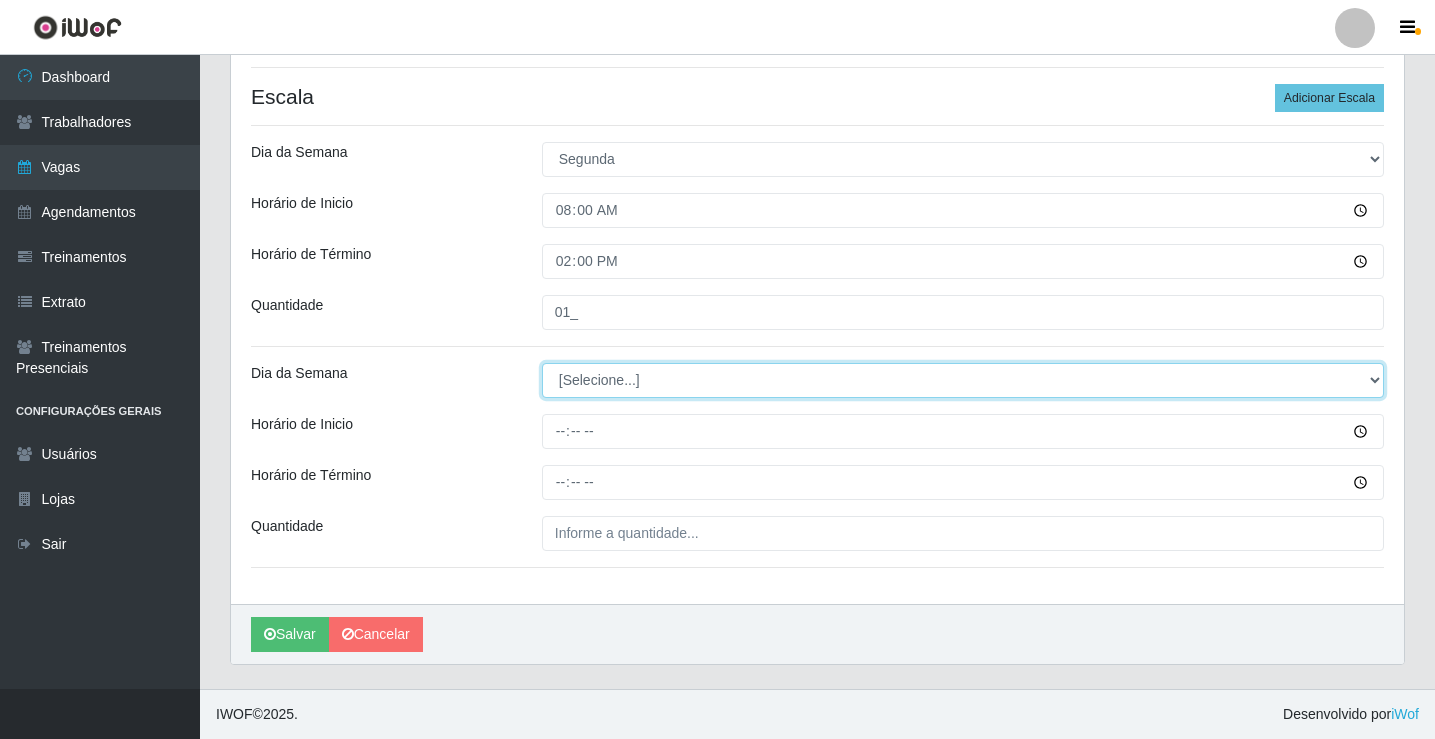 drag, startPoint x: 627, startPoint y: 376, endPoint x: 622, endPoint y: 385, distance: 10.29563 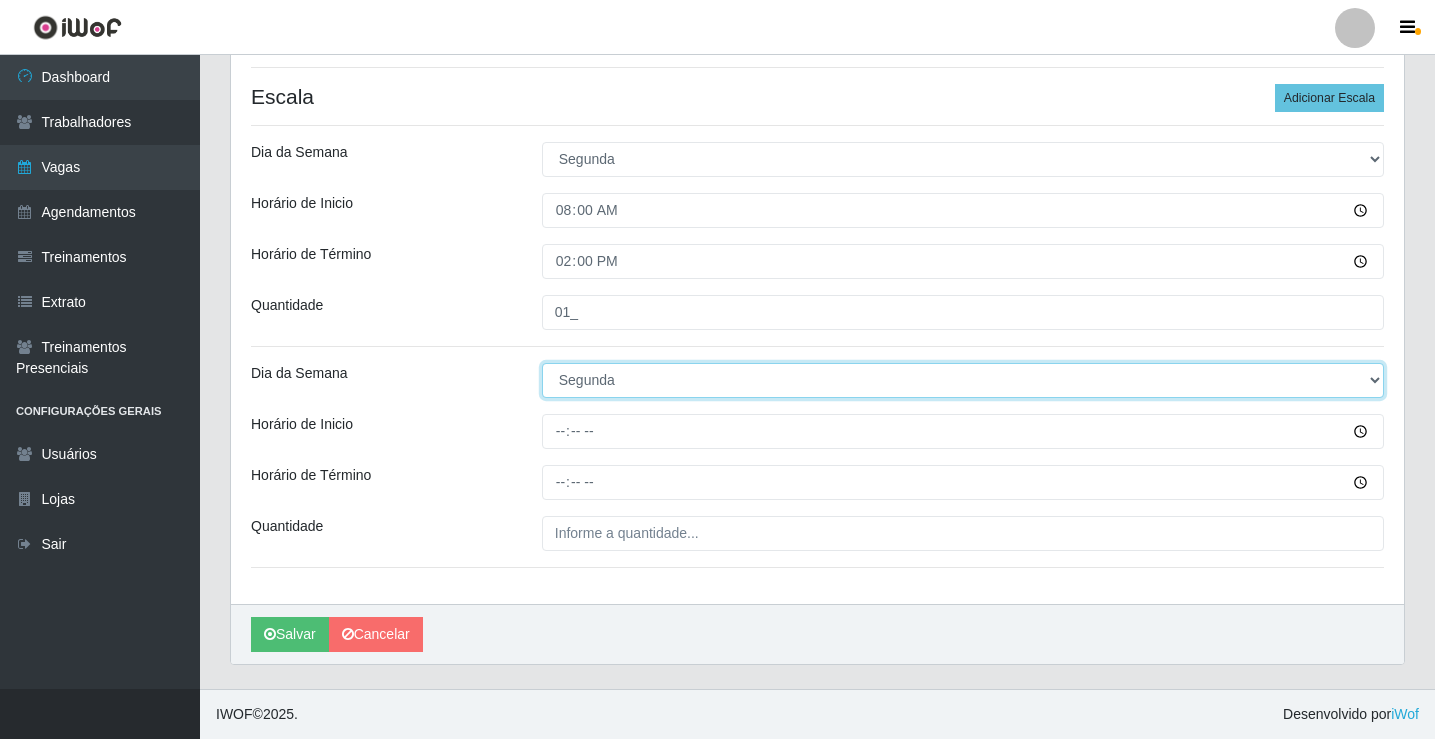 click on "[Selecione...] Segunda Terça Quarta Quinta Sexta Sábado Domingo" at bounding box center [963, 380] 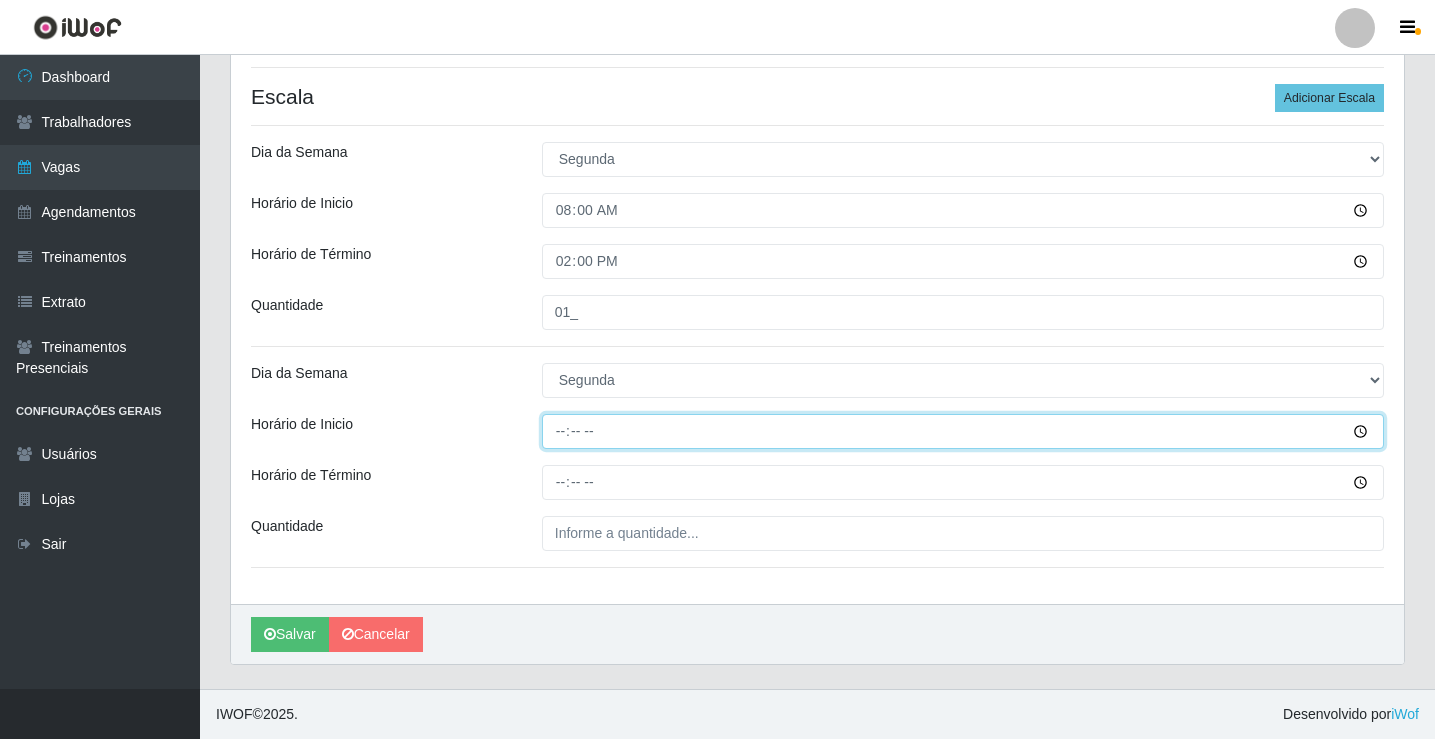 click on "Horário de Inicio" at bounding box center [963, 431] 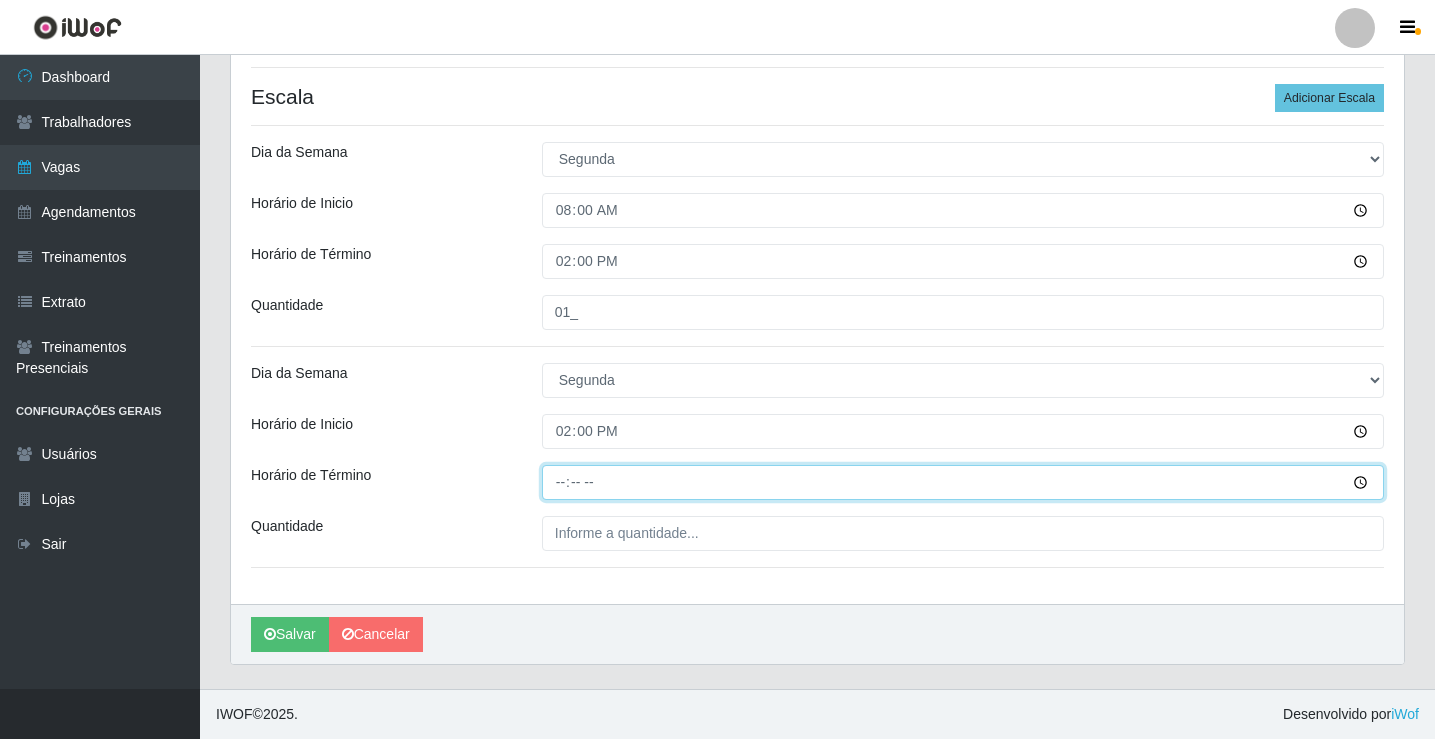 type on "20:00" 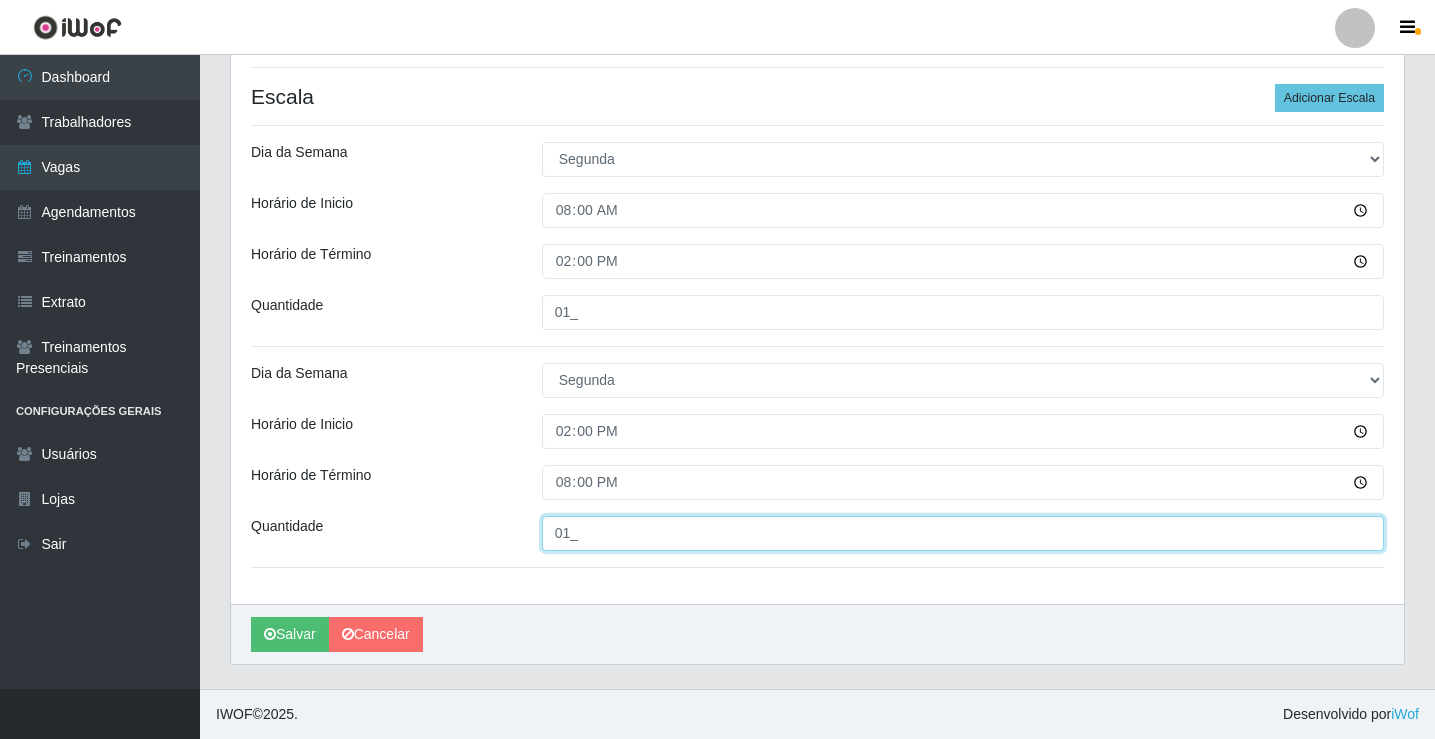 type on "01_" 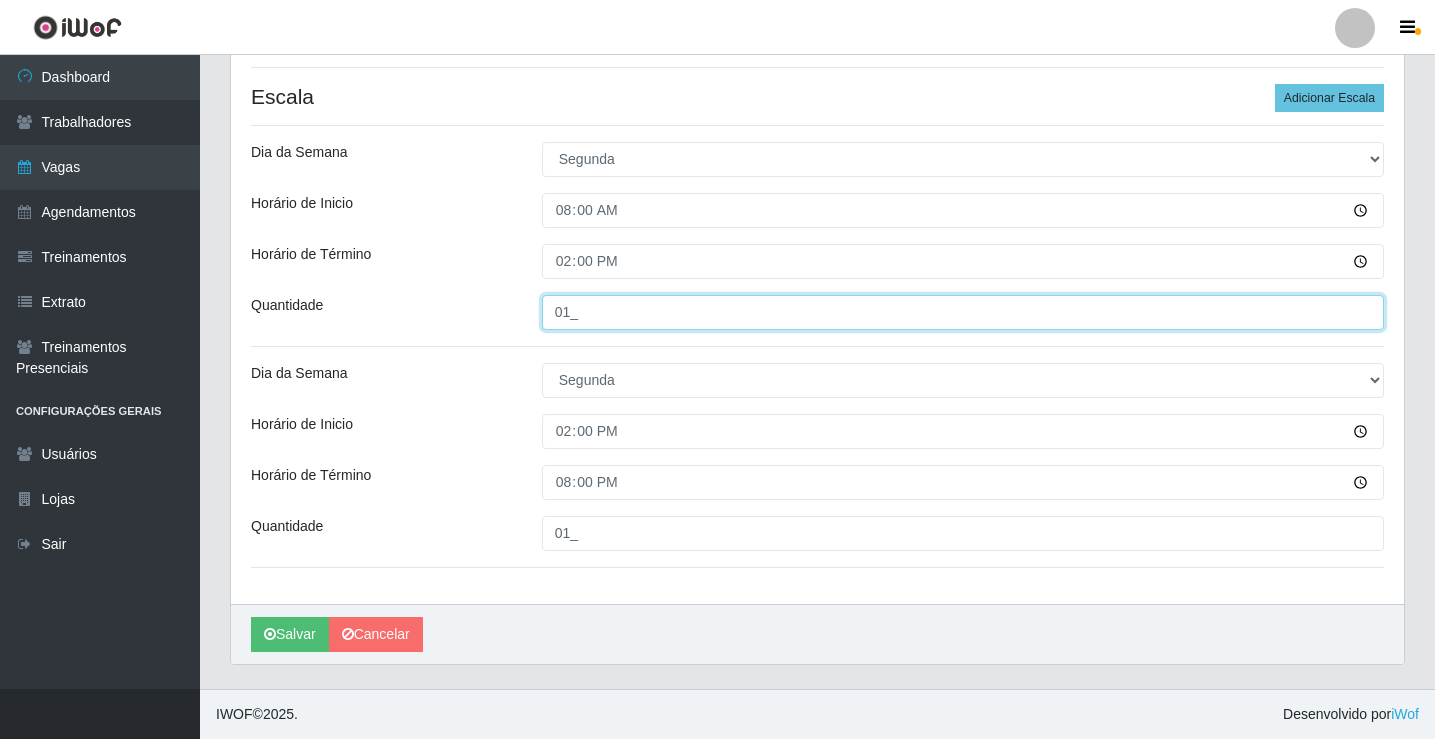 drag, startPoint x: 597, startPoint y: 312, endPoint x: 468, endPoint y: 296, distance: 129.98846 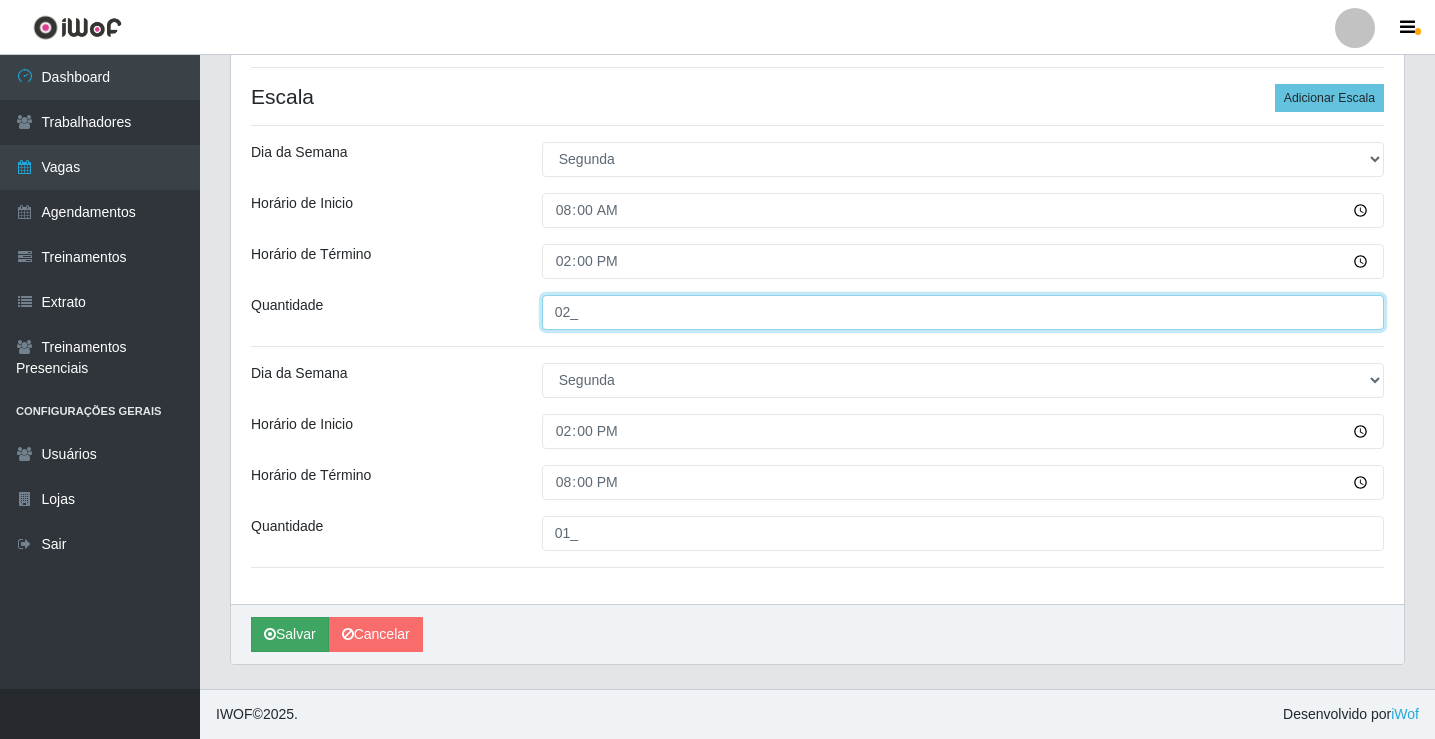 type on "02_" 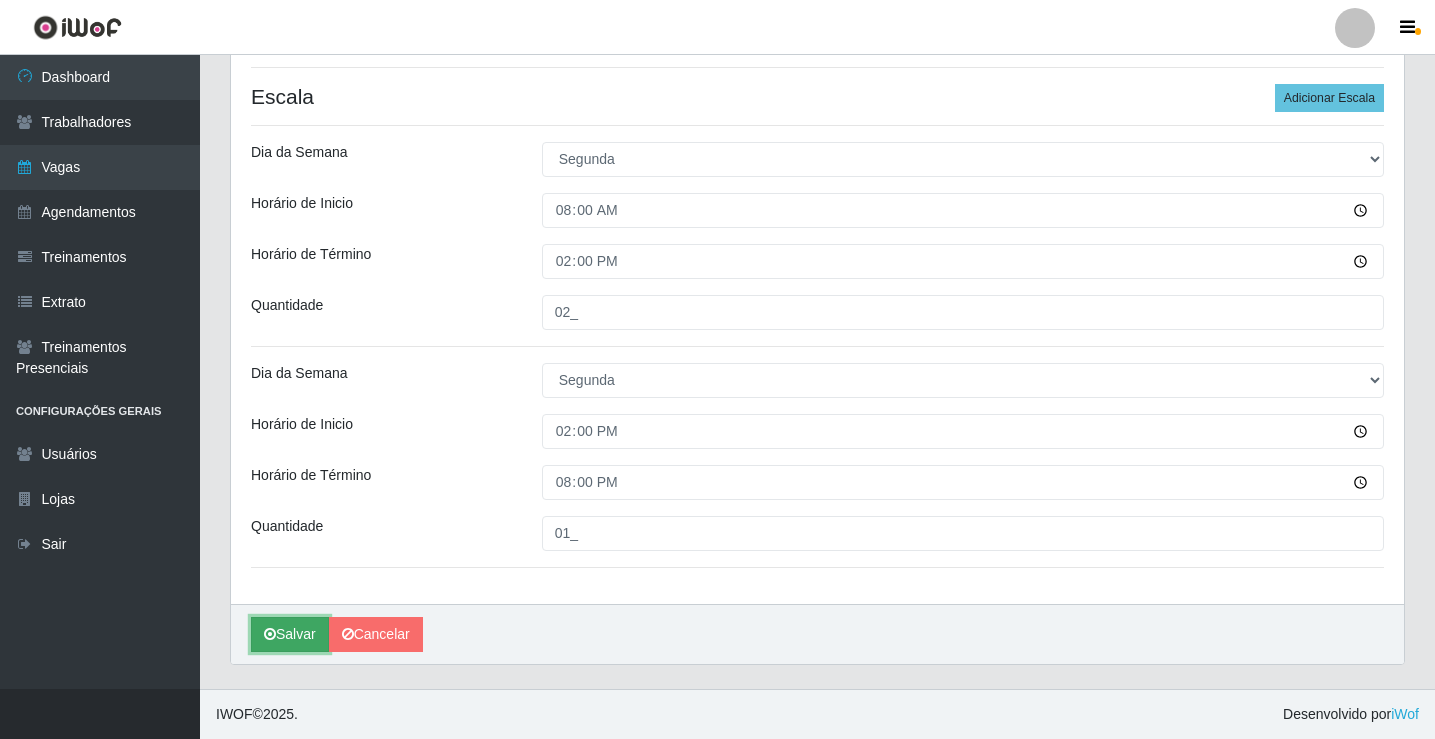click on "Salvar" at bounding box center [290, 634] 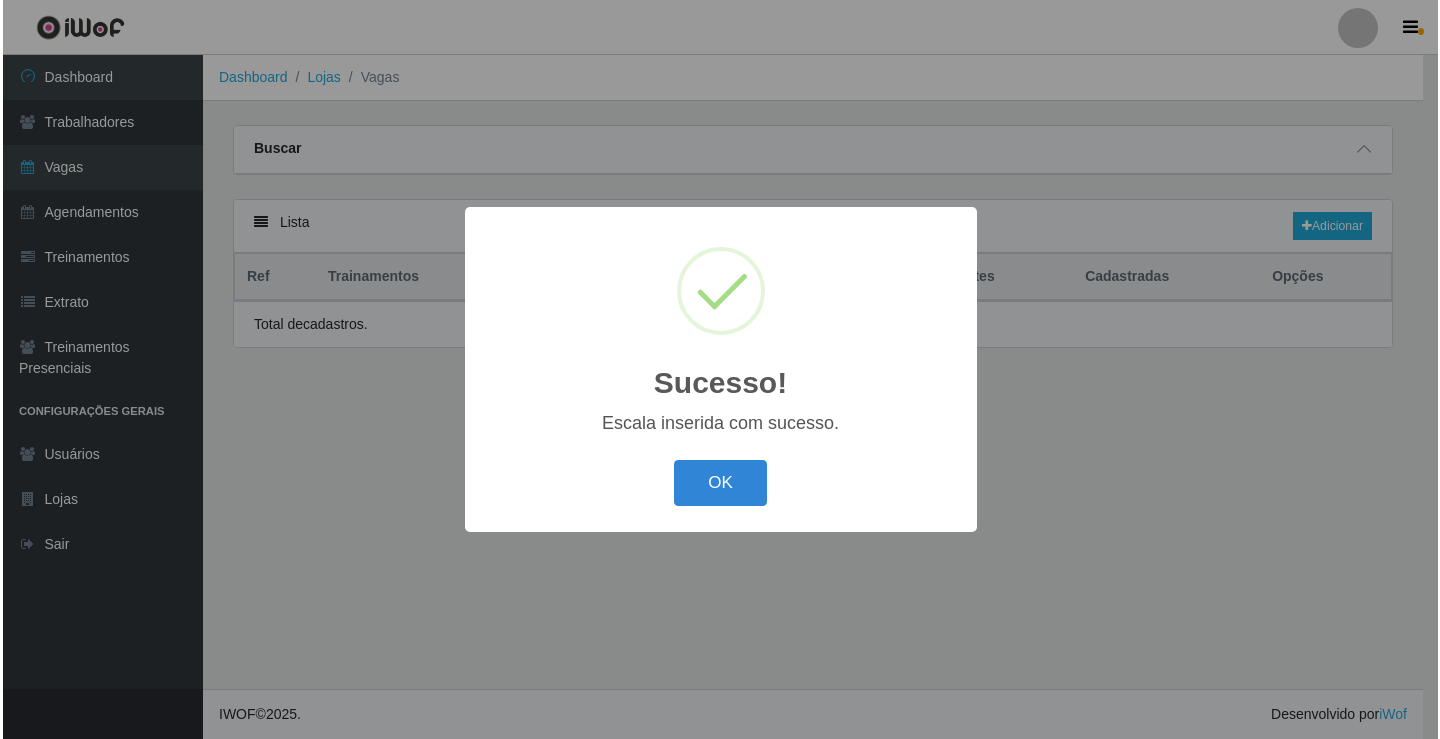 scroll, scrollTop: 0, scrollLeft: 0, axis: both 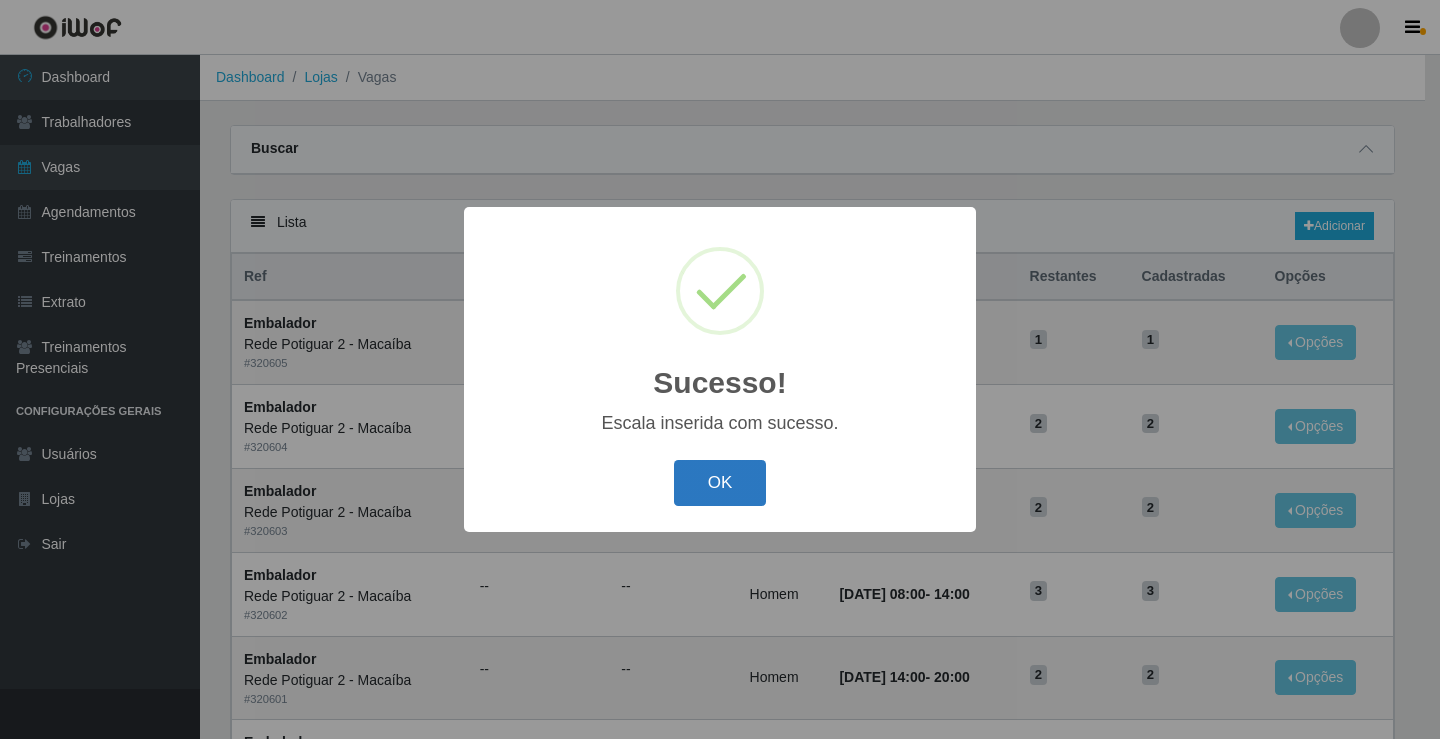 click on "OK" at bounding box center [720, 483] 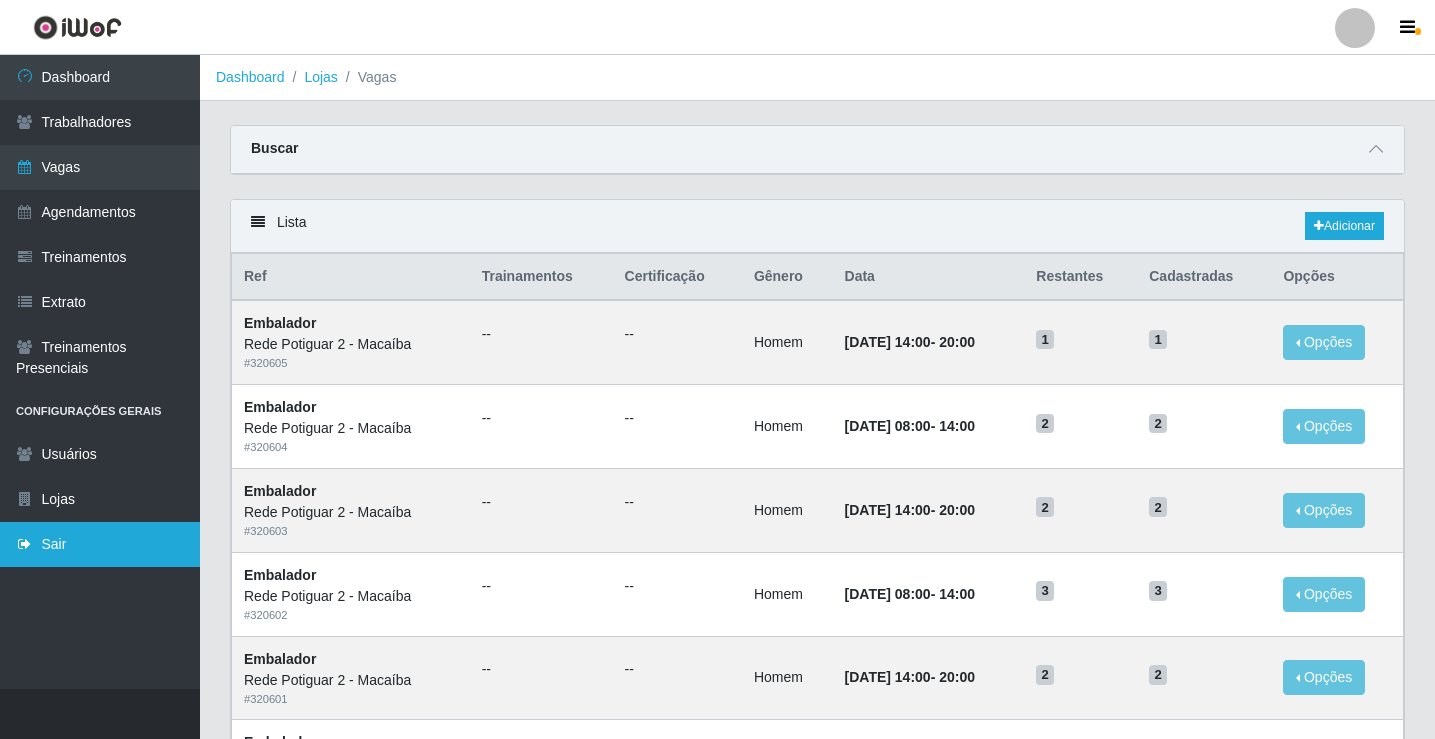 click on "Sair" at bounding box center [100, 544] 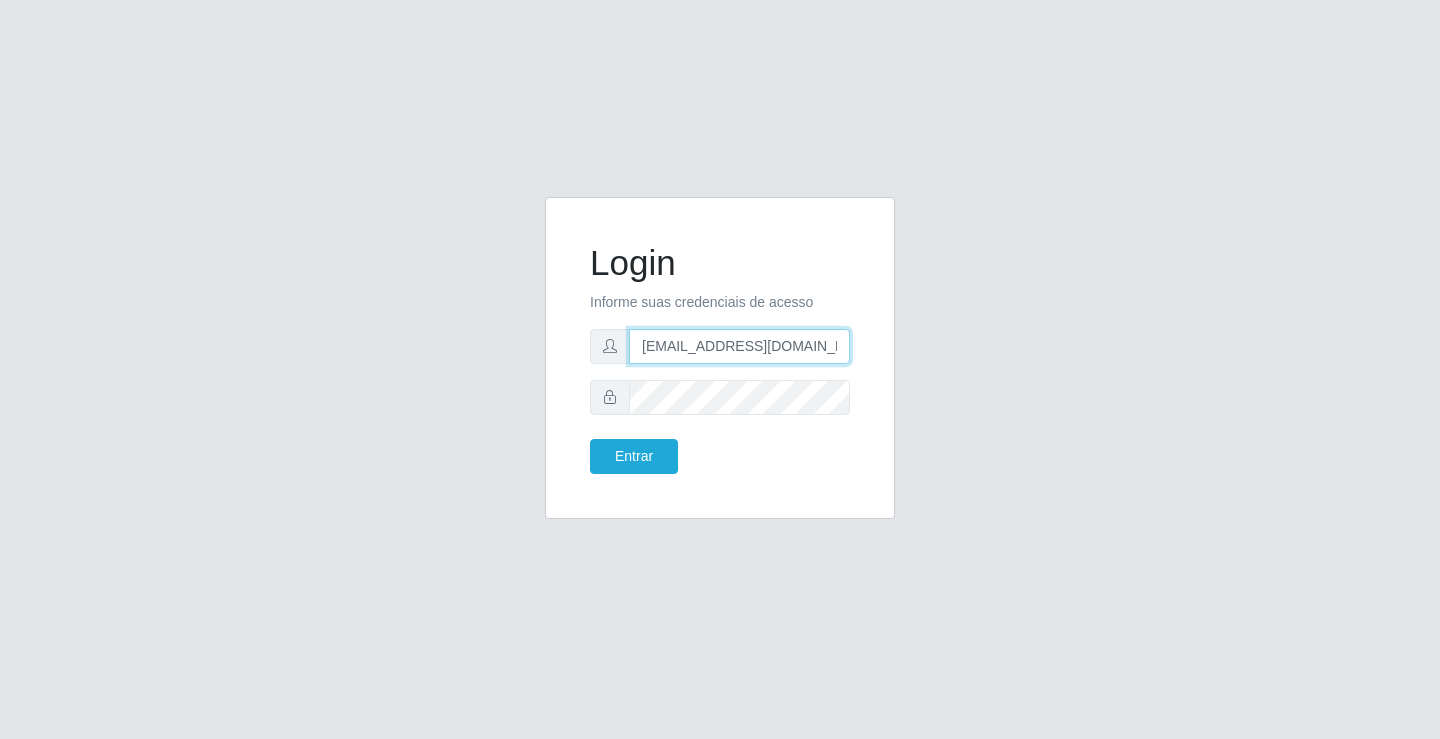 click on "[EMAIL_ADDRESS][DOMAIN_NAME]" at bounding box center (739, 346) 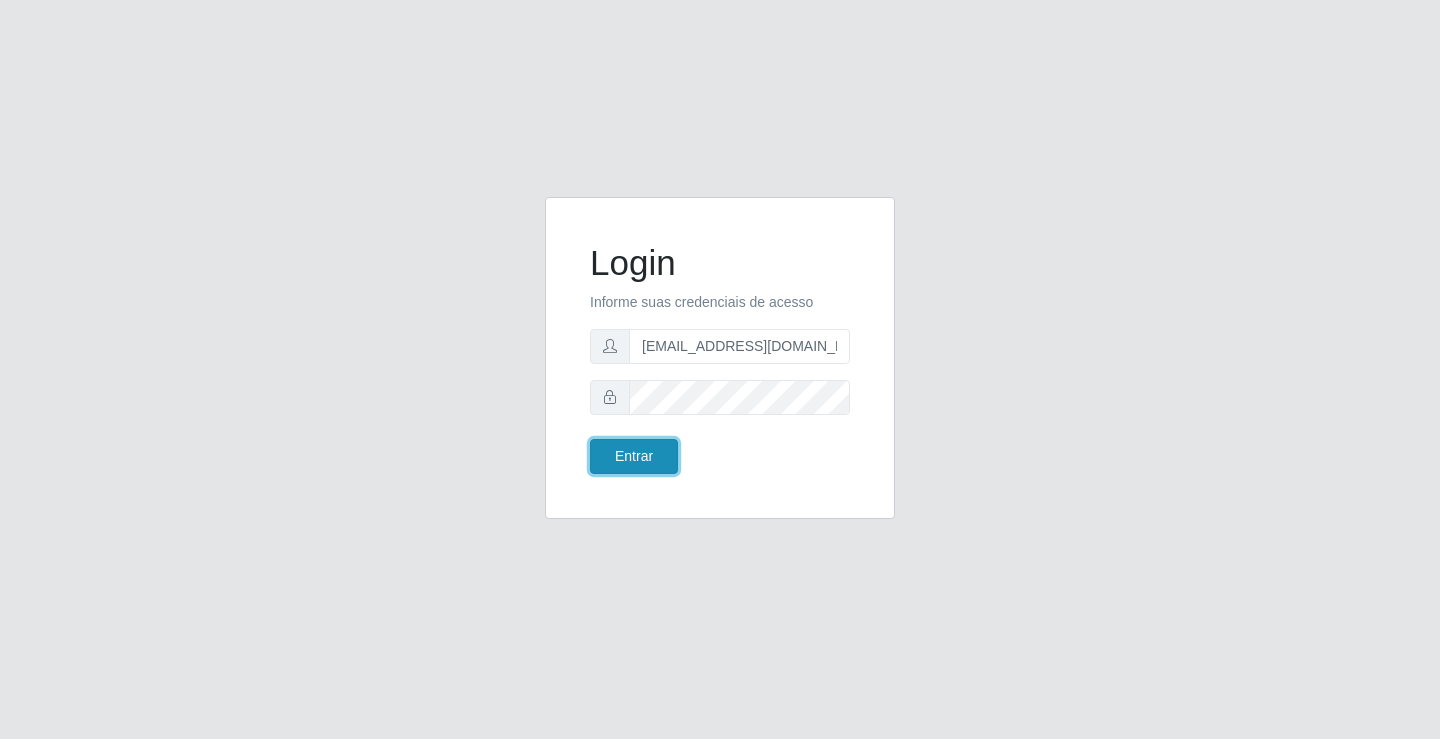 click on "Entrar" at bounding box center (634, 456) 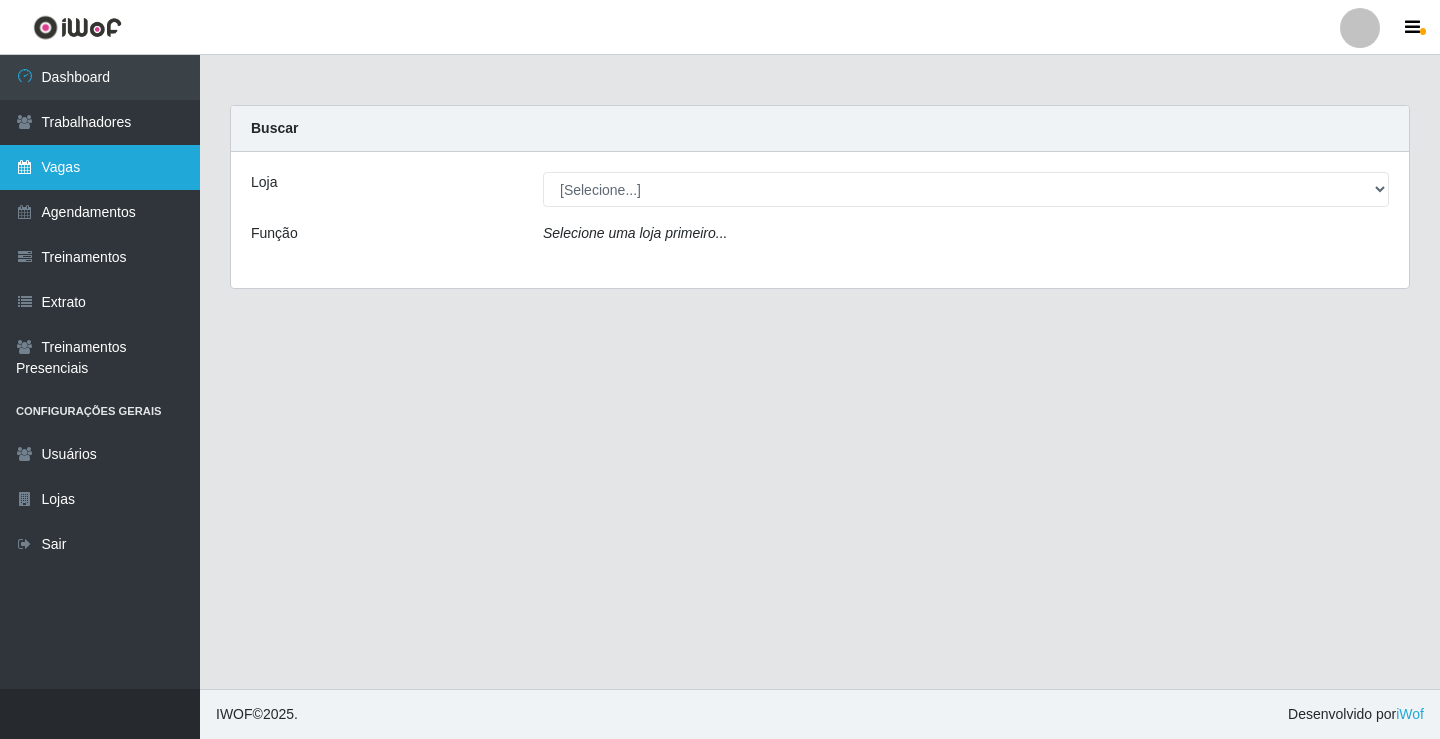 click on "Vagas" at bounding box center (100, 167) 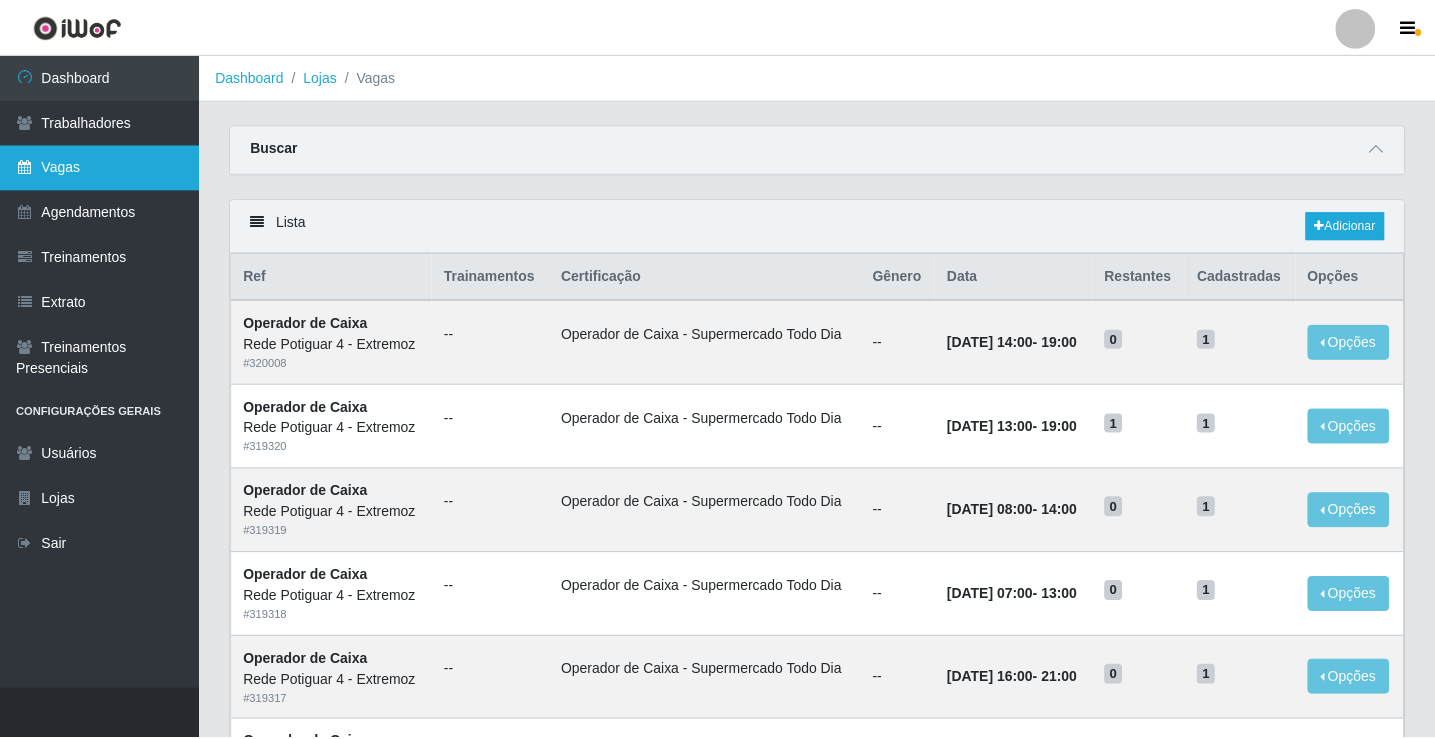 scroll, scrollTop: 0, scrollLeft: 0, axis: both 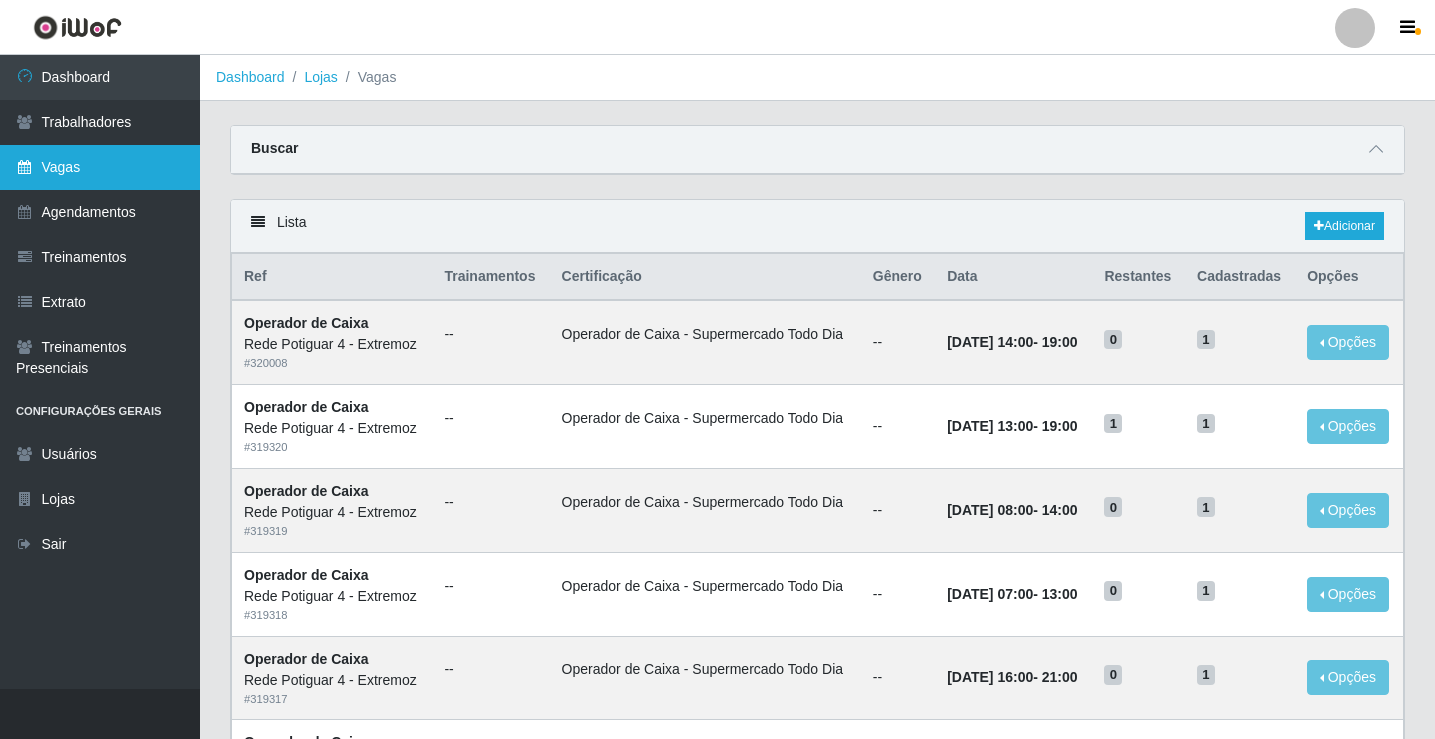 click on "Vagas" at bounding box center (100, 167) 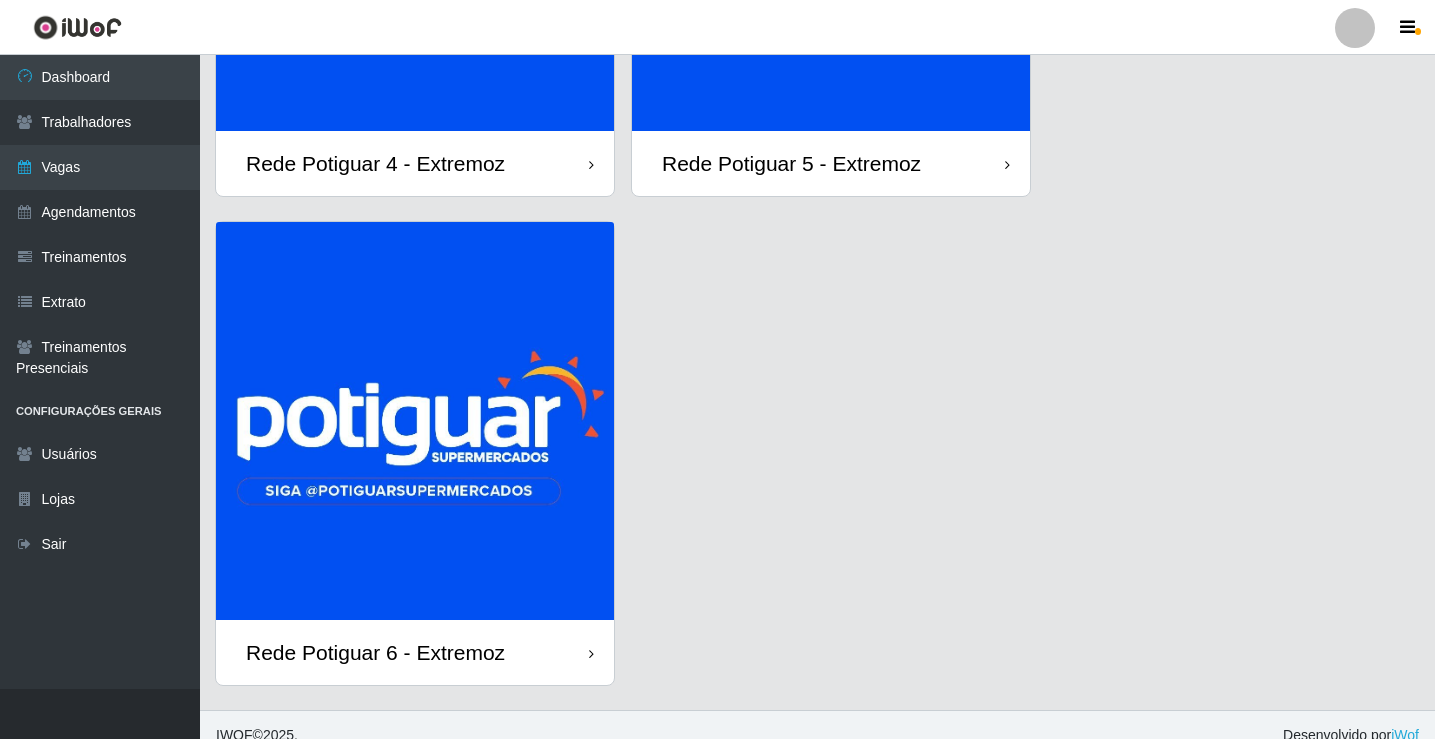 scroll, scrollTop: 414, scrollLeft: 0, axis: vertical 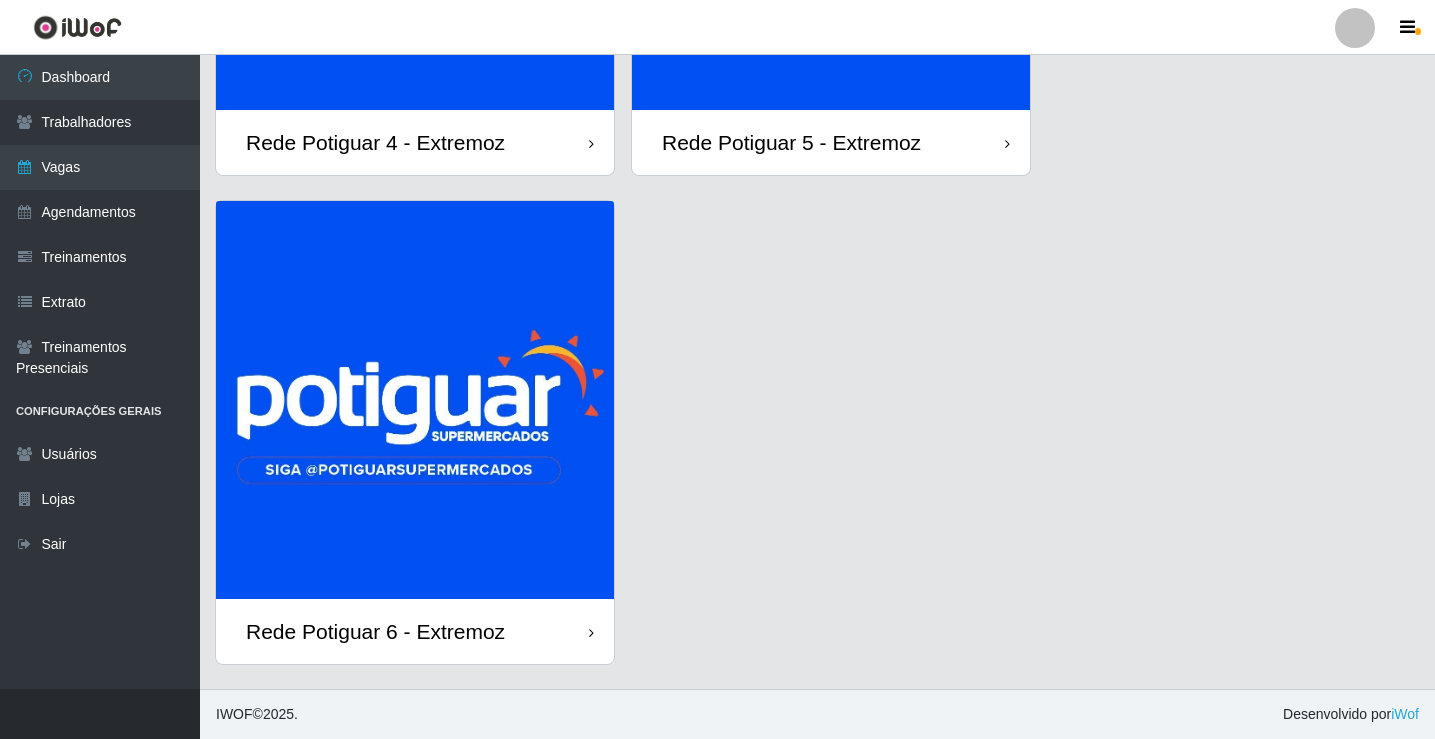 click at bounding box center (415, 400) 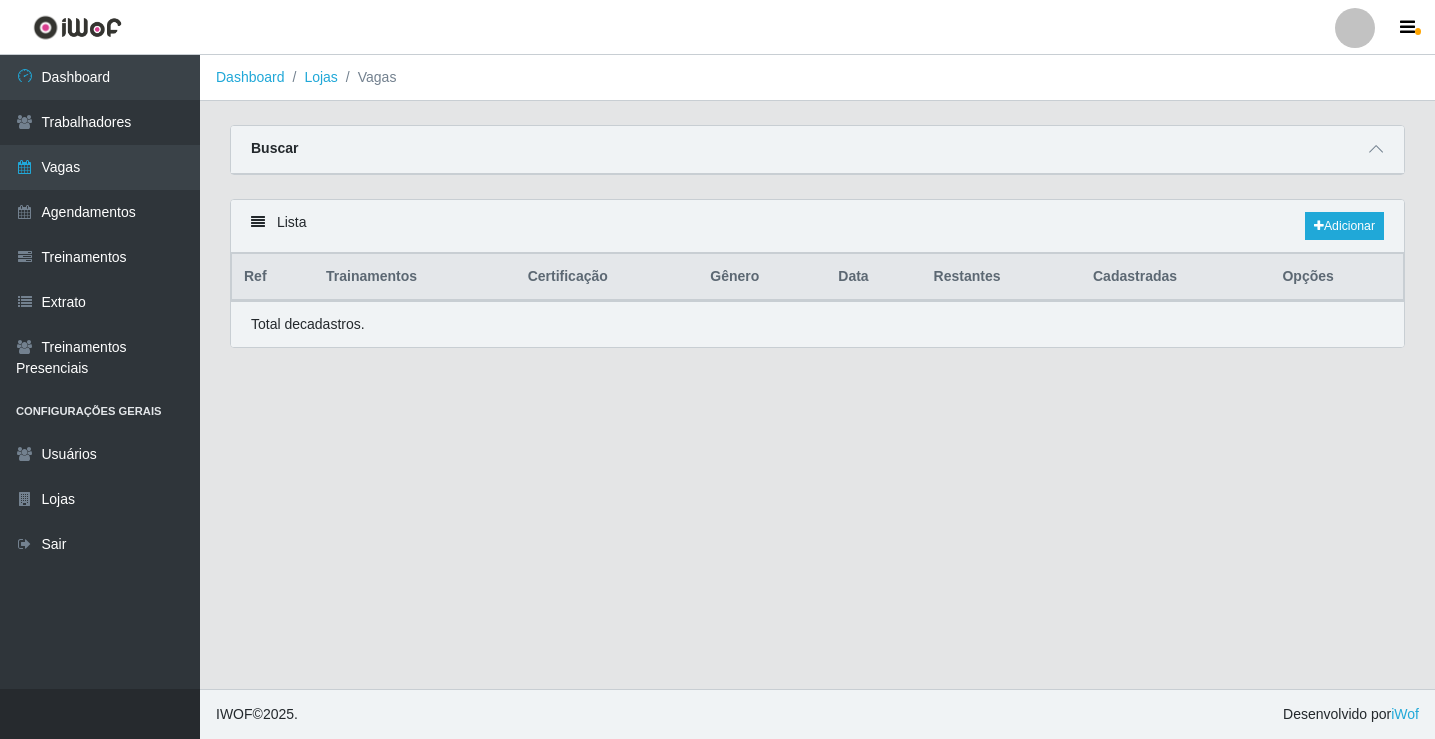 scroll, scrollTop: 0, scrollLeft: 0, axis: both 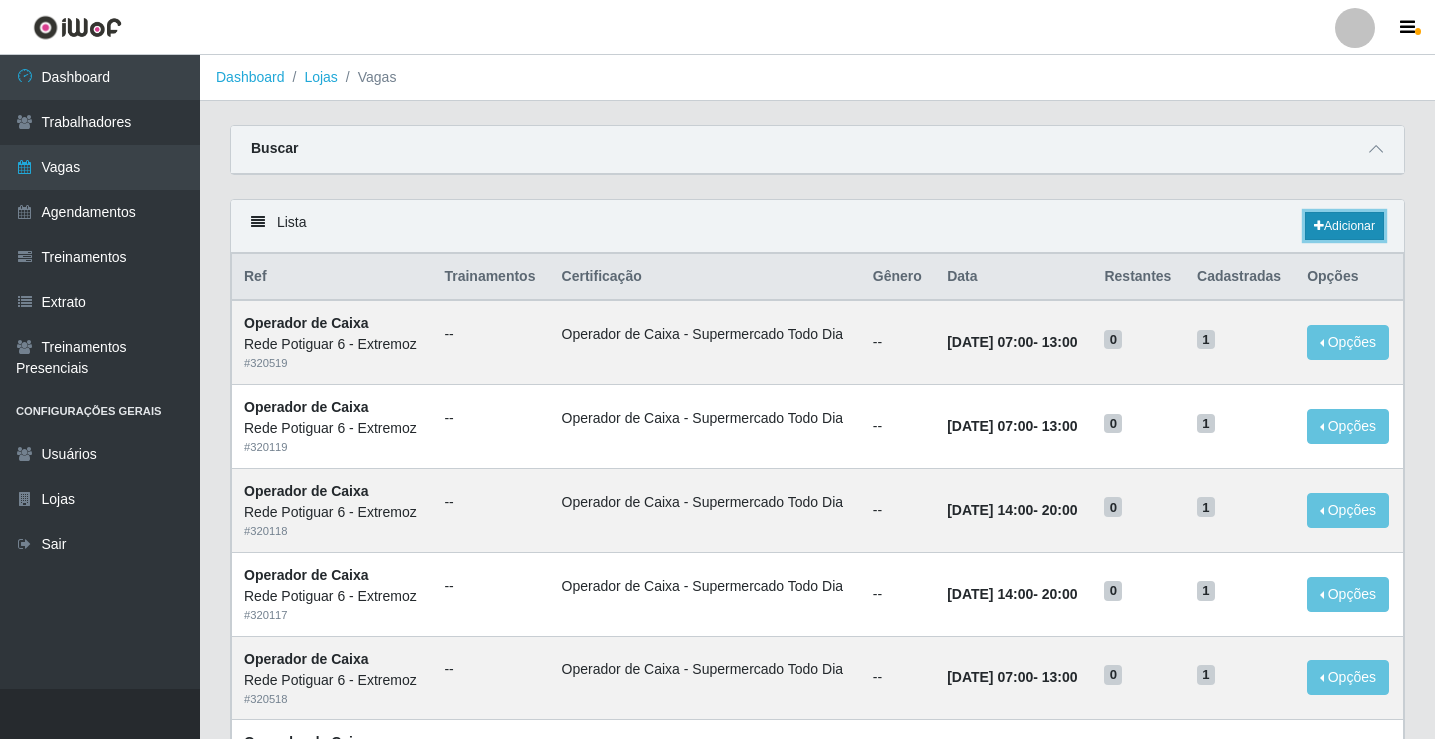 click on "Adicionar" at bounding box center (1344, 226) 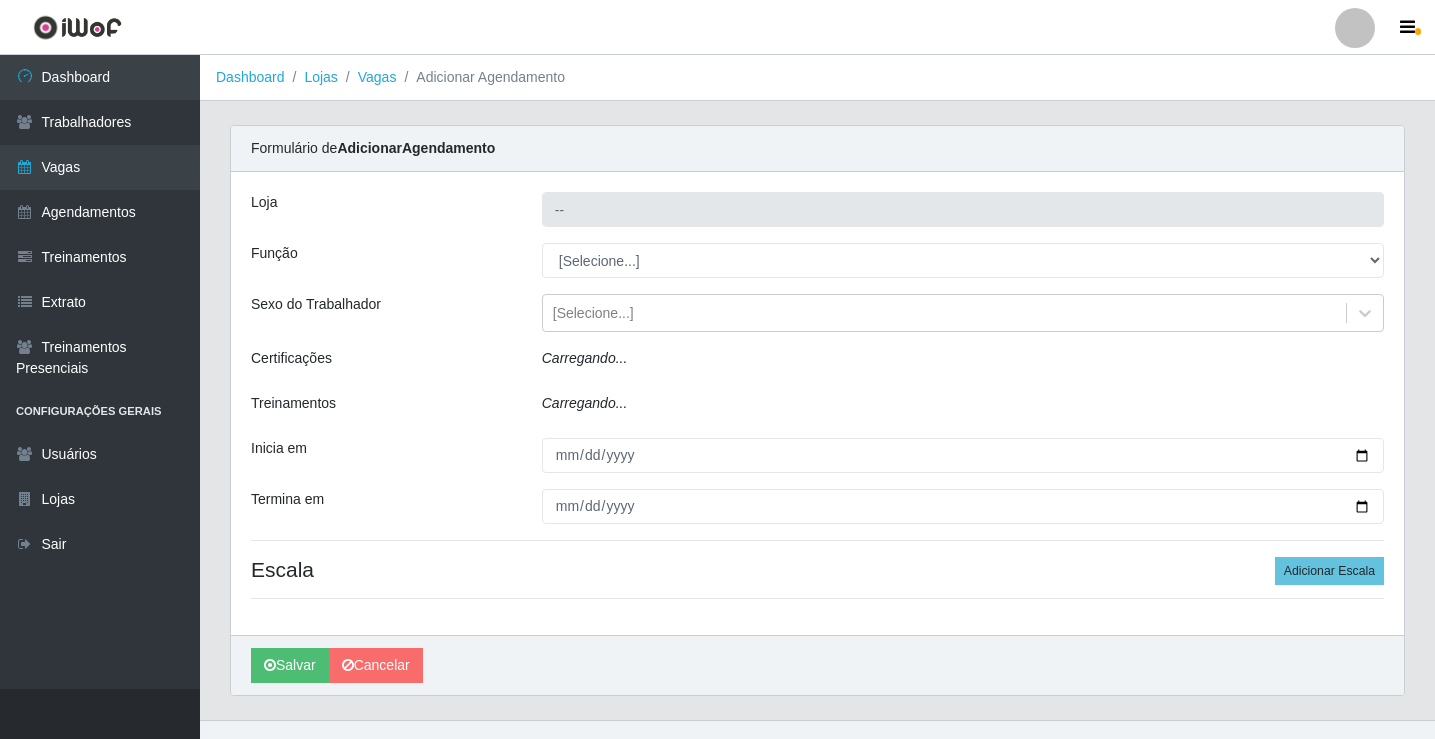 type on "Rede Potiguar 6 - Extremoz" 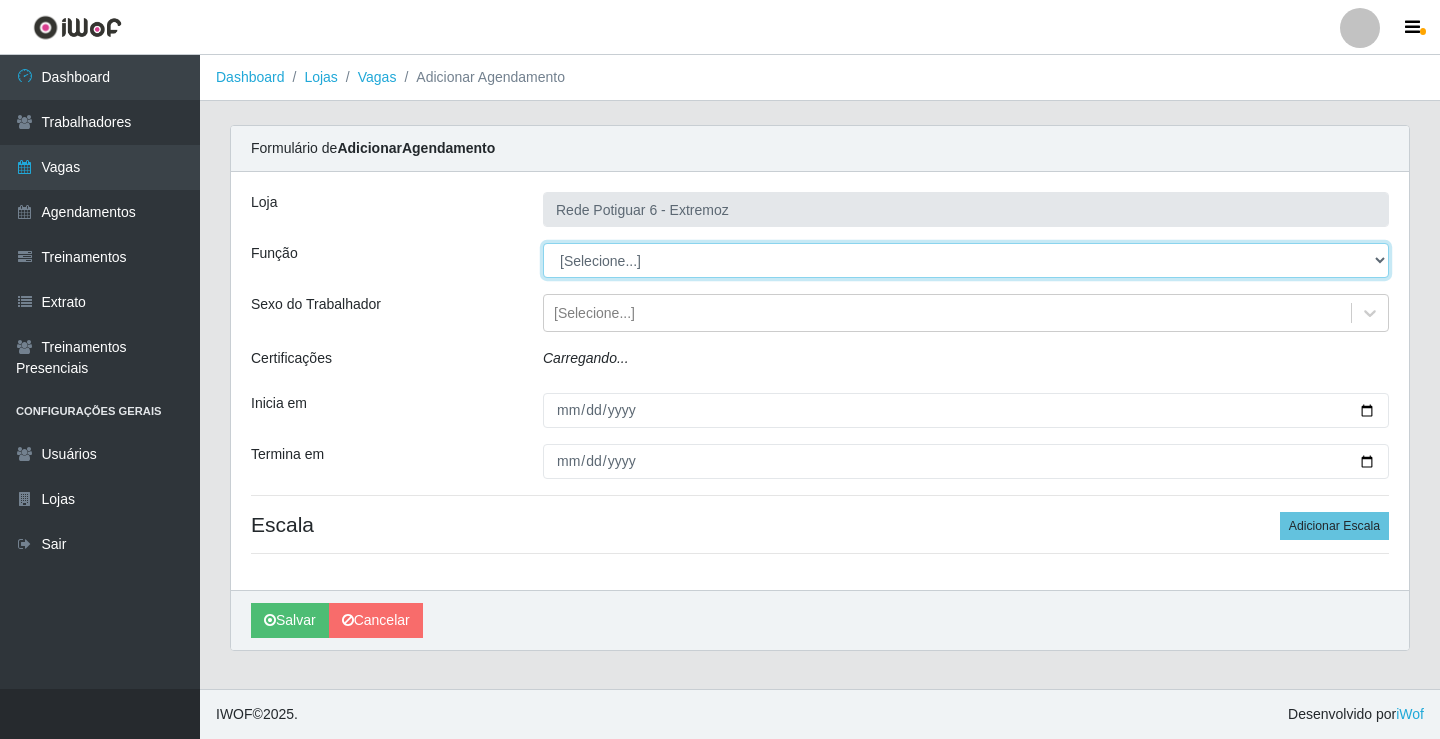click on "[Selecione...] ASG Balconista Embalador Operador de Caixa Operador de Caixa + Operador de Loja Repositor" at bounding box center (966, 260) 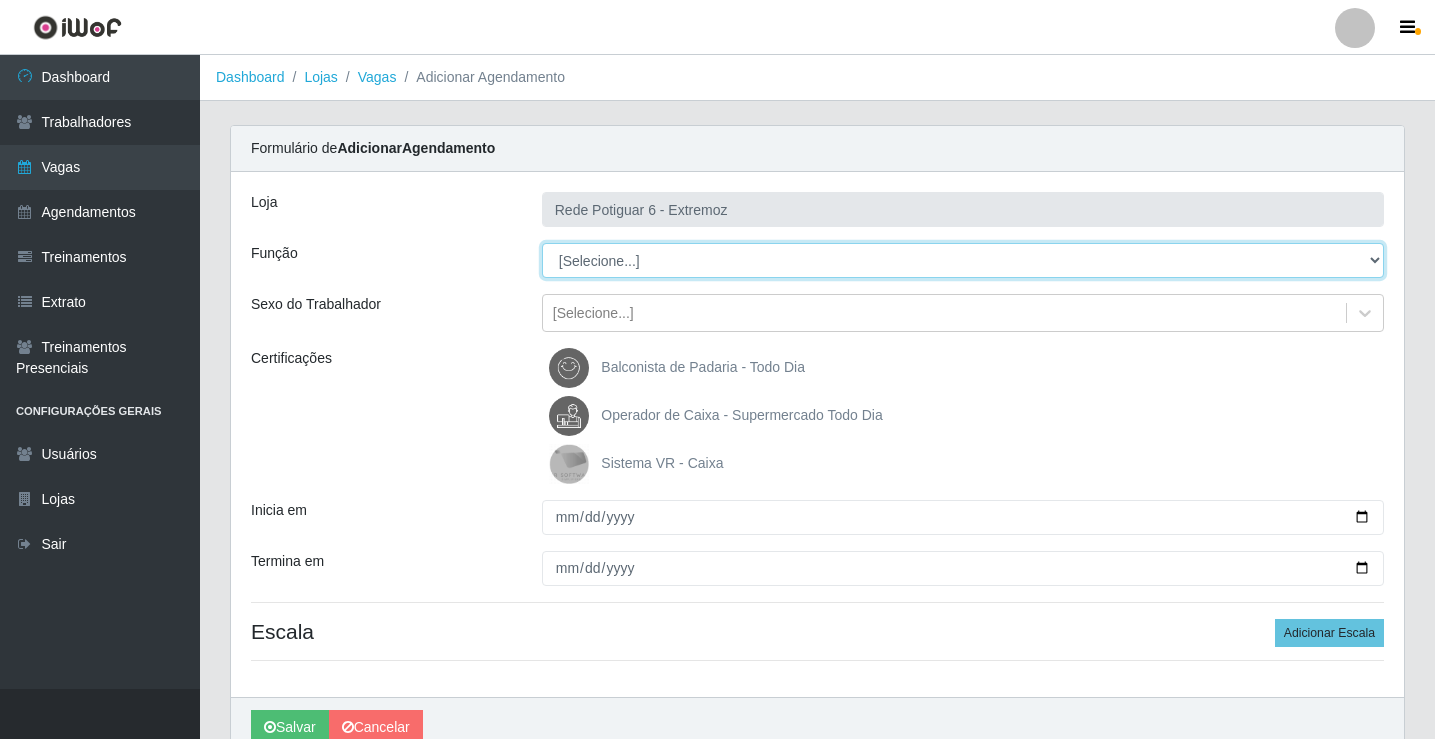 select on "22" 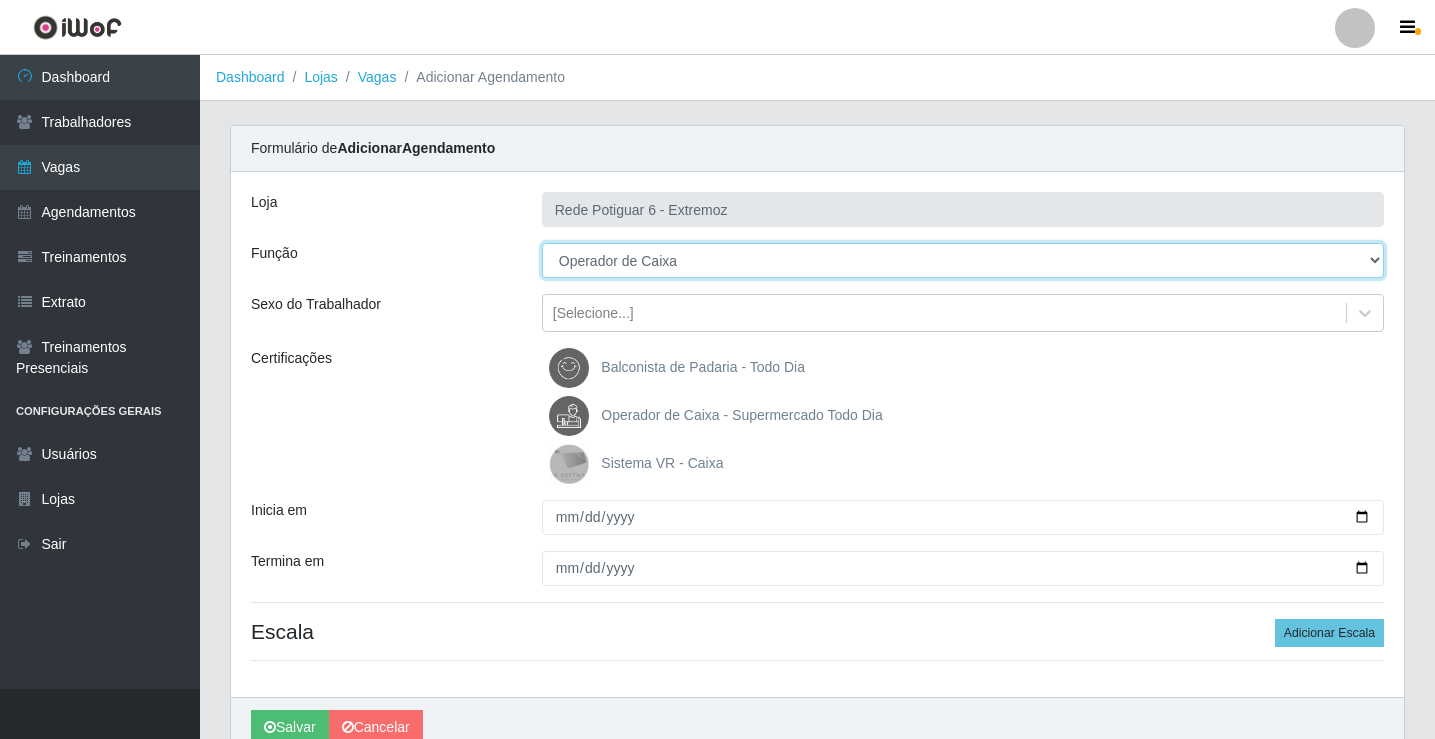 click on "[Selecione...] ASG Balconista Embalador Operador de Caixa Operador de Caixa + Operador de Loja Repositor" at bounding box center [963, 260] 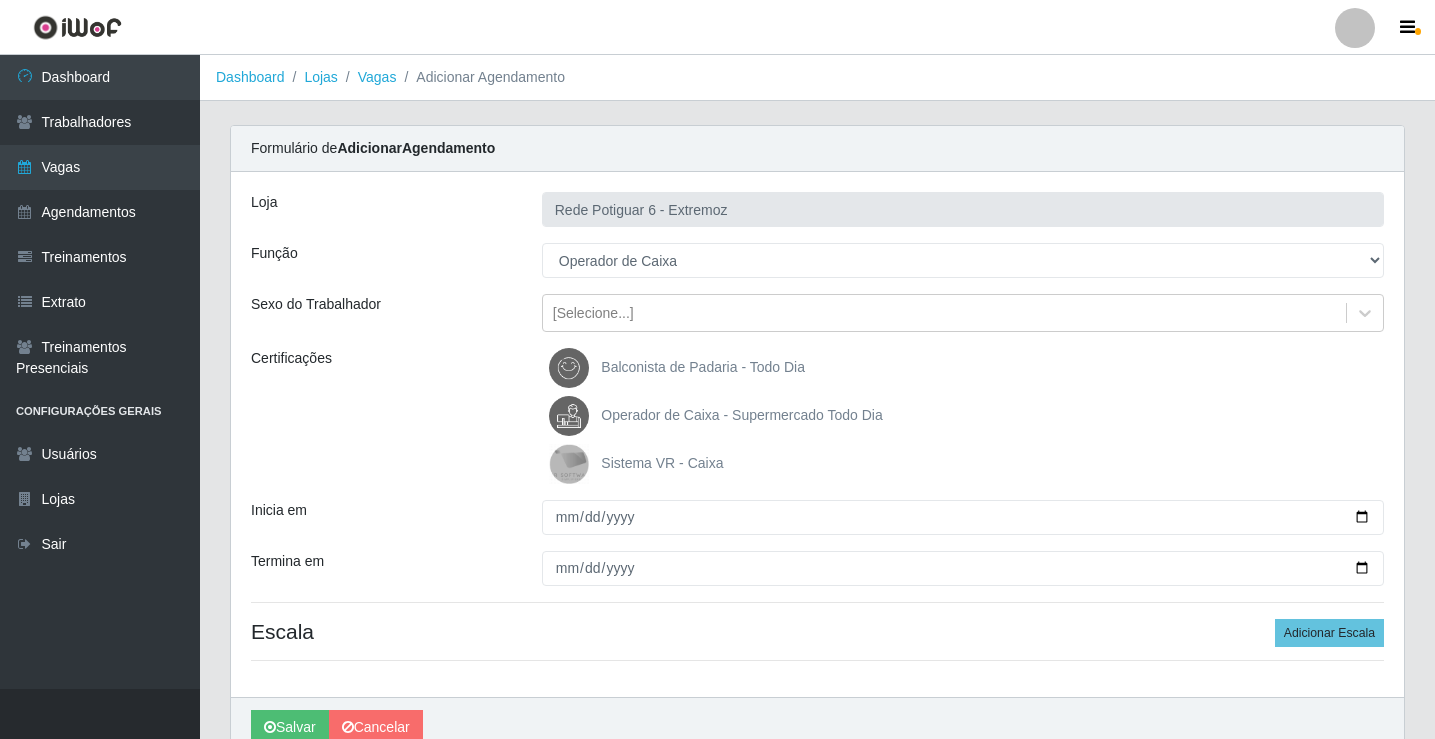 drag, startPoint x: 631, startPoint y: 418, endPoint x: 599, endPoint y: 462, distance: 54.405884 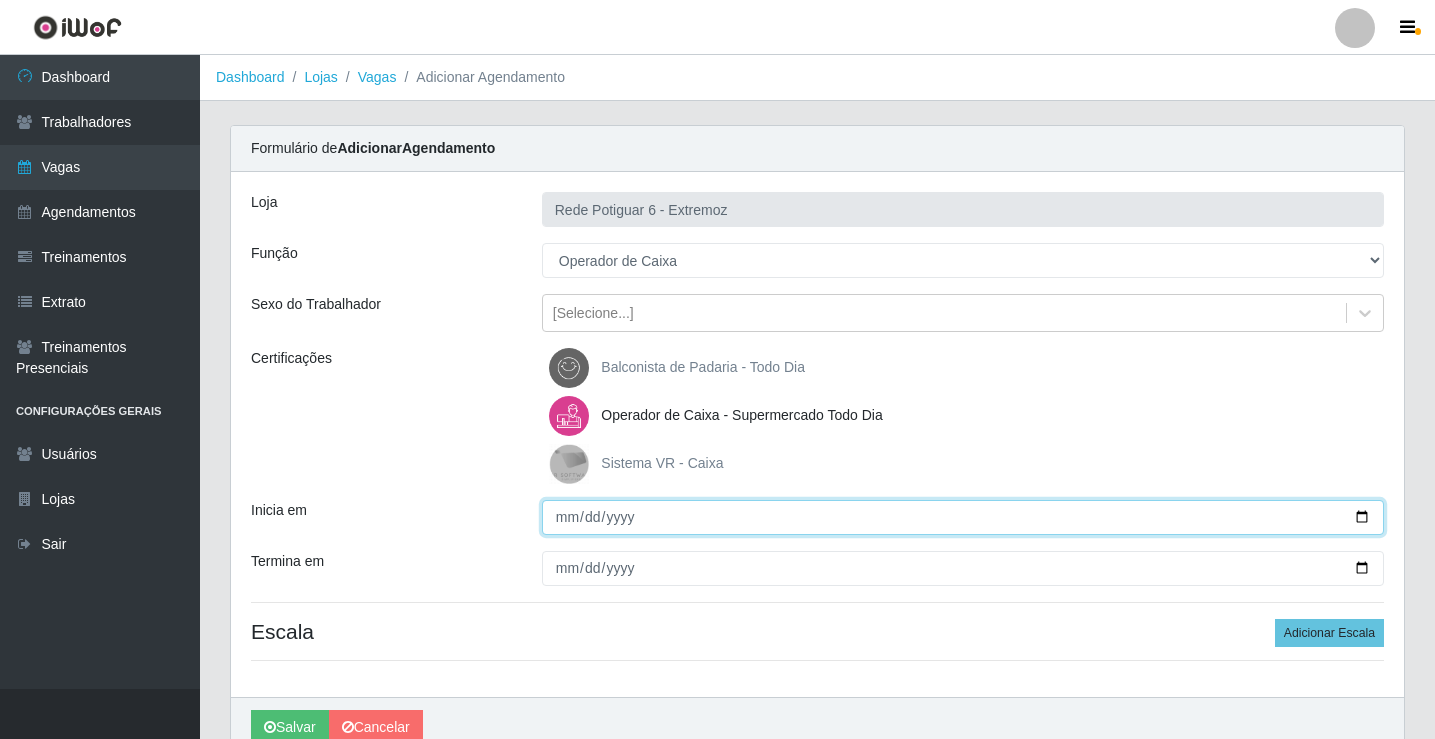 click on "Inicia em" at bounding box center [963, 517] 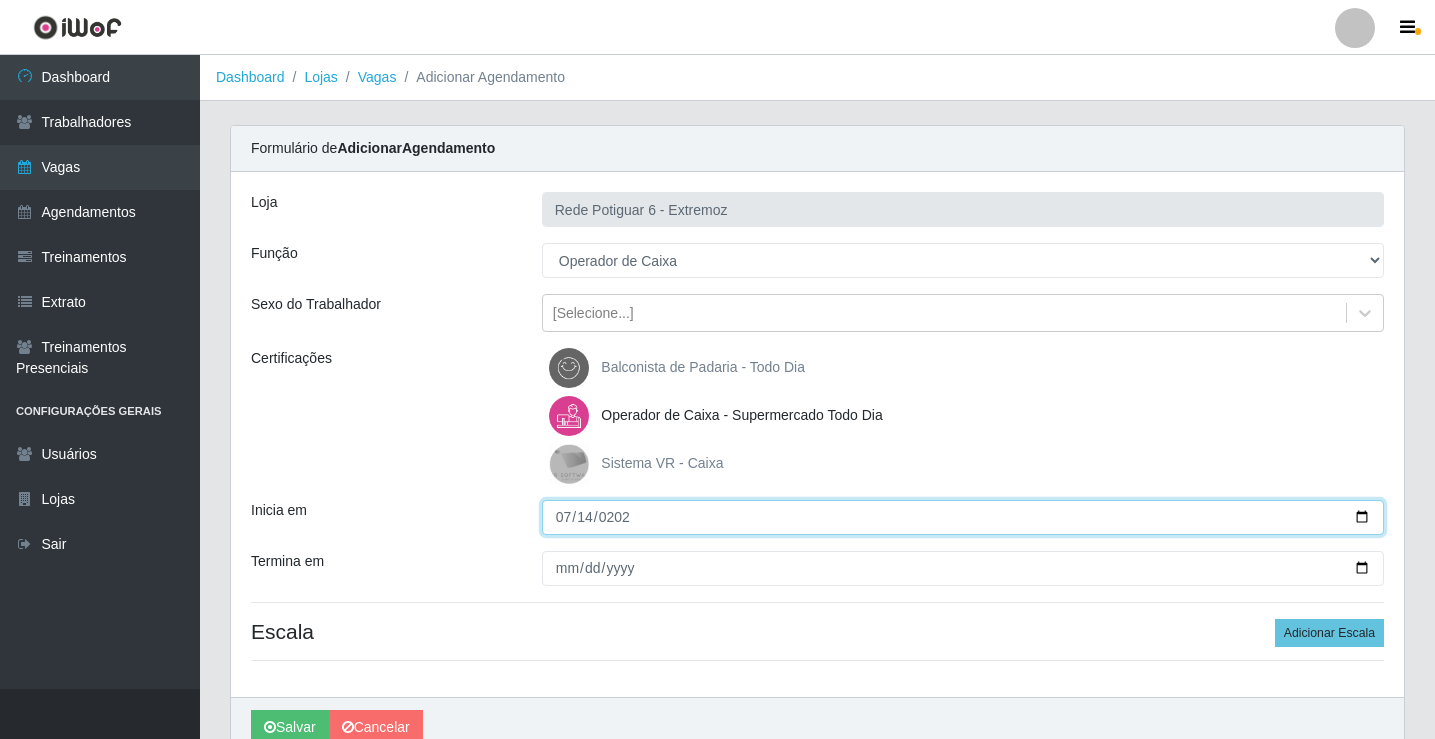 type on "[DATE]" 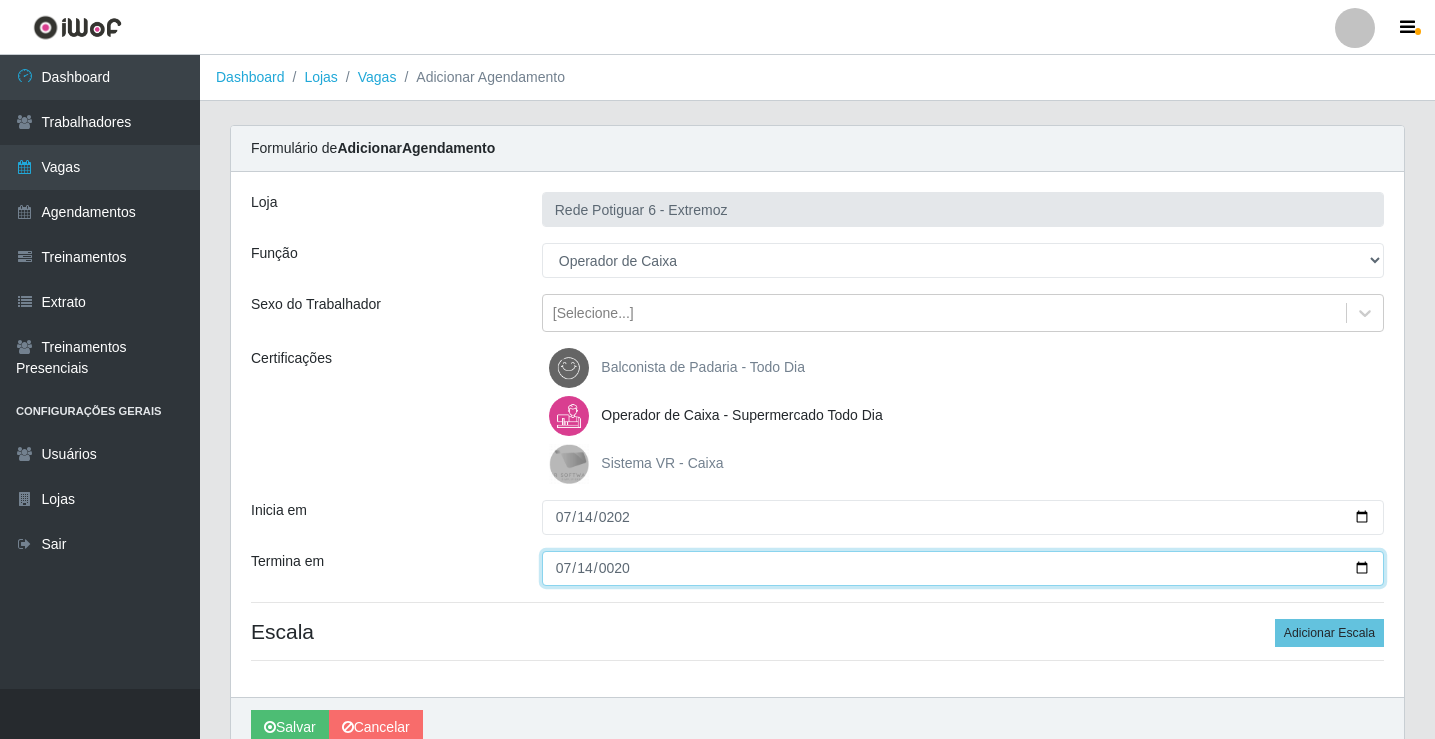 type on "0205-07-14" 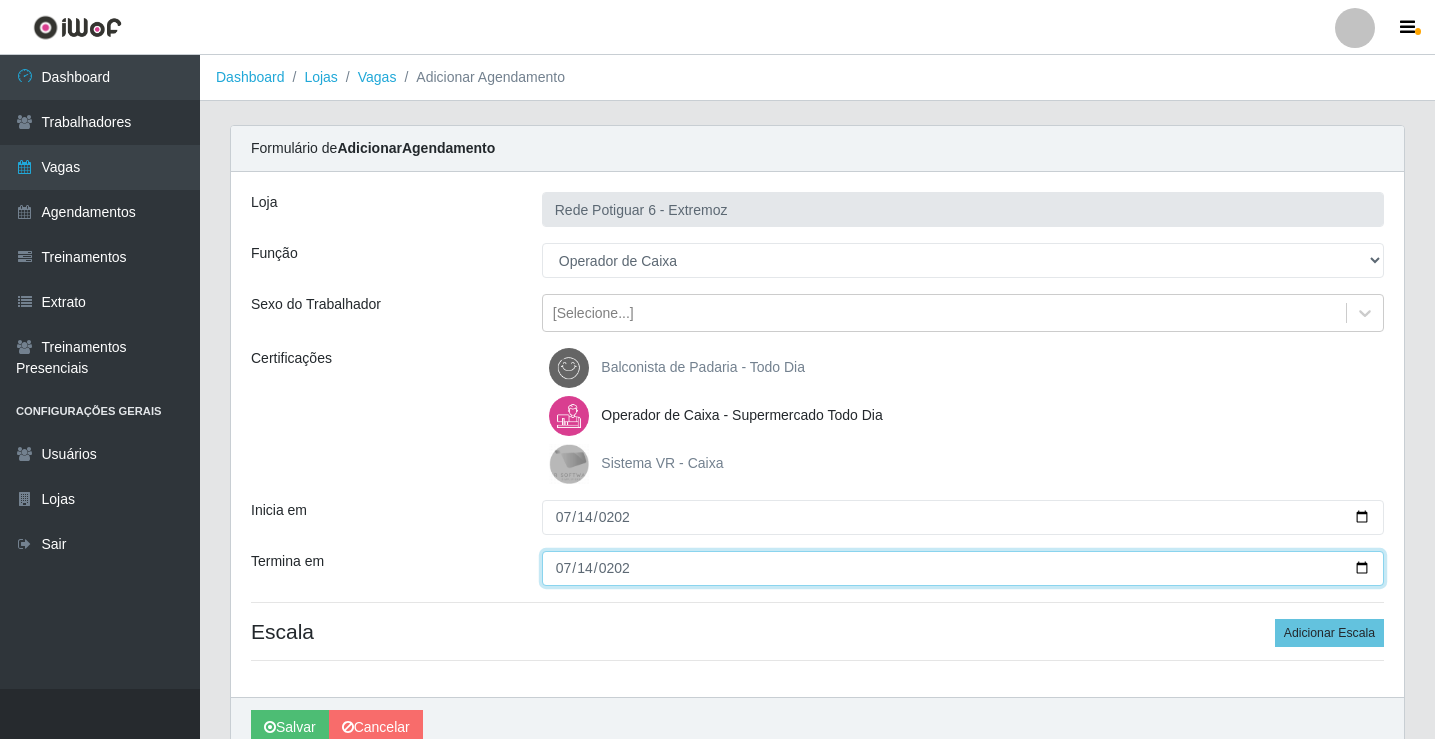 type on "[DATE]" 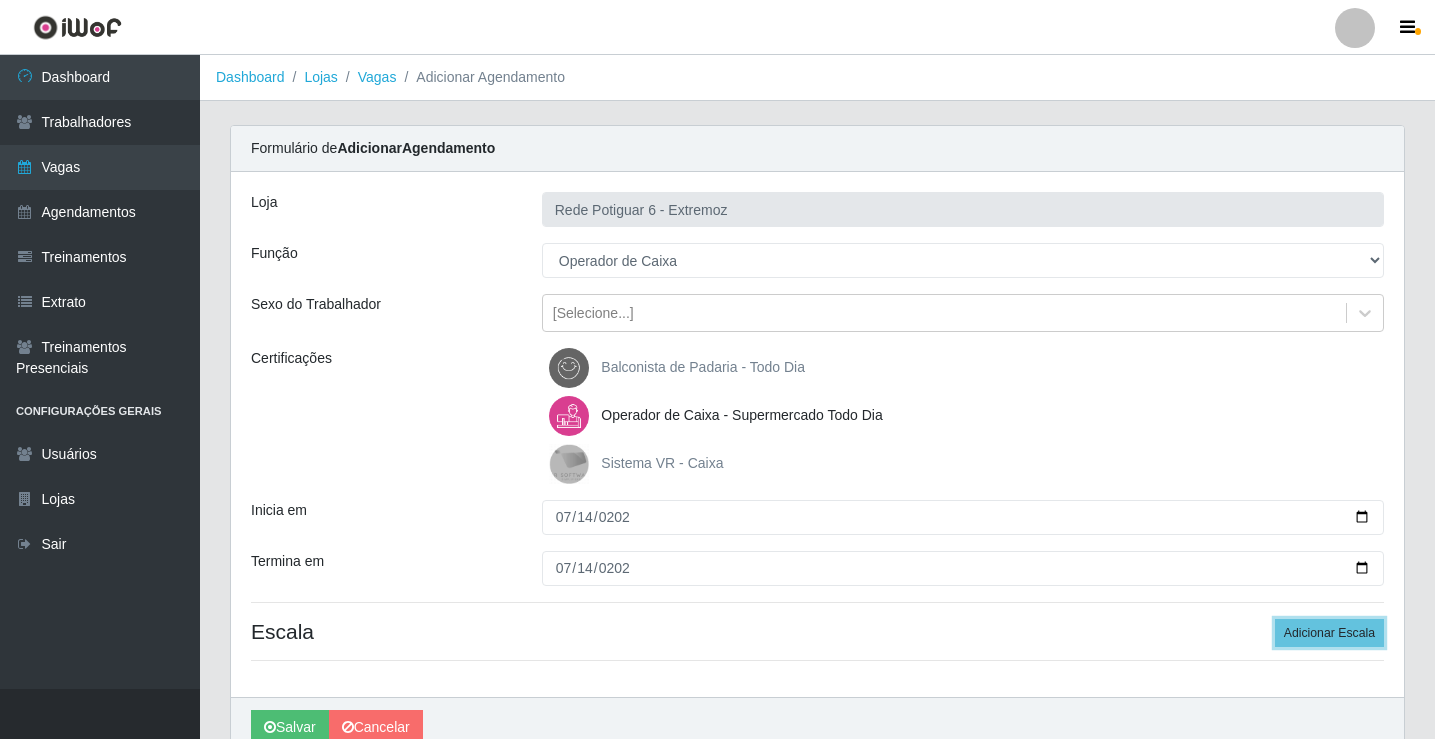 type 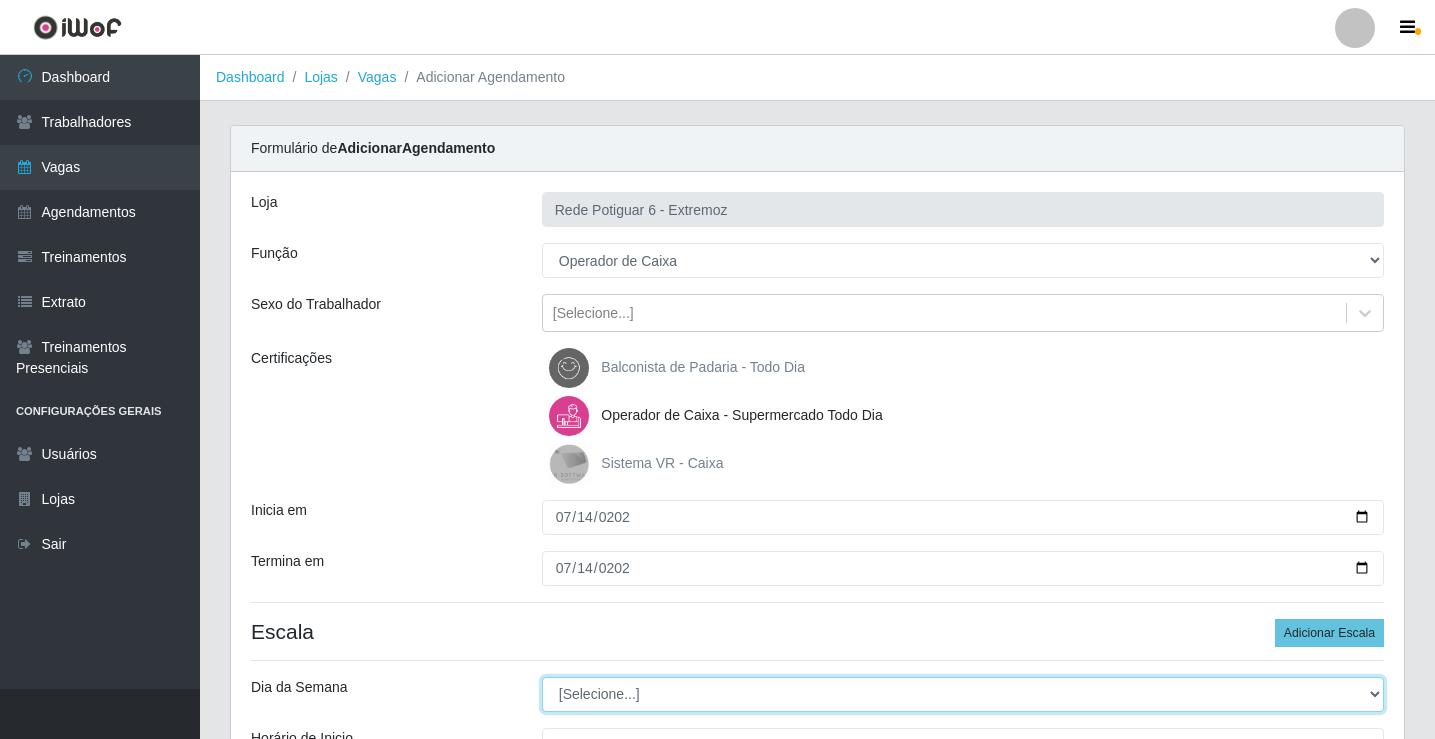 select on "1" 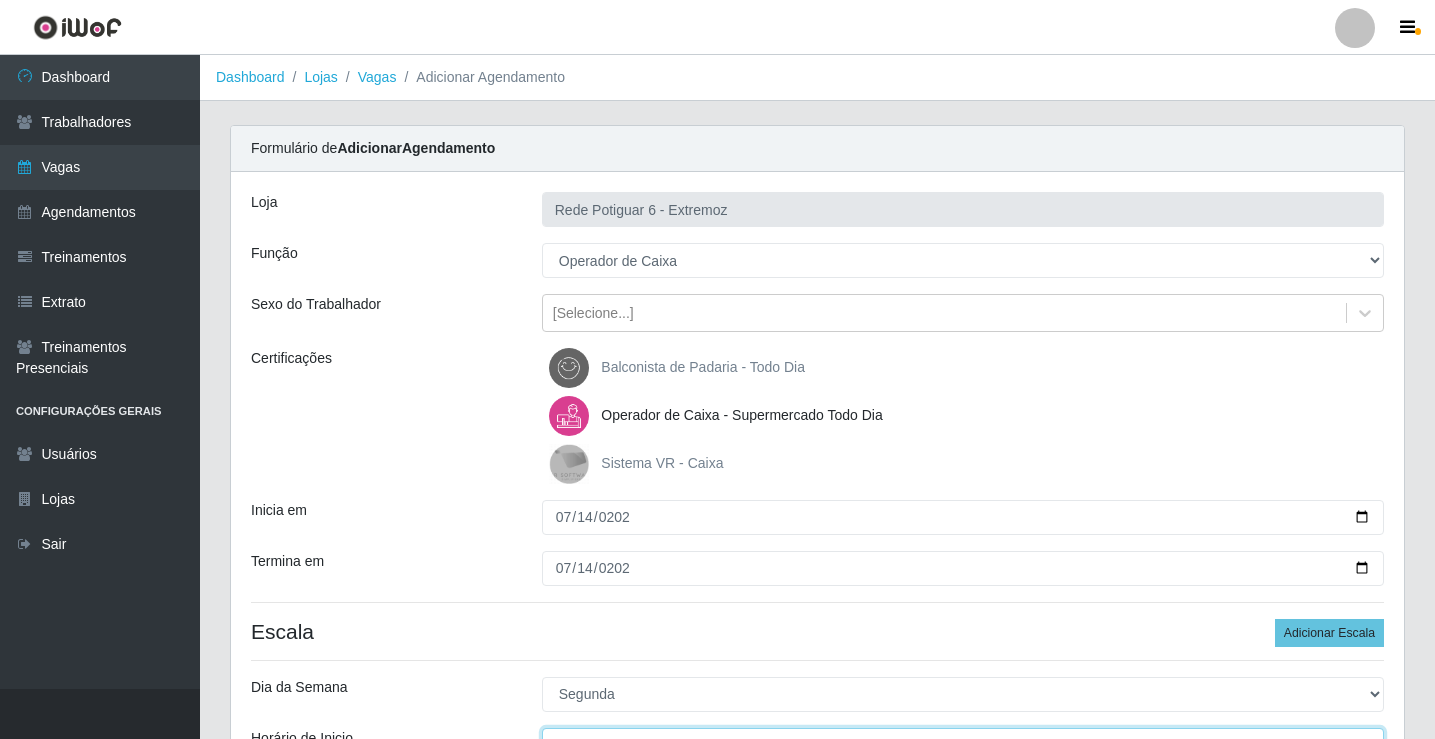 scroll, scrollTop: 24, scrollLeft: 0, axis: vertical 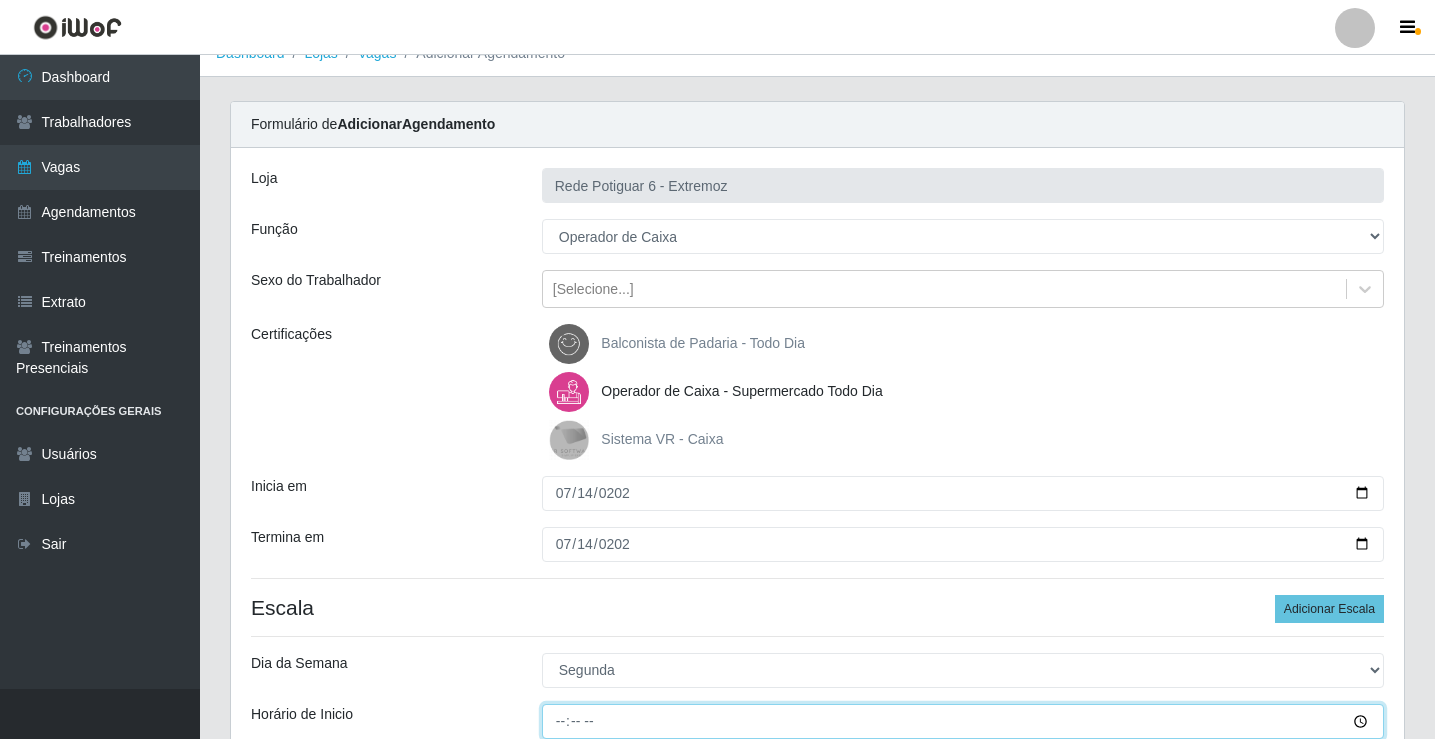 type on "14:00" 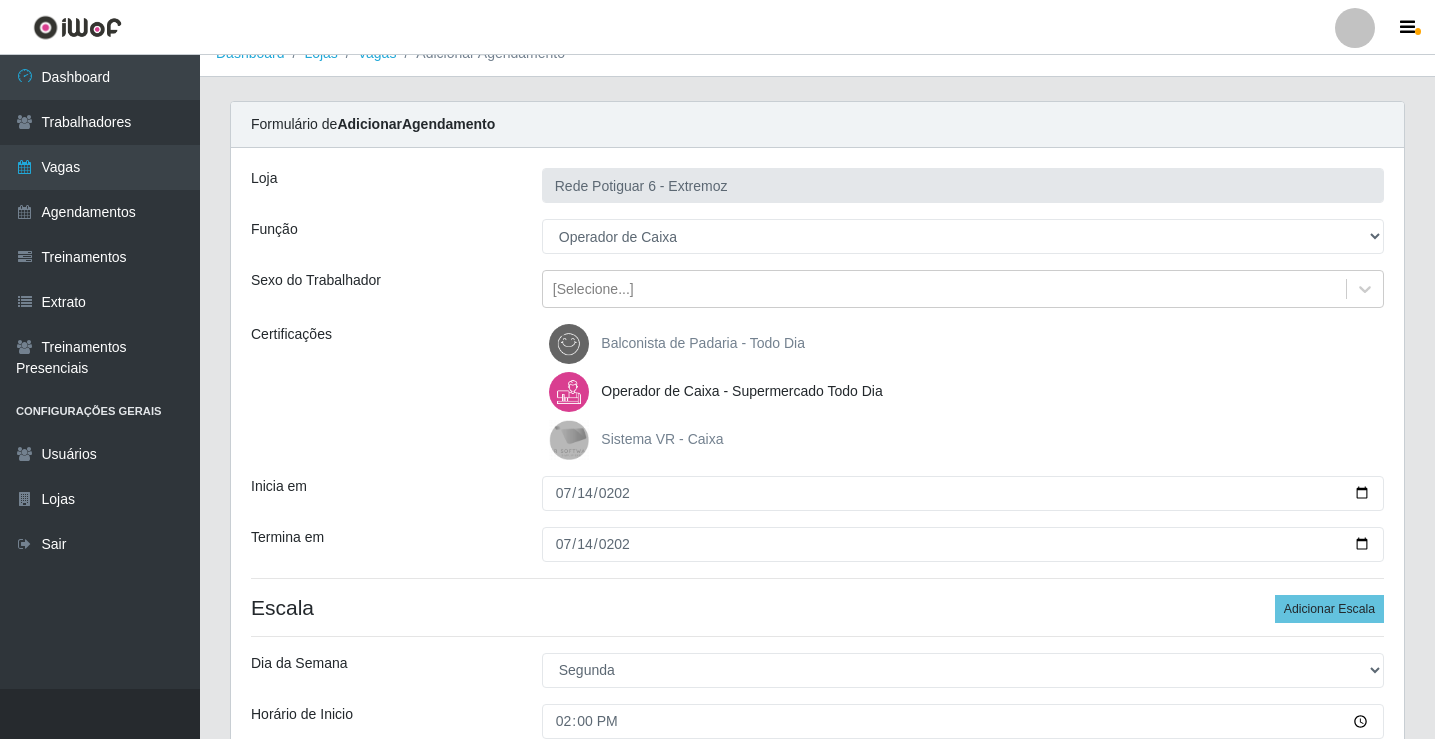 scroll, scrollTop: 314, scrollLeft: 0, axis: vertical 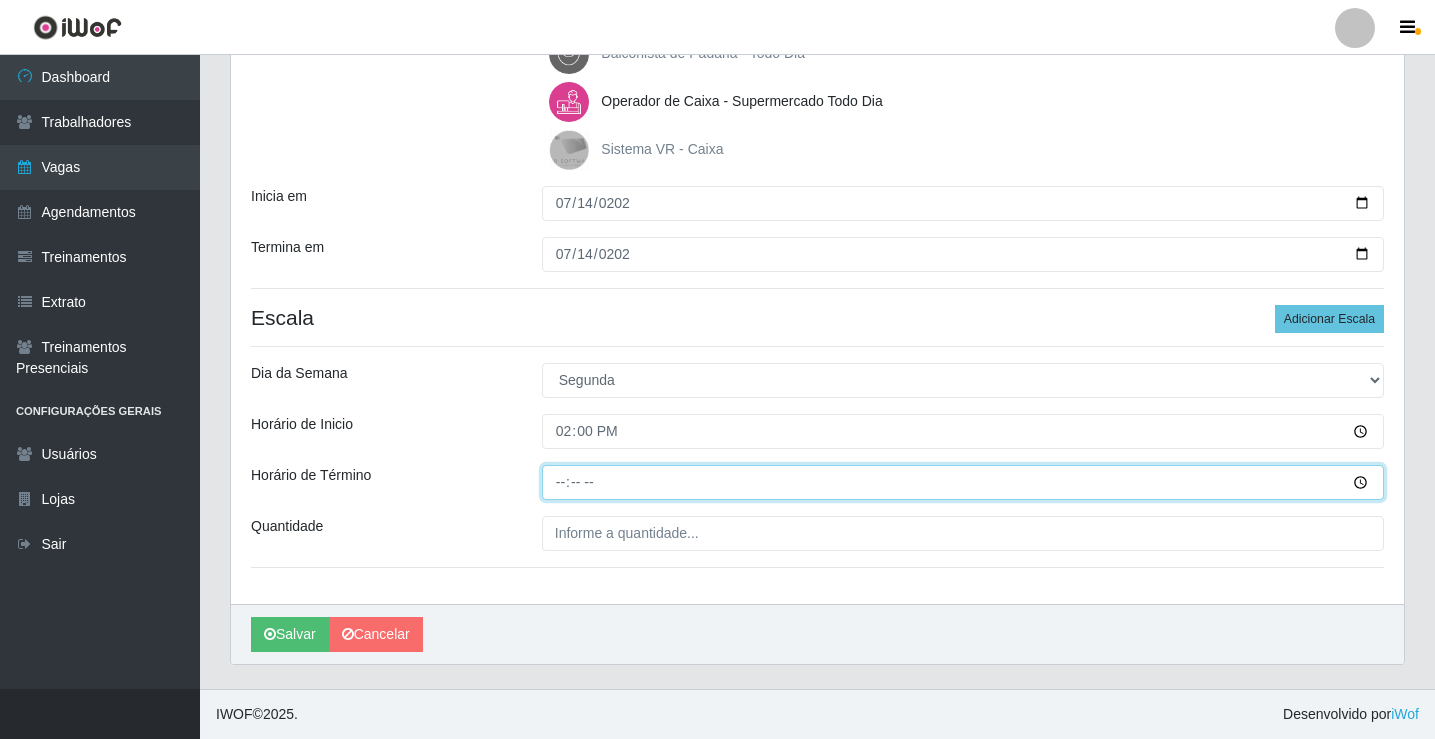 type on "20:00" 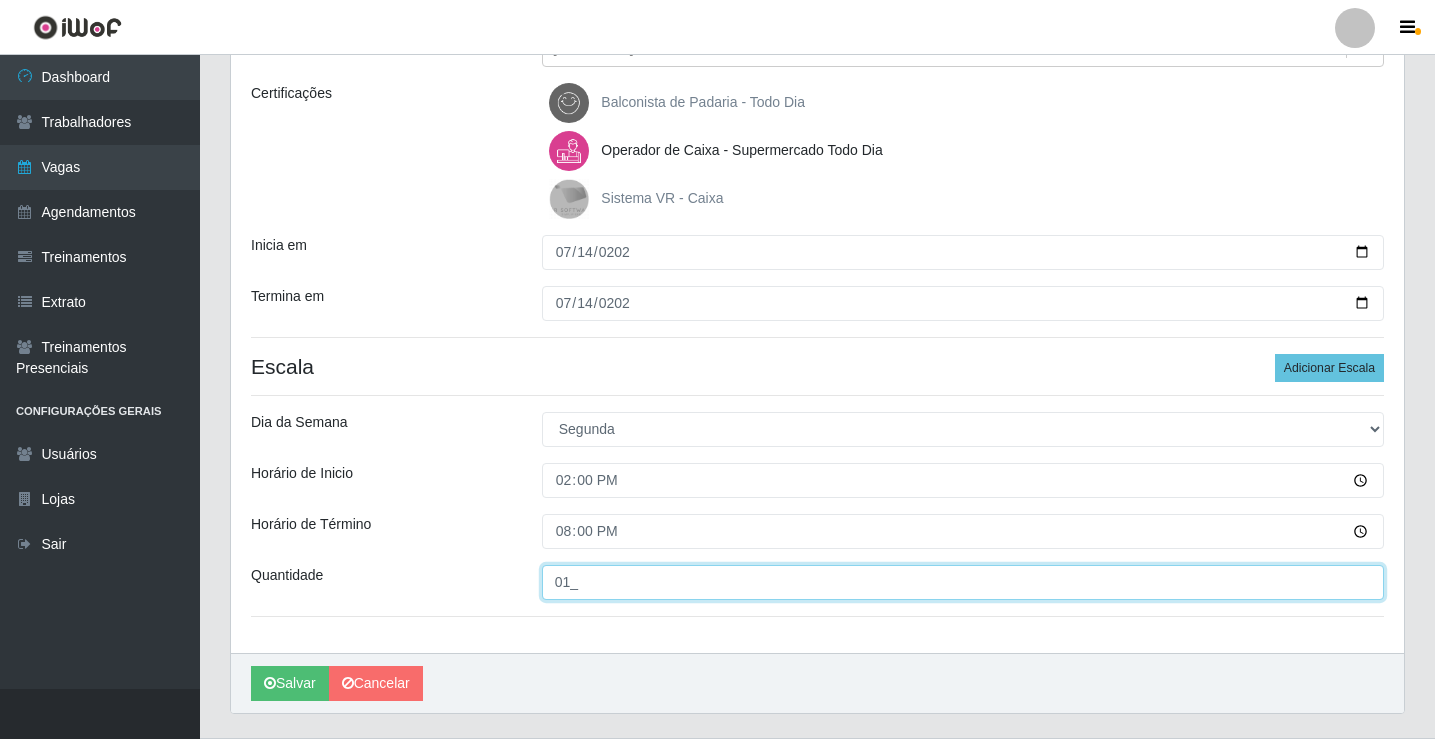 scroll, scrollTop: 300, scrollLeft: 0, axis: vertical 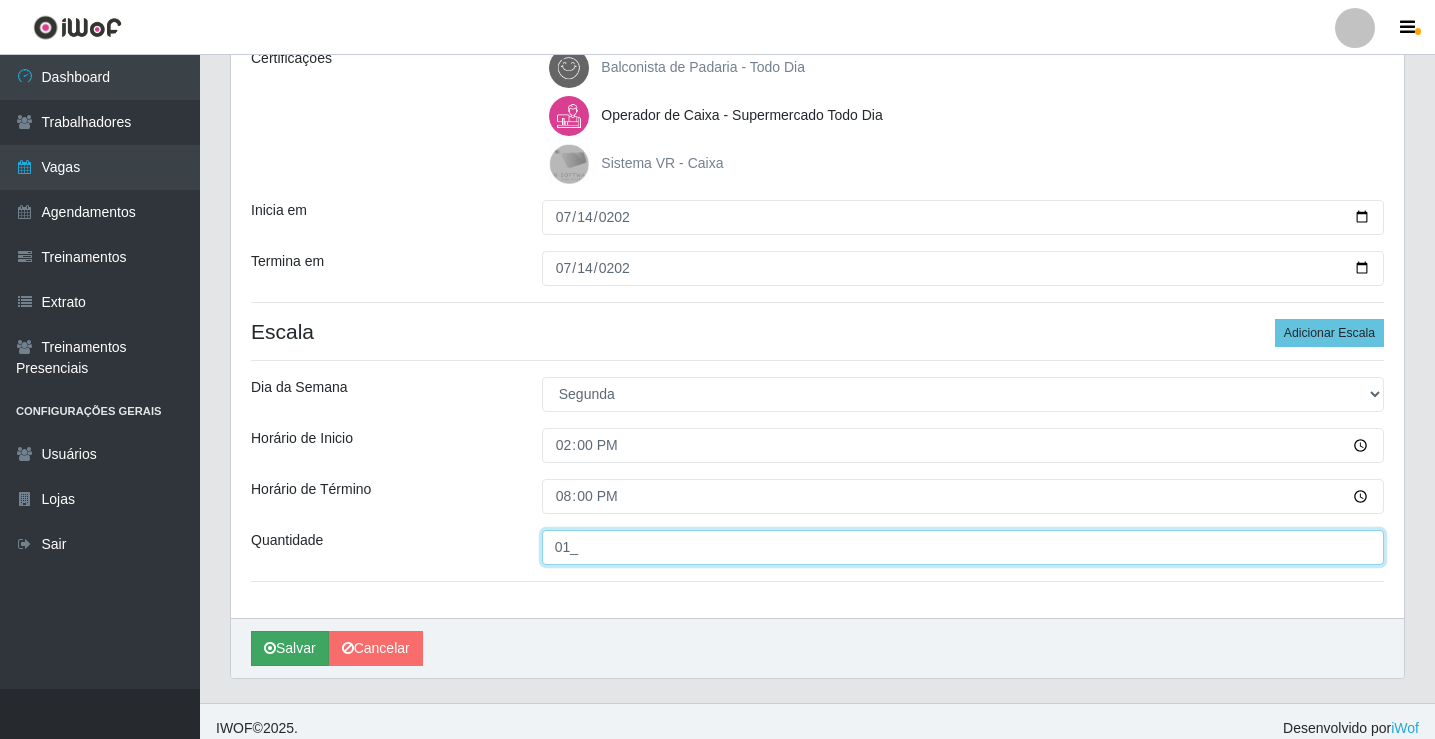 type on "01_" 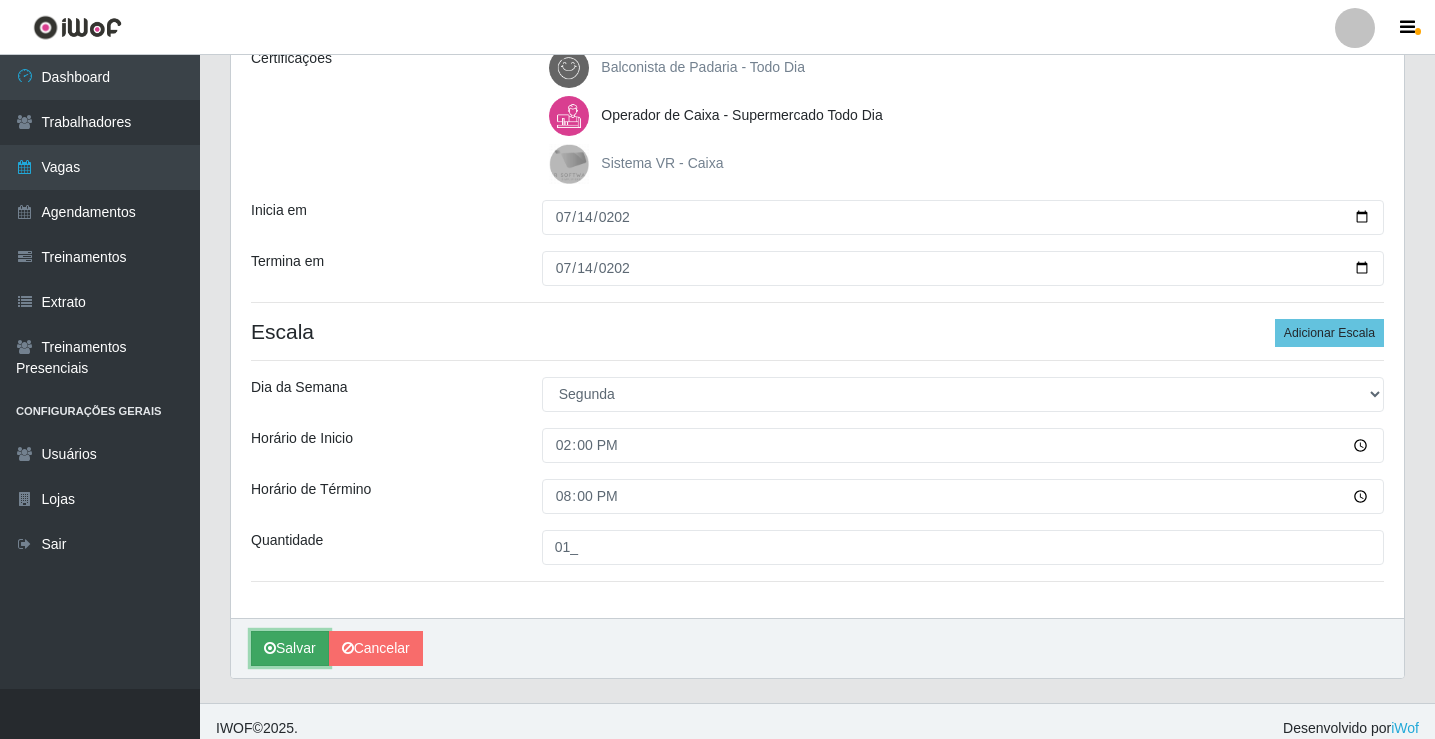 click on "Salvar" at bounding box center (290, 648) 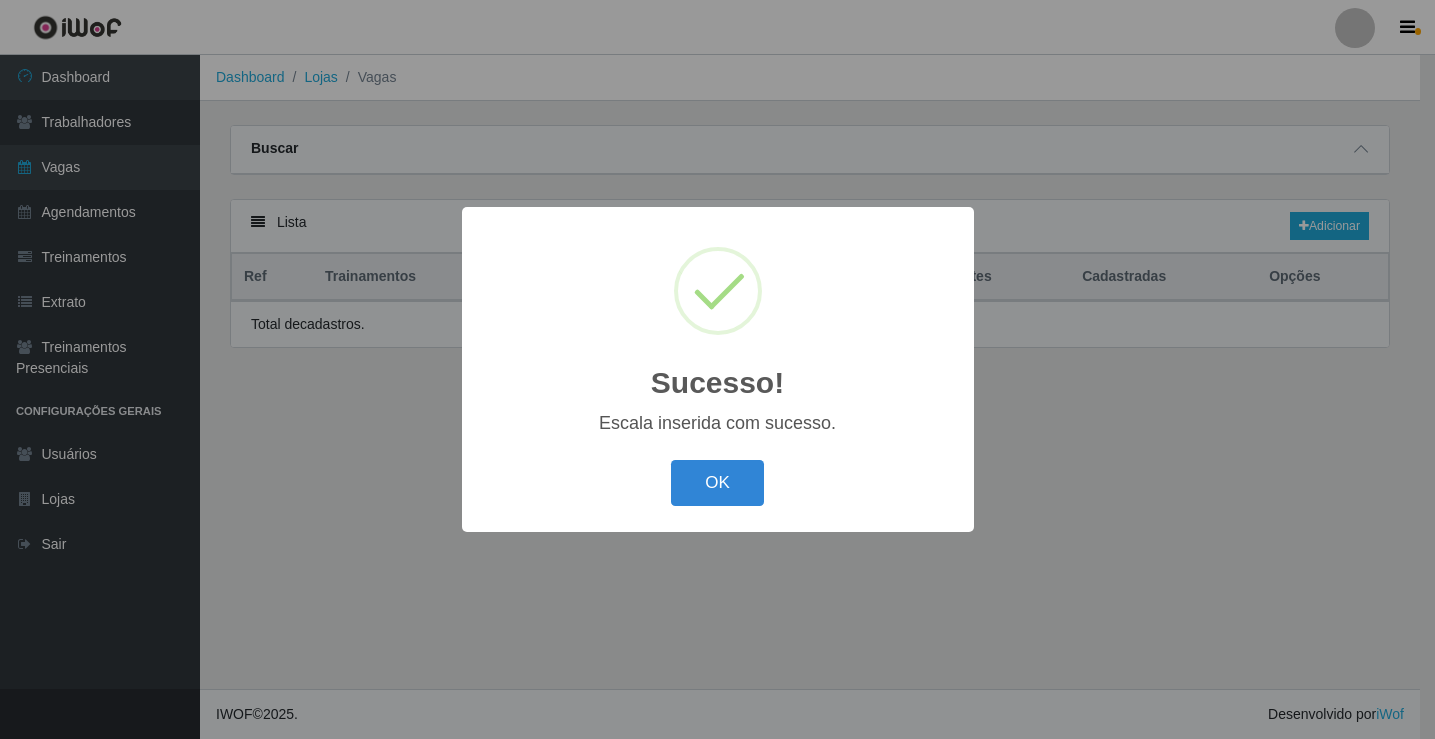 scroll, scrollTop: 0, scrollLeft: 0, axis: both 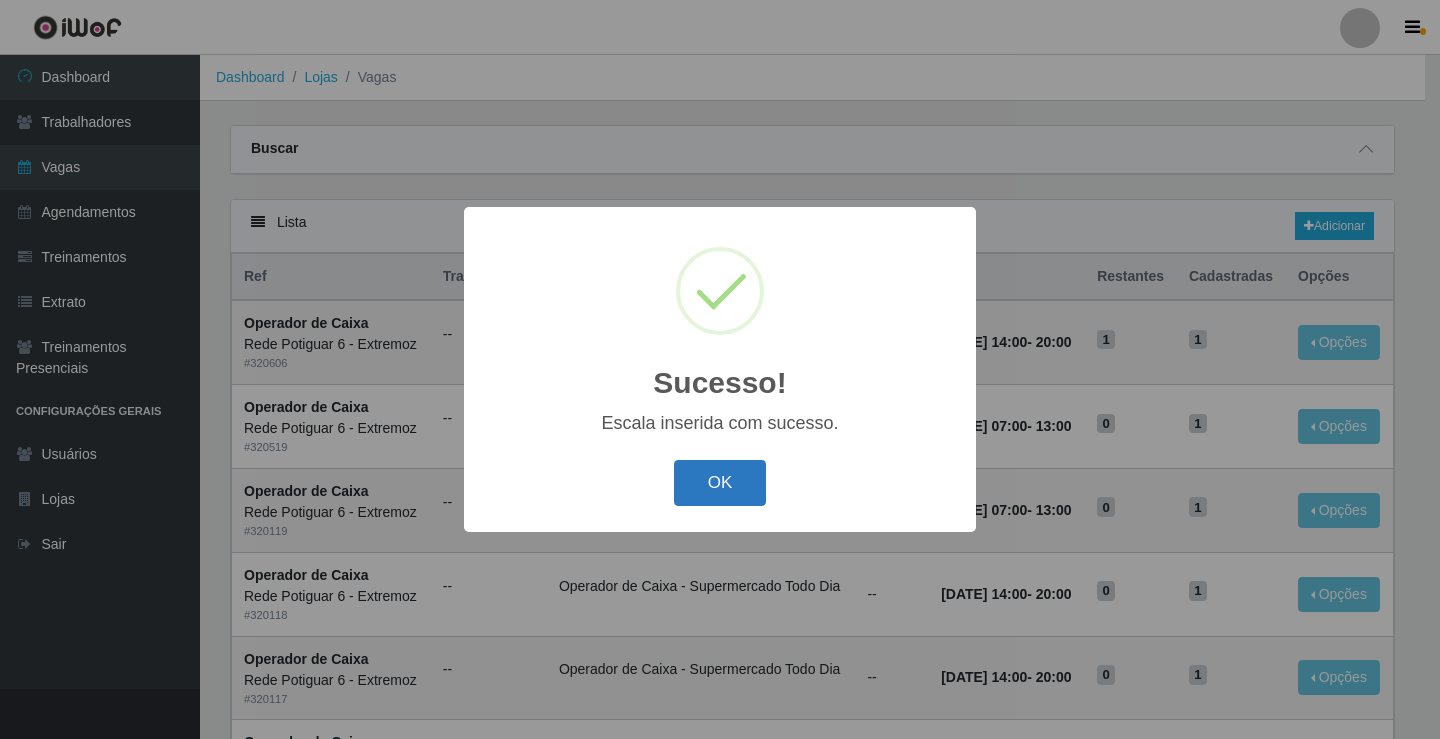 click on "OK" at bounding box center [720, 483] 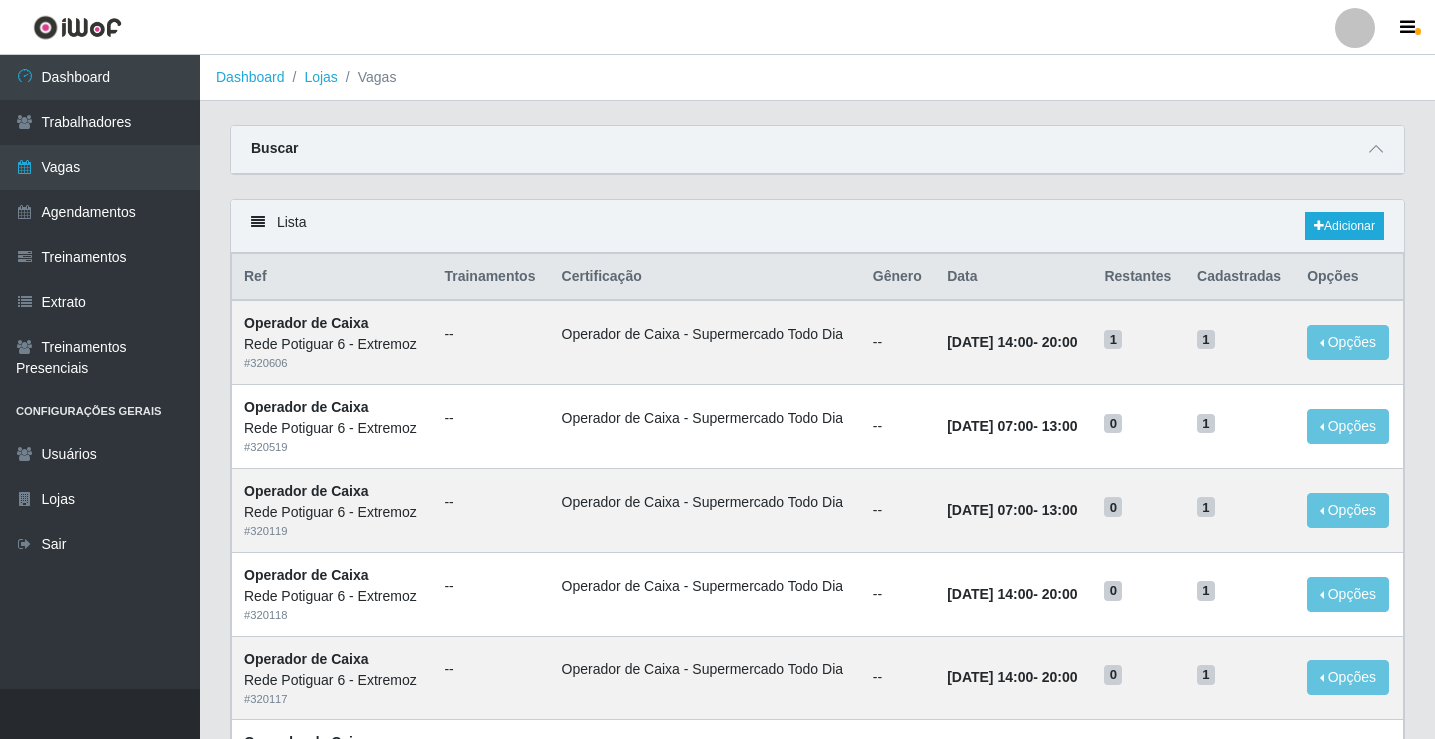 click on "Lista  Adicionar" at bounding box center [817, 226] 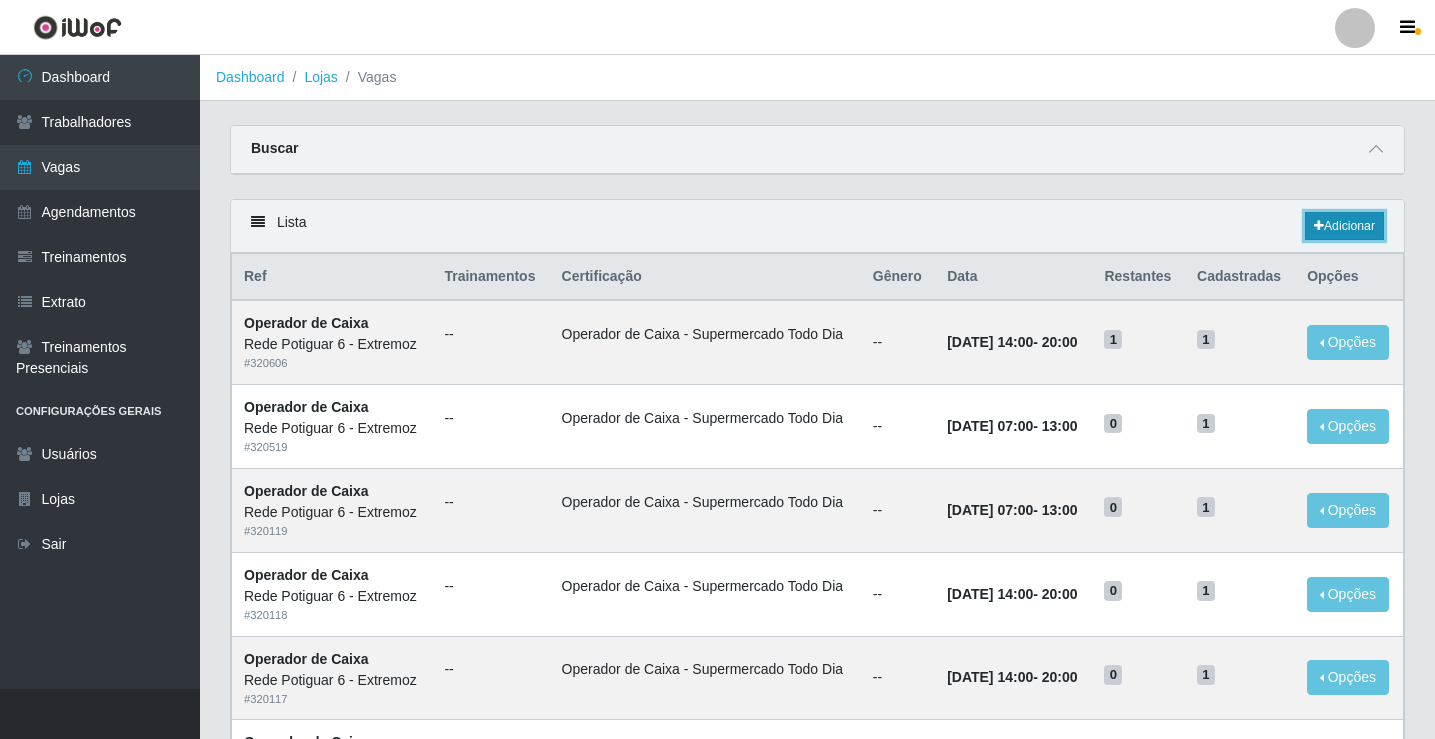 click on "Adicionar" at bounding box center [1344, 226] 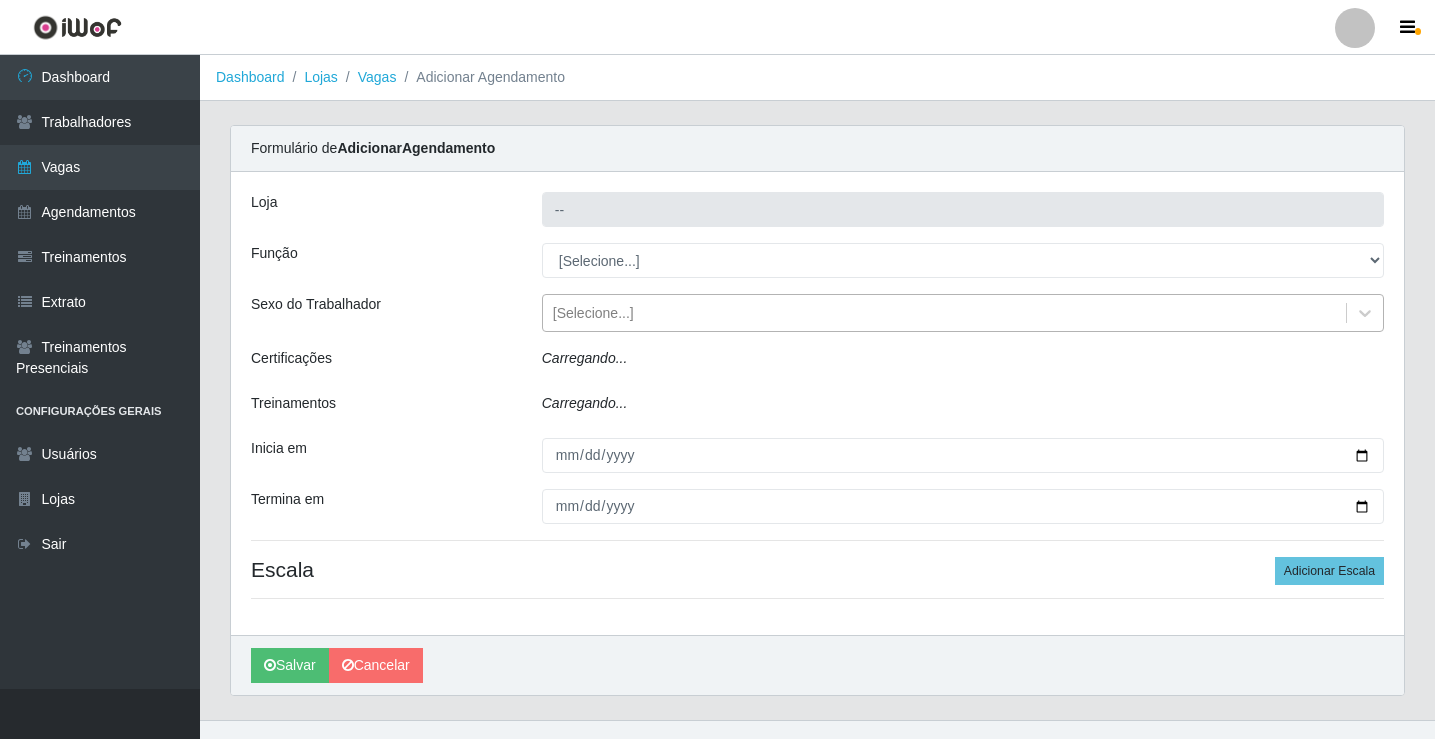 type on "Rede Potiguar 6 - Extremoz" 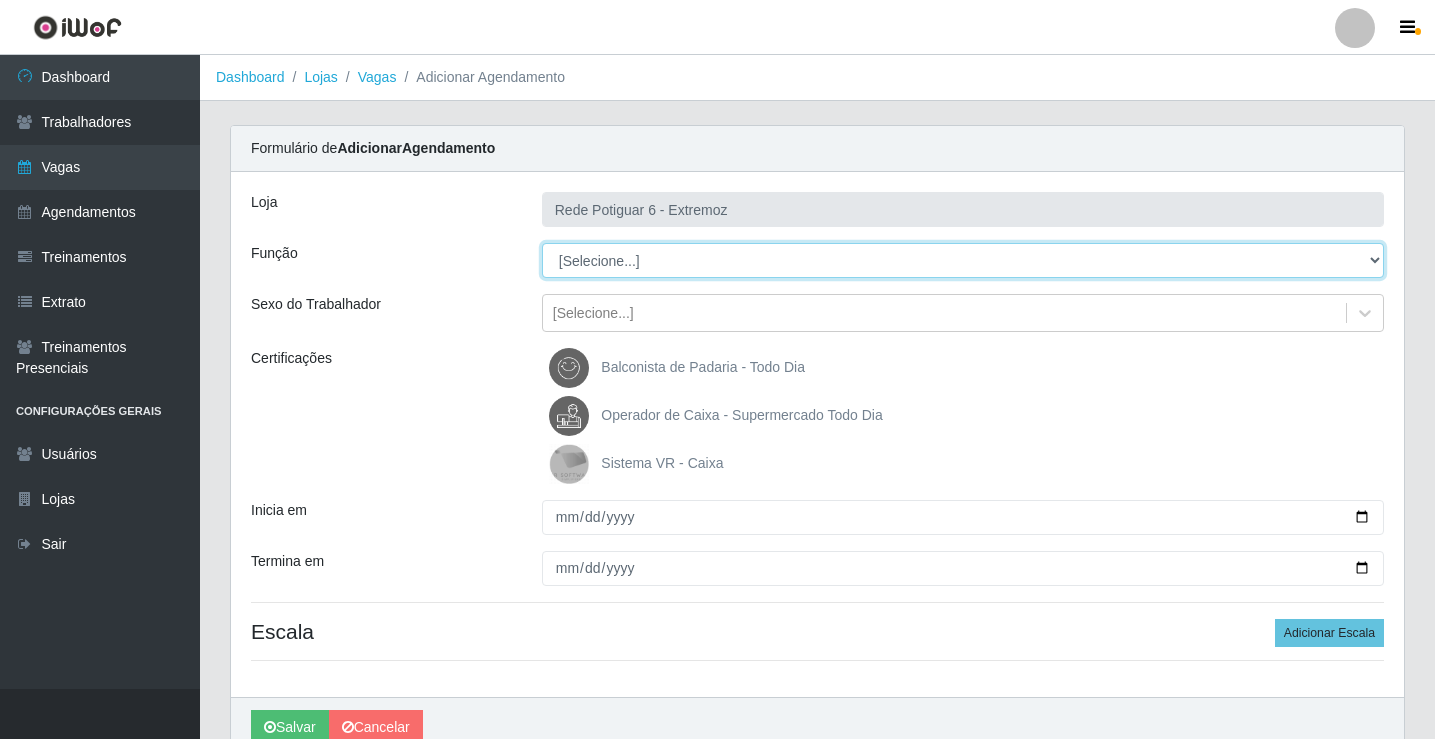 click on "[Selecione...] ASG Balconista Embalador Operador de Caixa Operador de Caixa + Operador de Loja Repositor" at bounding box center [963, 260] 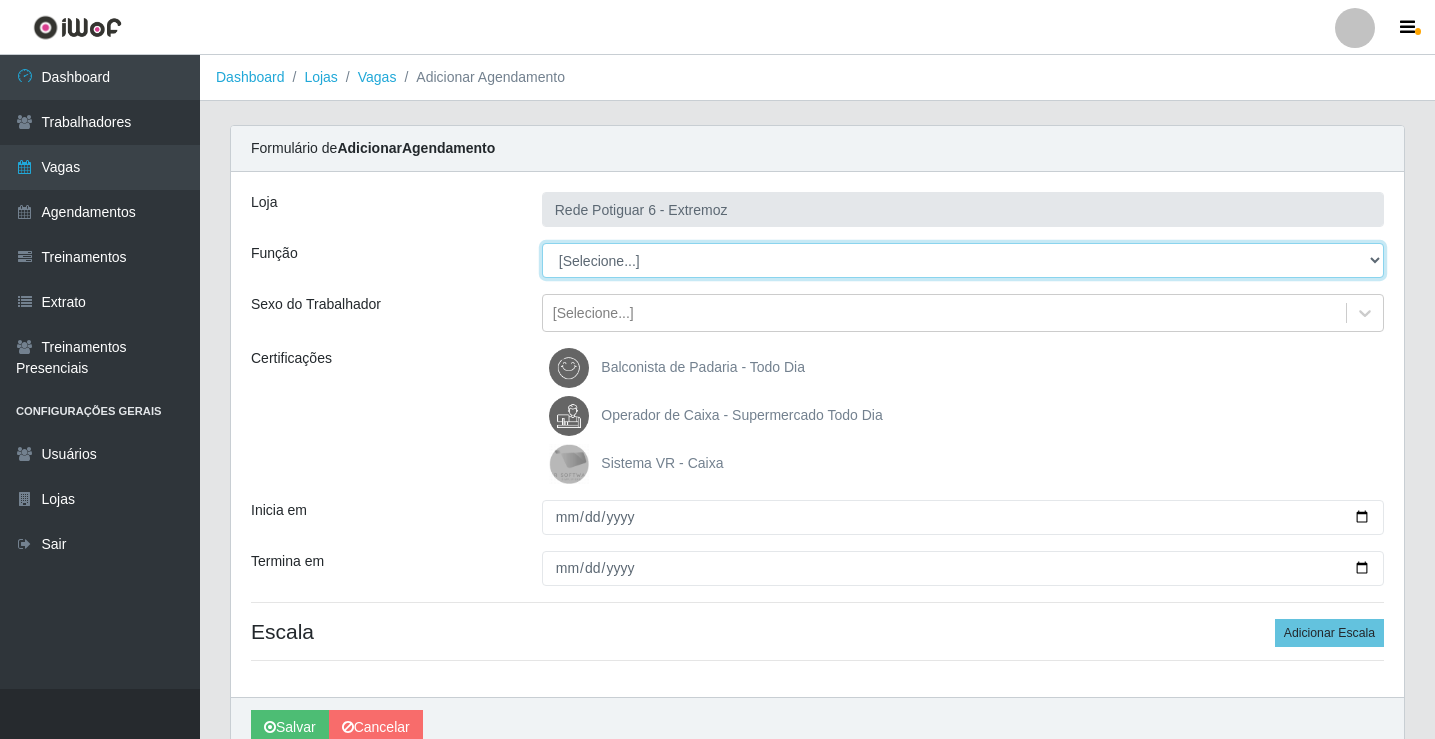 select on "22" 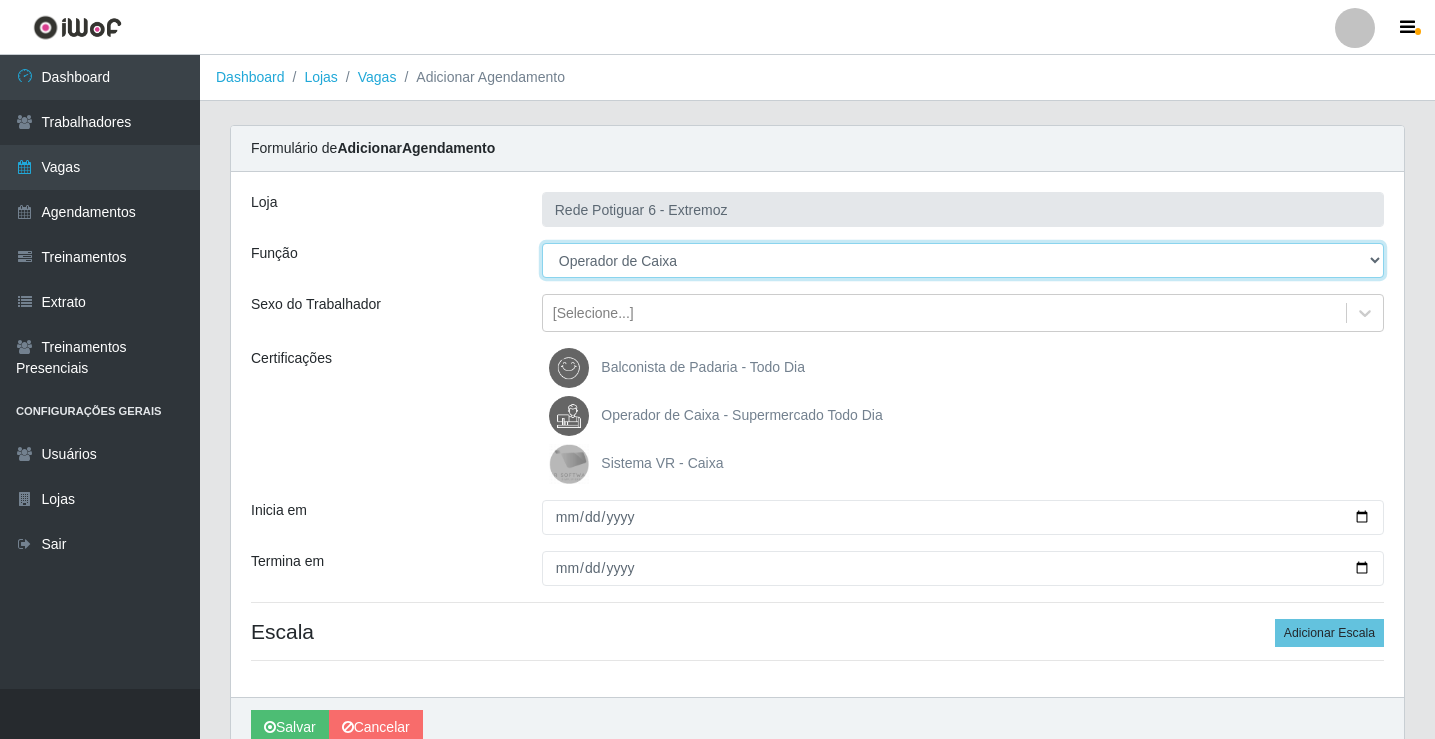 click on "[Selecione...] ASG Balconista Embalador Operador de Caixa Operador de Caixa + Operador de Loja Repositor" at bounding box center (963, 260) 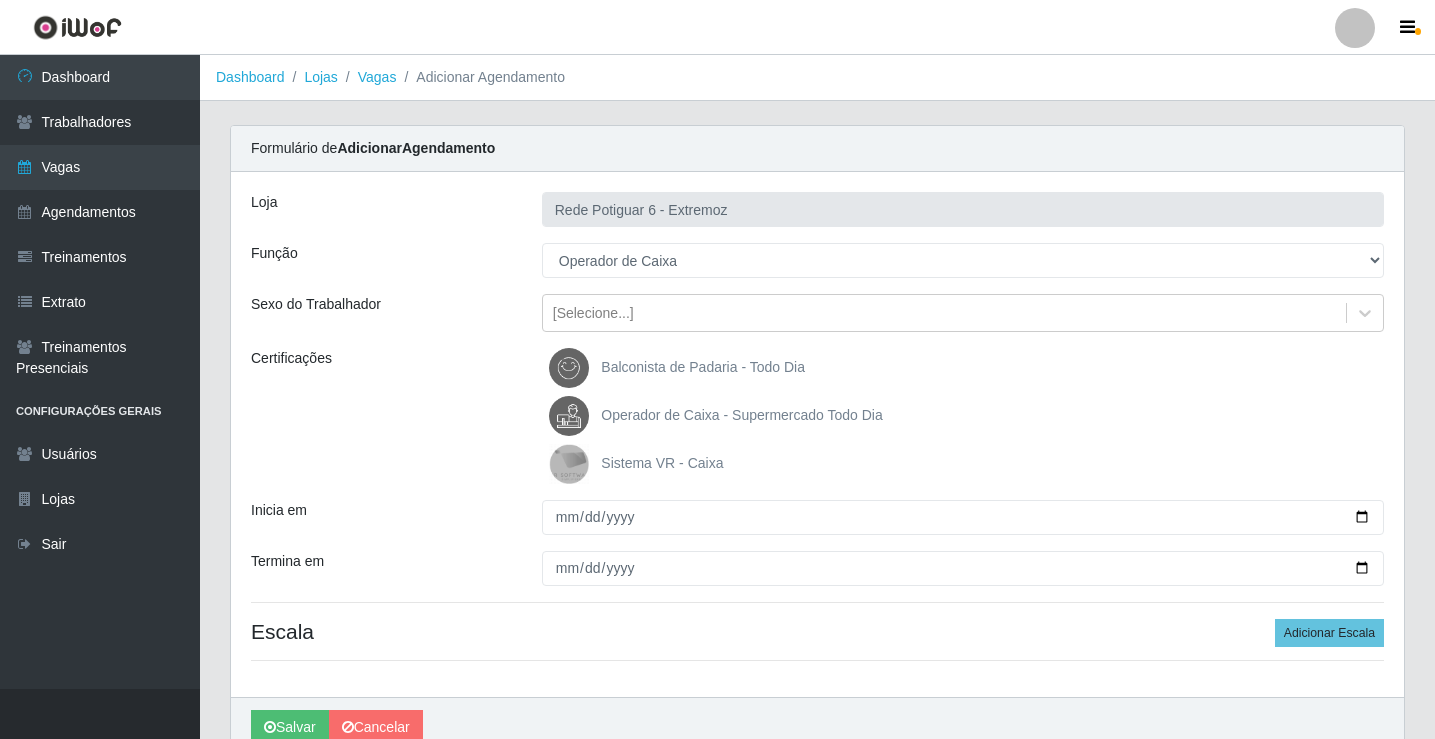 click on "Operador de Caixa - Supermercado Todo Dia" at bounding box center (741, 415) 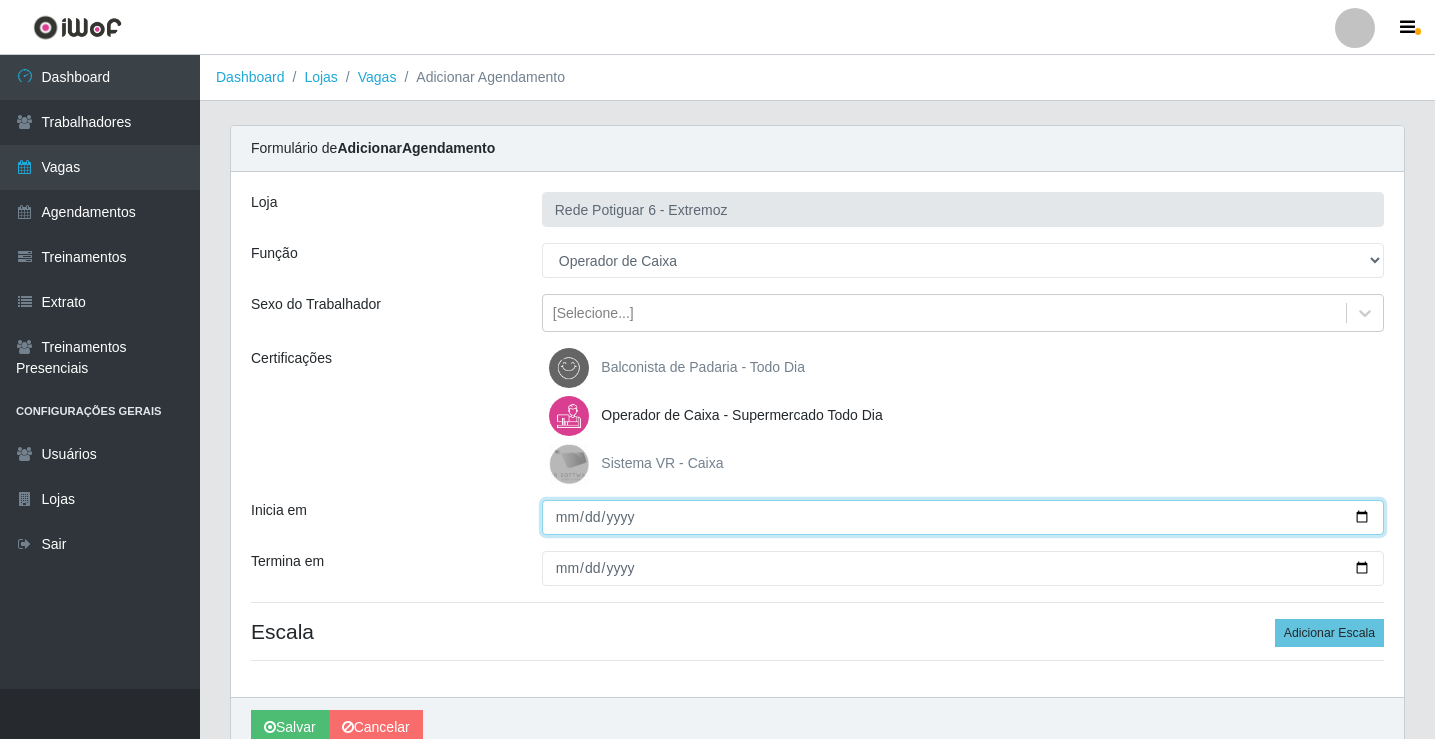 click on "Inicia em" at bounding box center (963, 517) 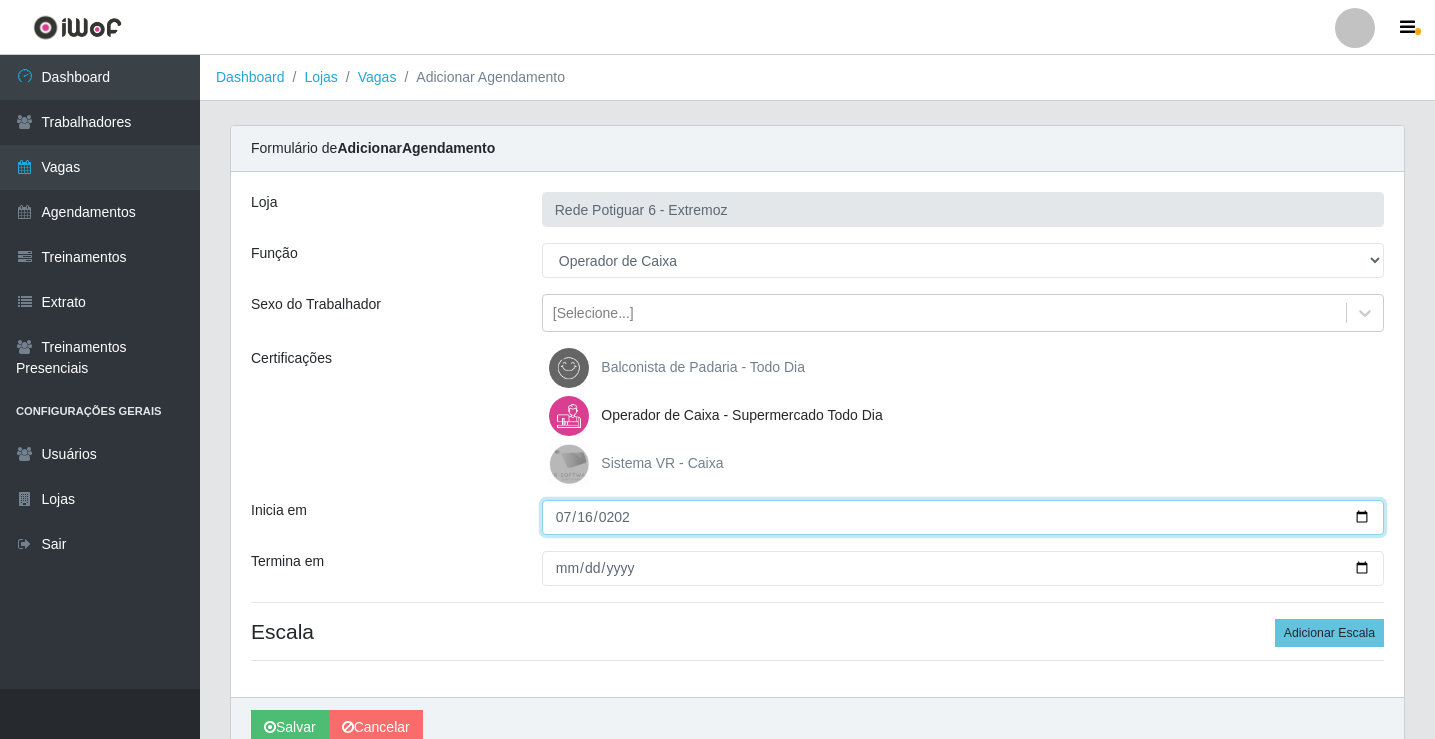 type on "2025-07-16" 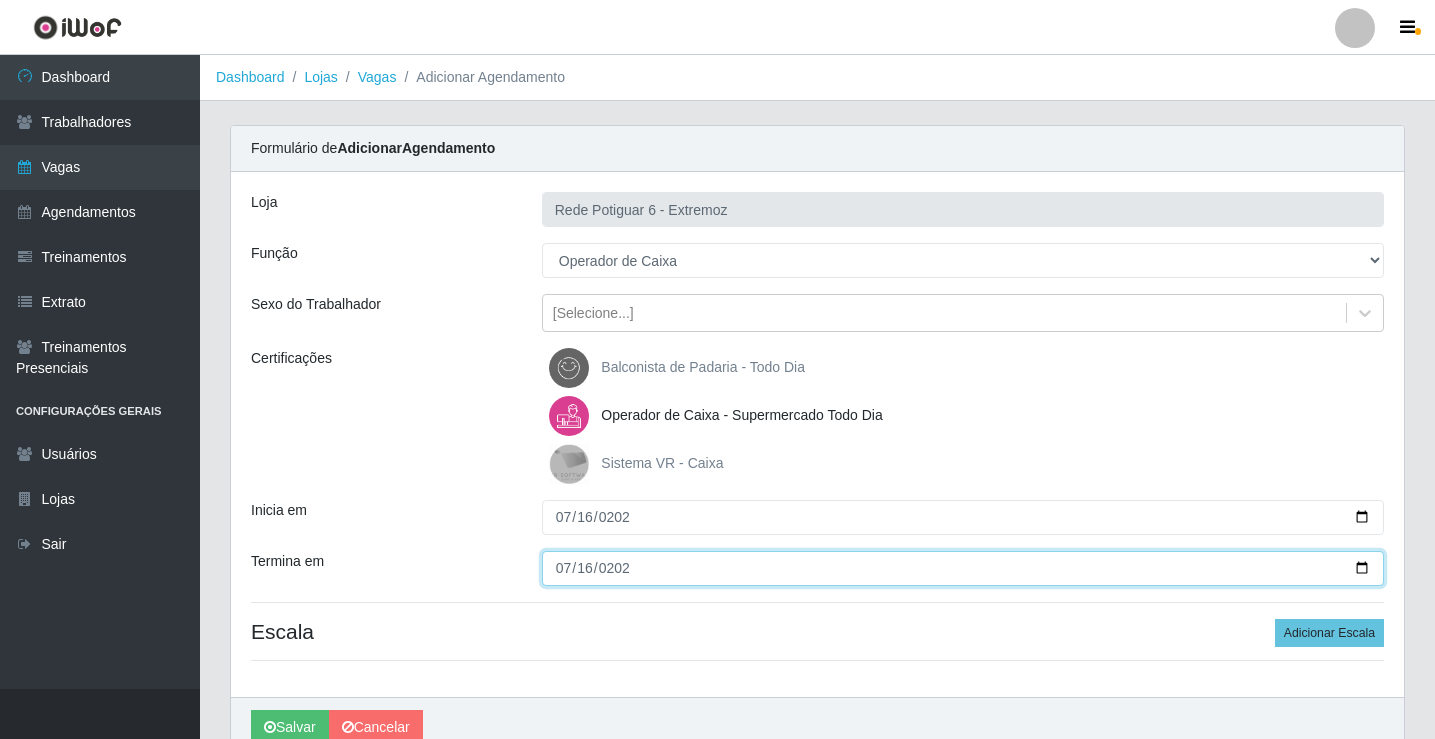 type on "2025-07-16" 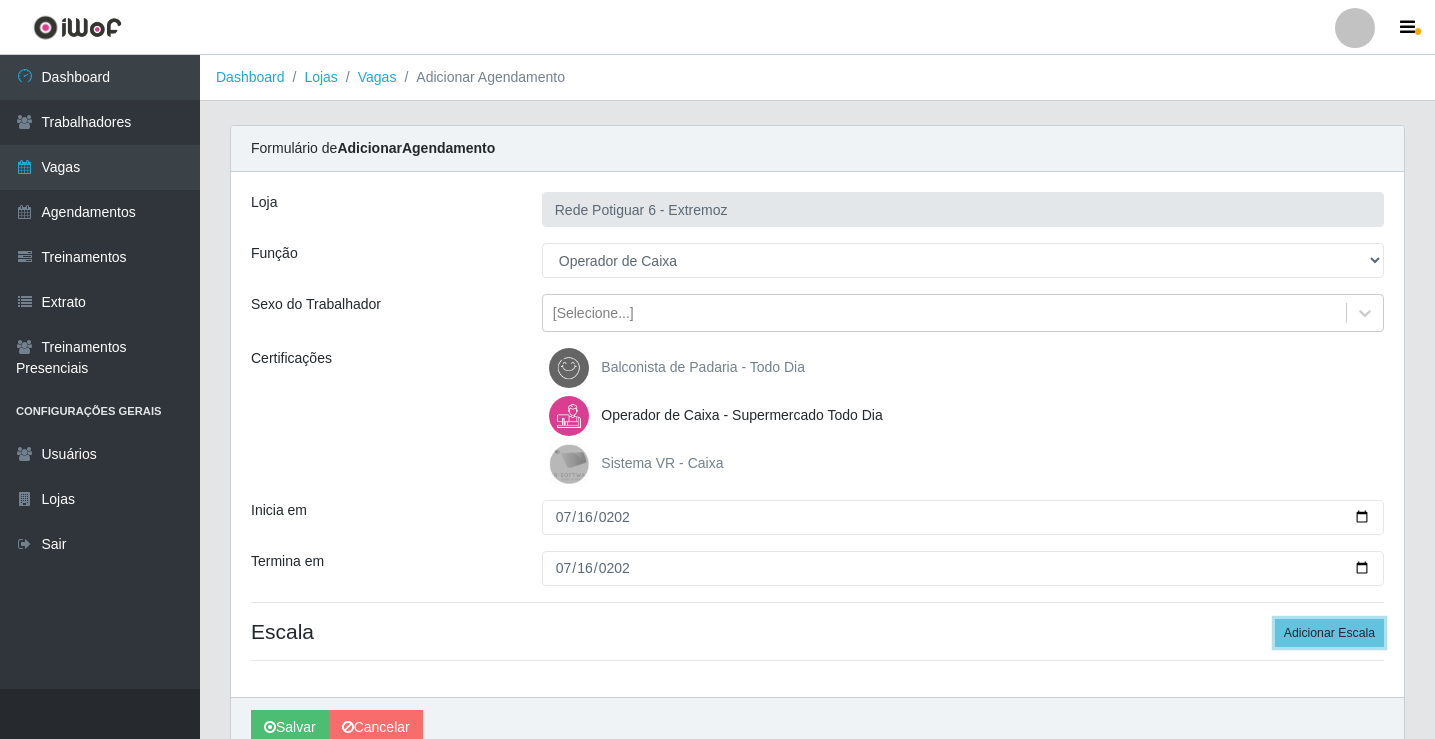 type 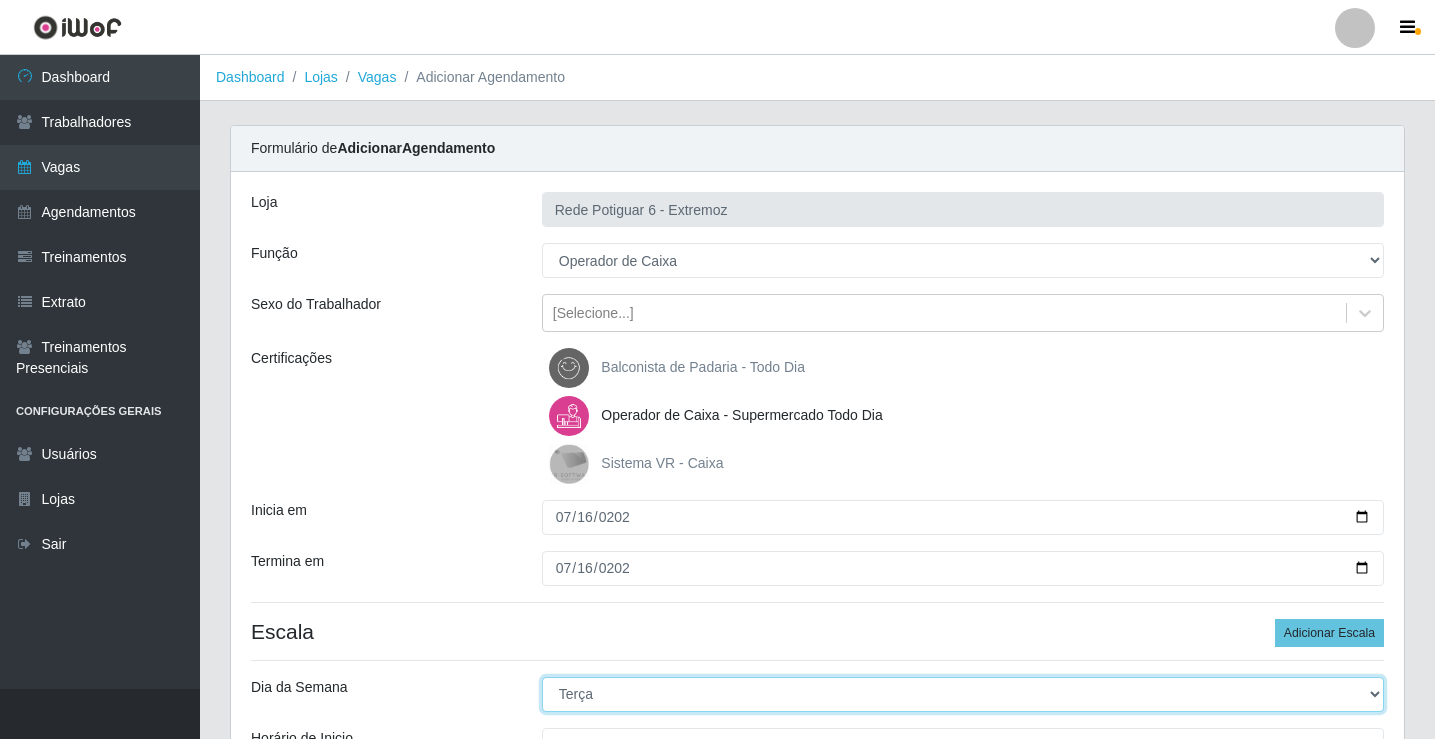 select on "3" 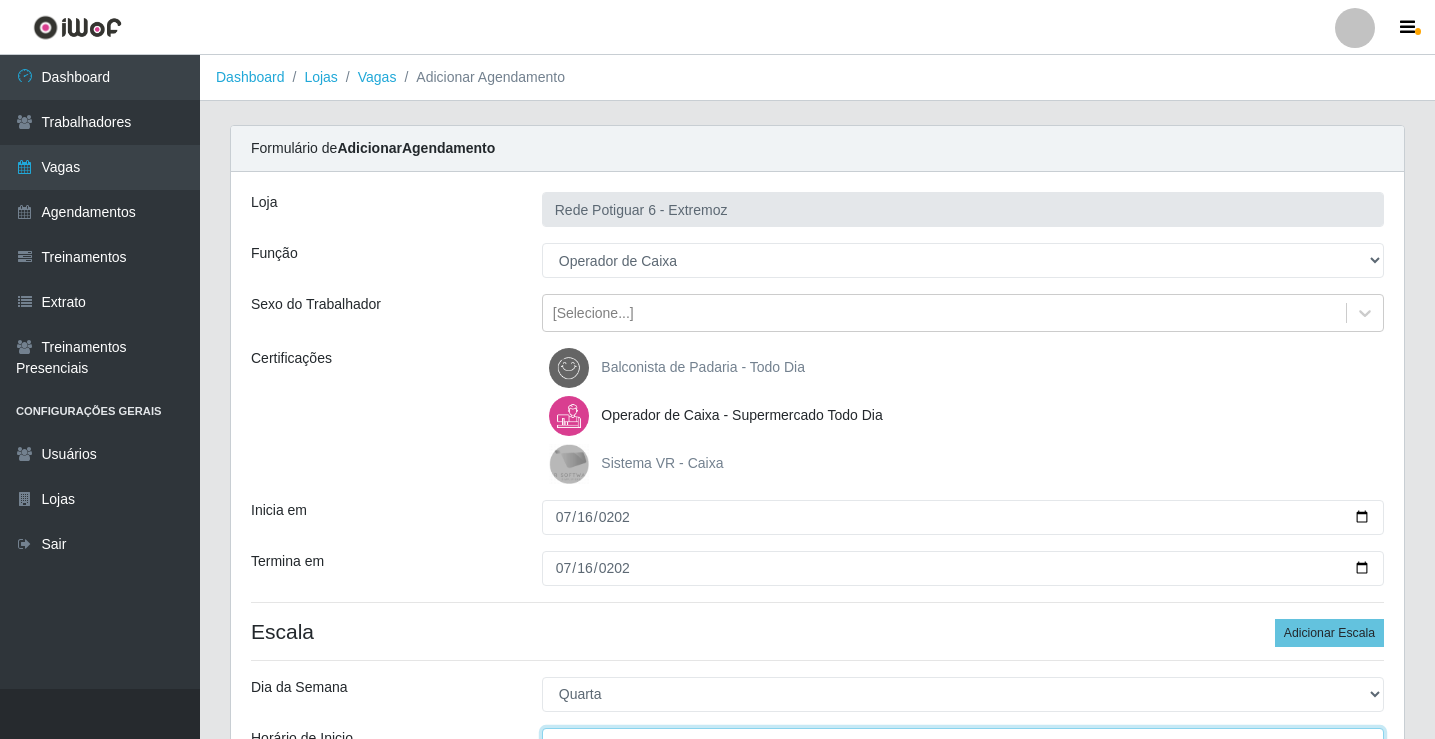 scroll, scrollTop: 24, scrollLeft: 0, axis: vertical 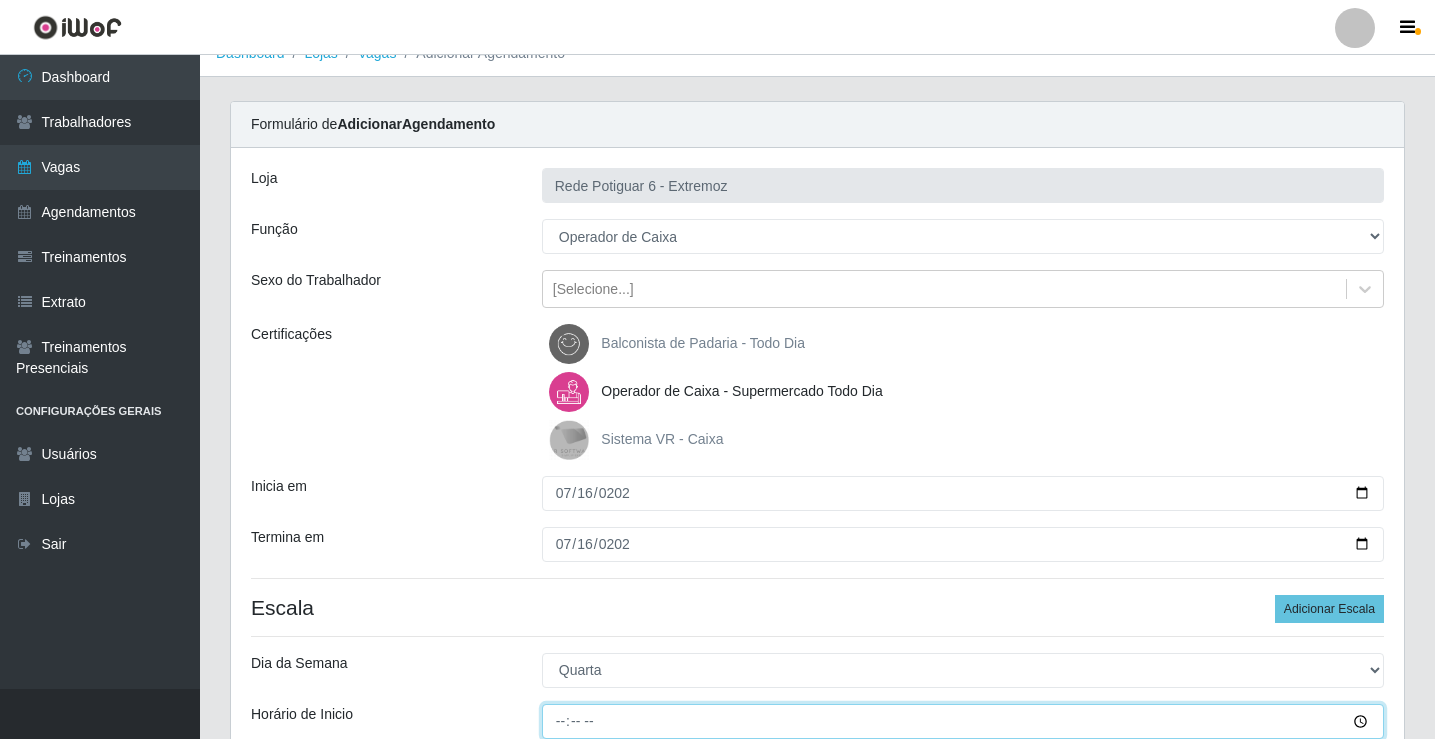 click on "Horário de Inicio" at bounding box center (963, 721) 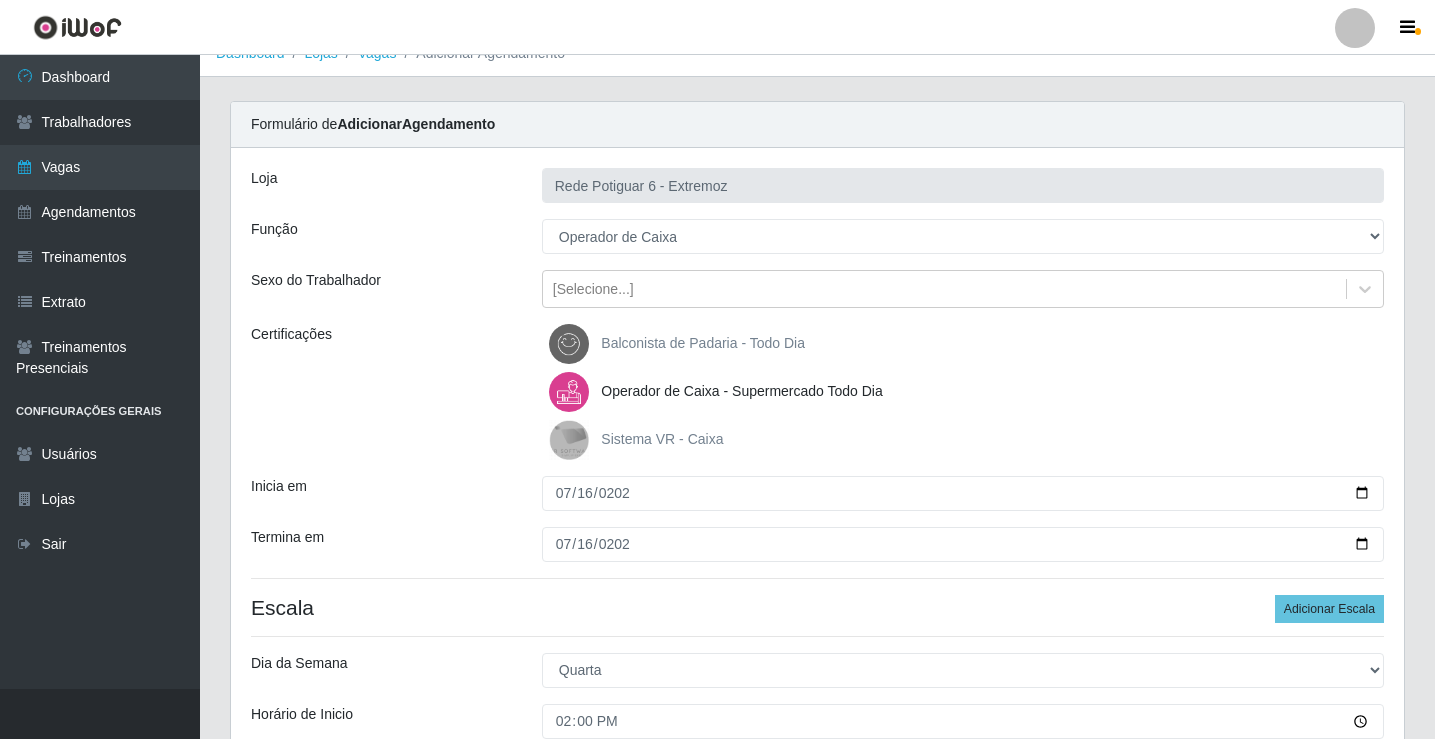 scroll, scrollTop: 314, scrollLeft: 0, axis: vertical 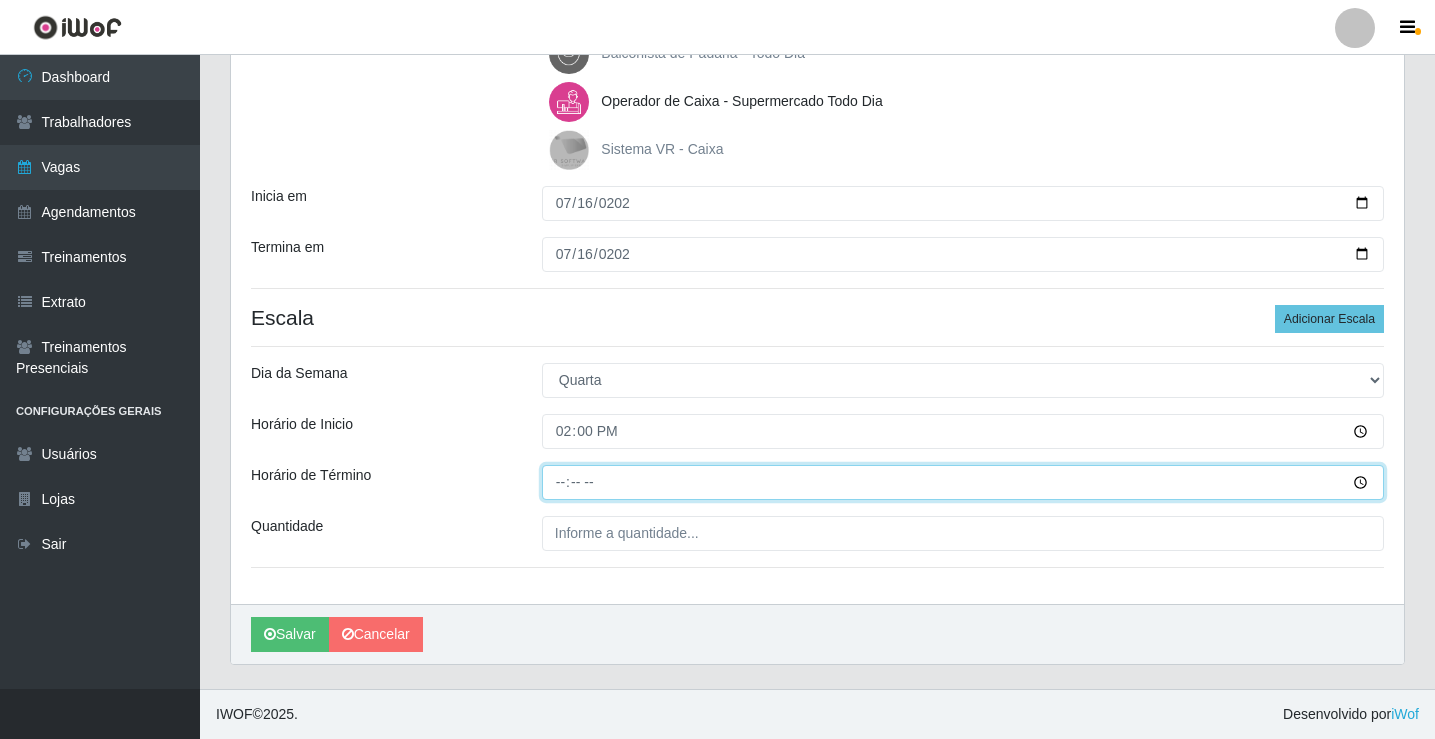 type on "20:00" 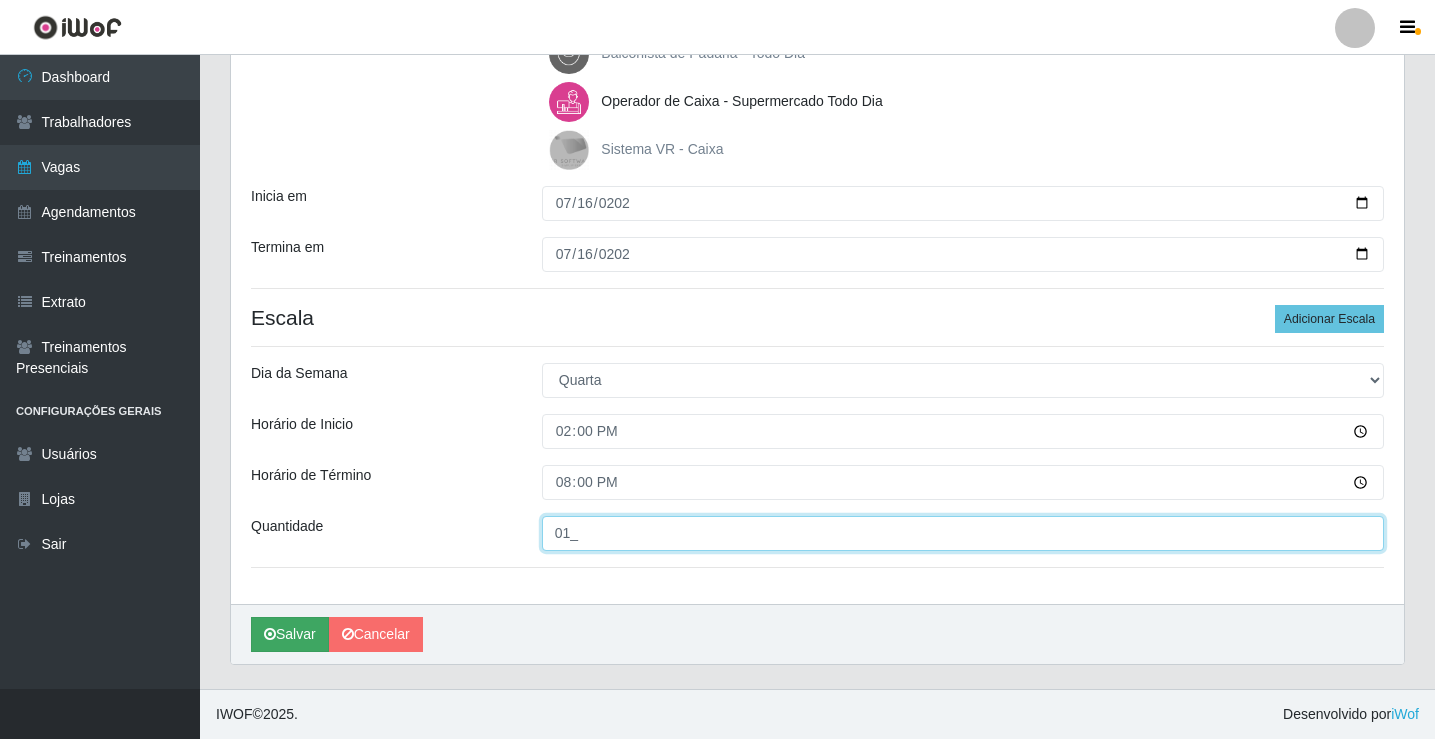type on "01_" 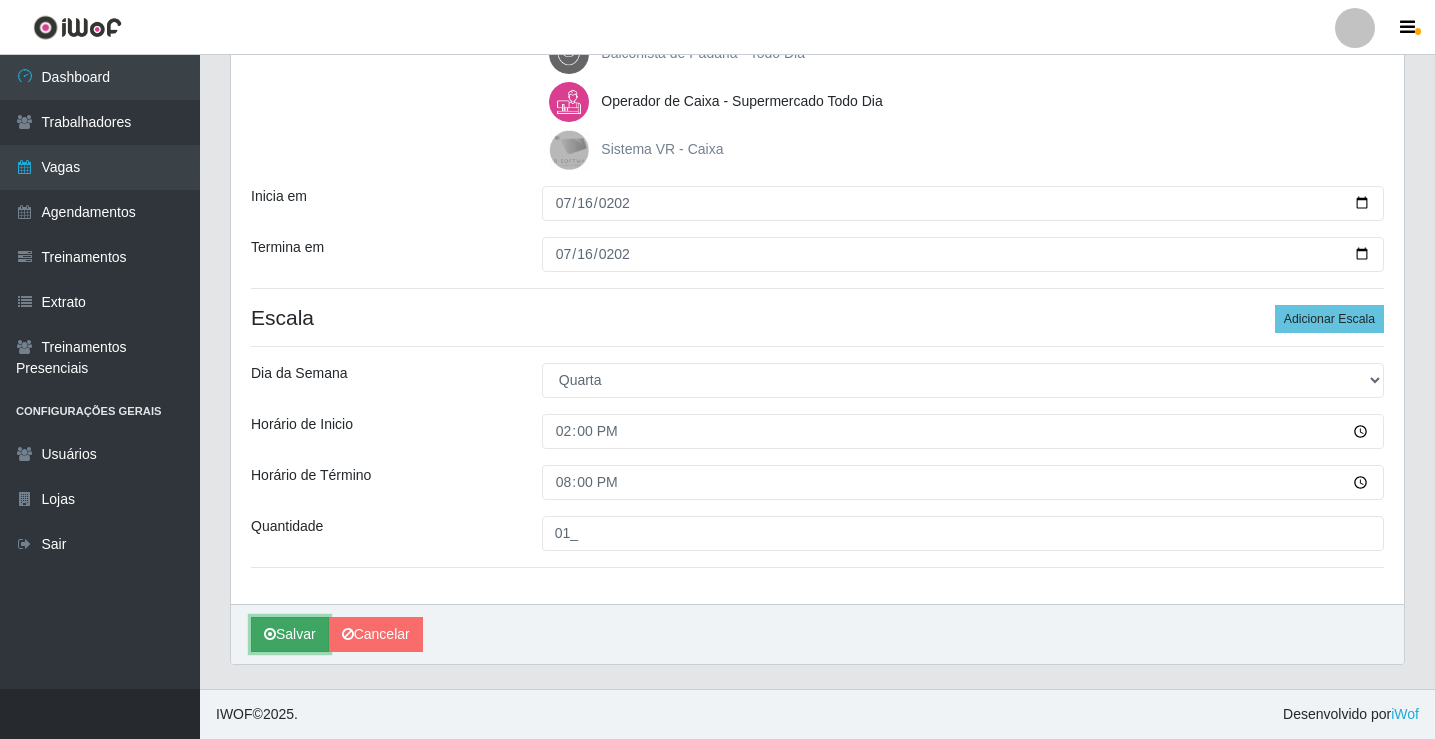 click on "Salvar" at bounding box center [290, 634] 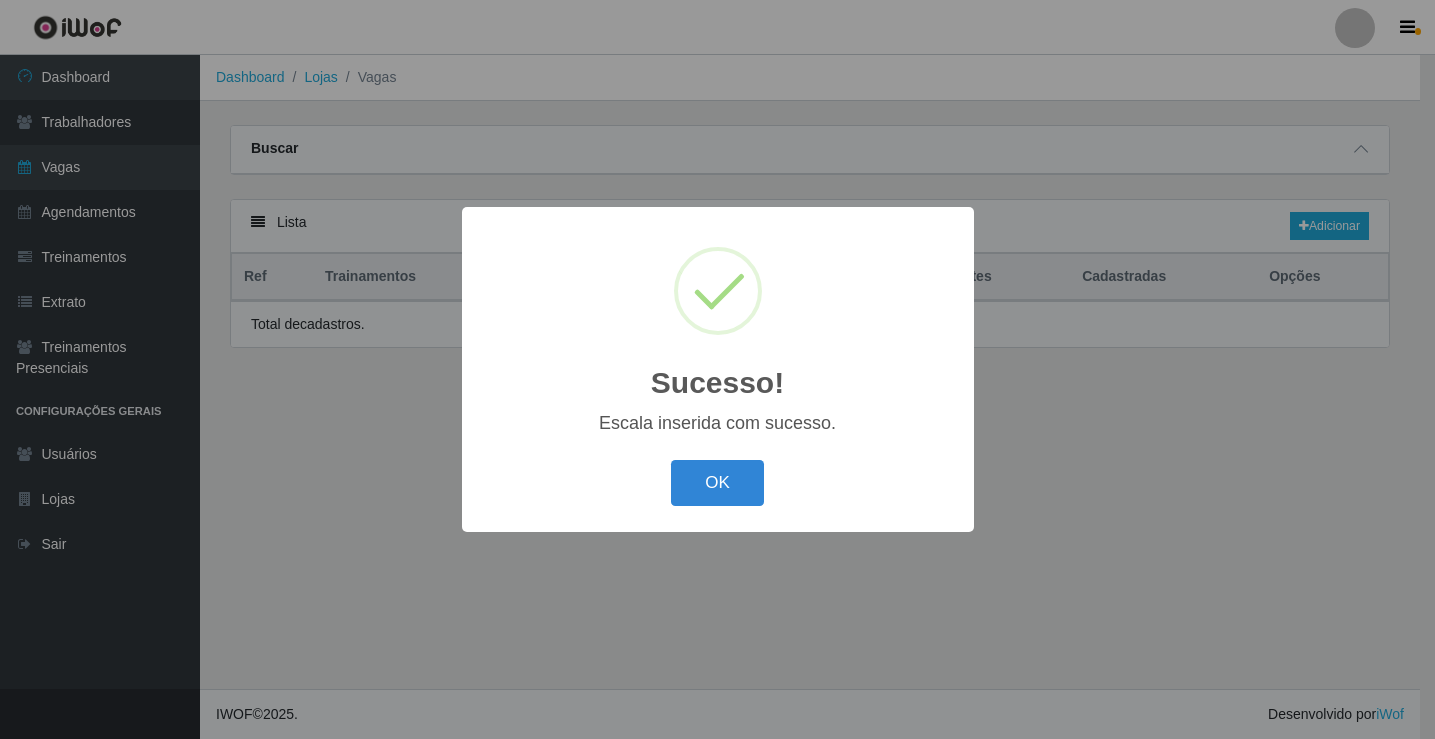 scroll, scrollTop: 0, scrollLeft: 0, axis: both 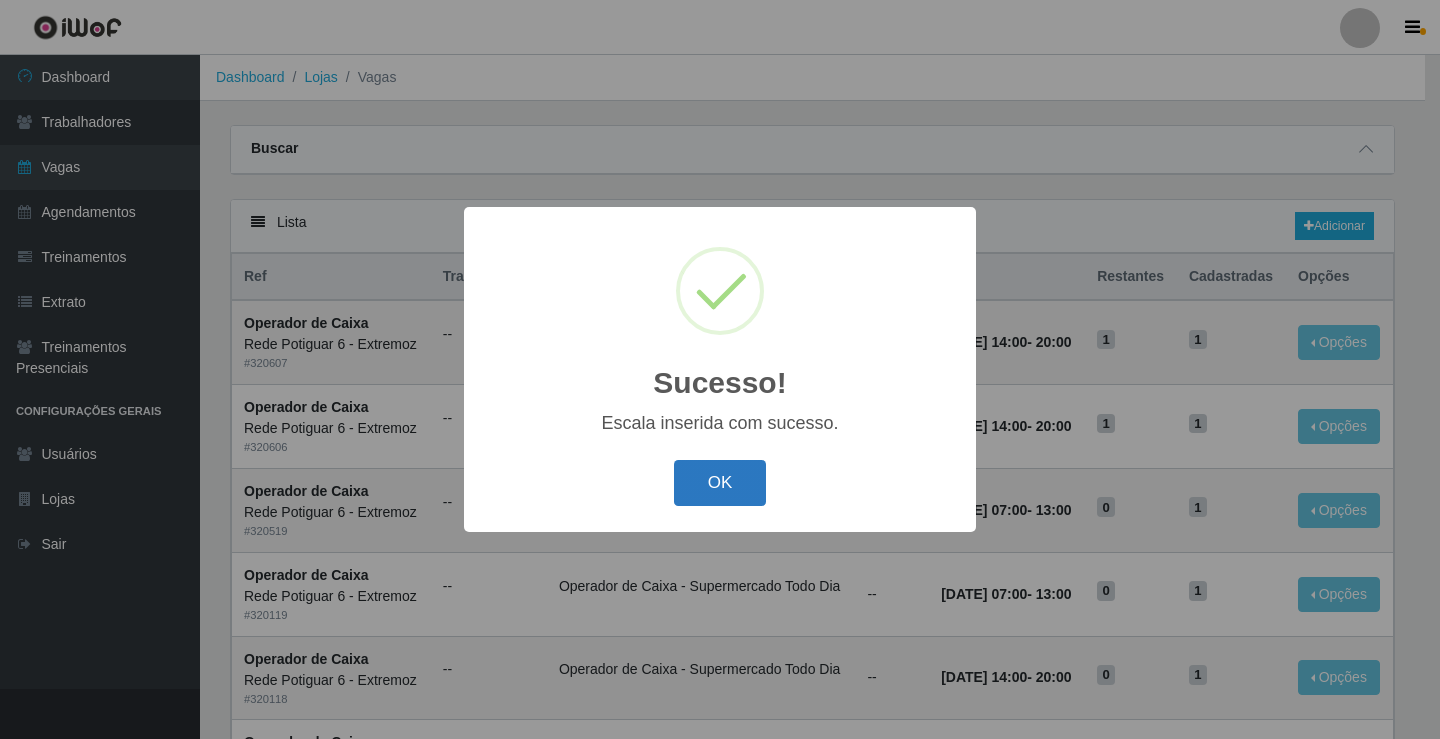 click on "OK" at bounding box center (720, 483) 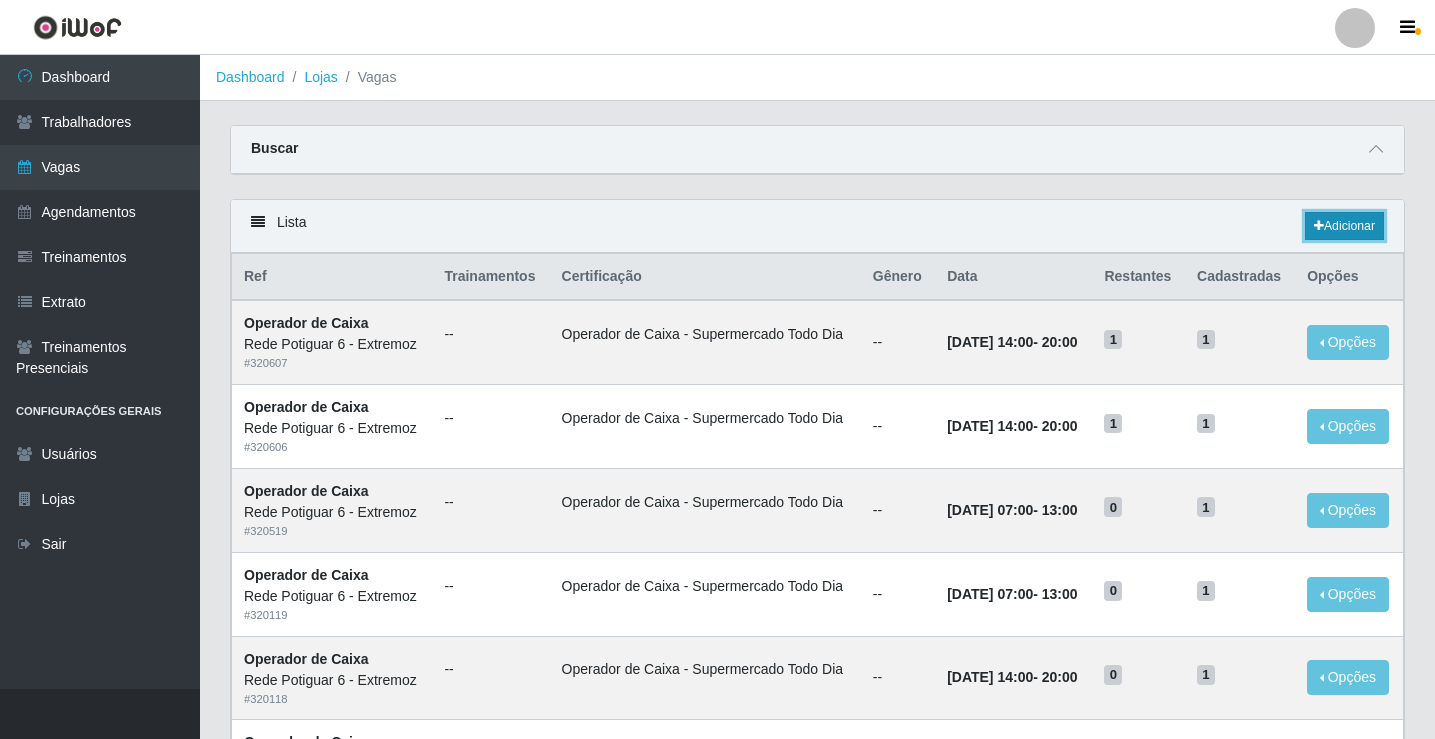 click on "Adicionar" at bounding box center (1344, 226) 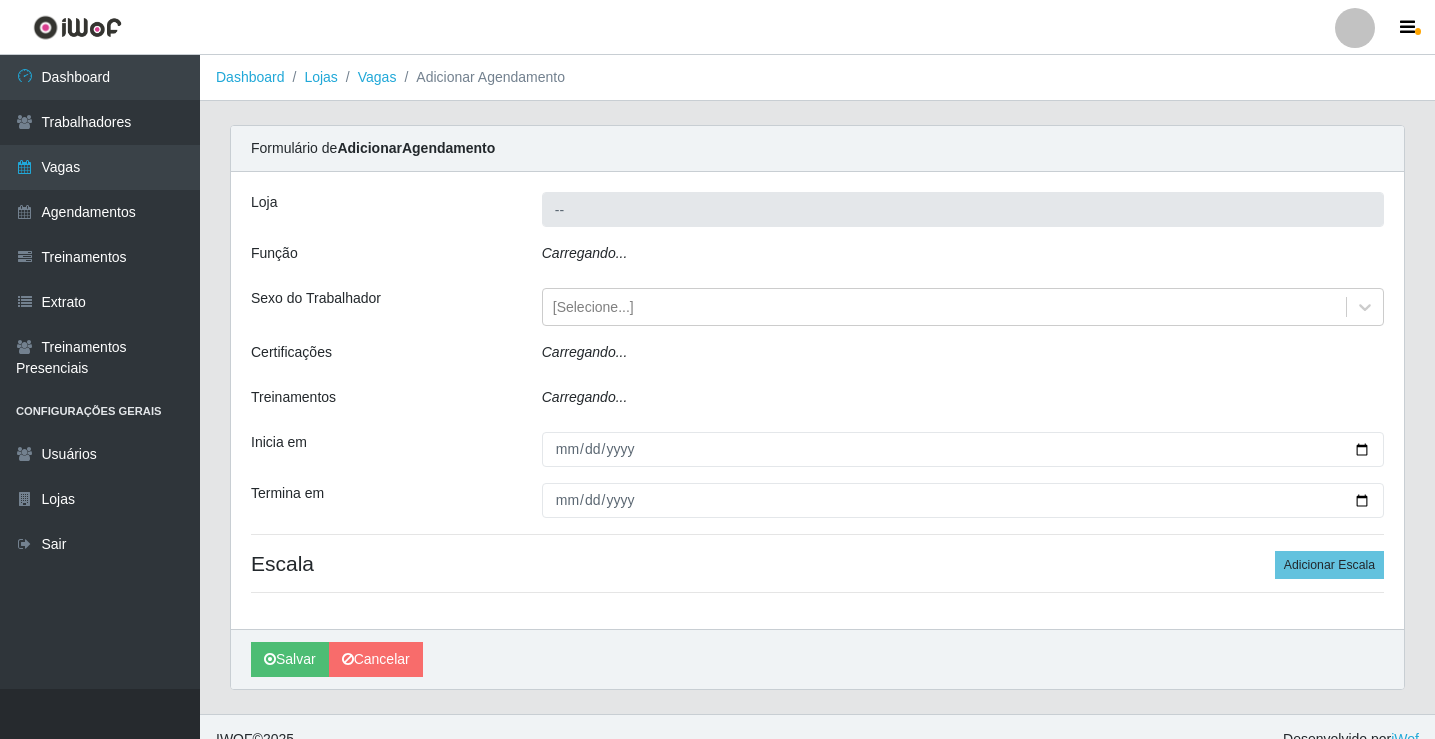type on "Rede Potiguar 6 - Extremoz" 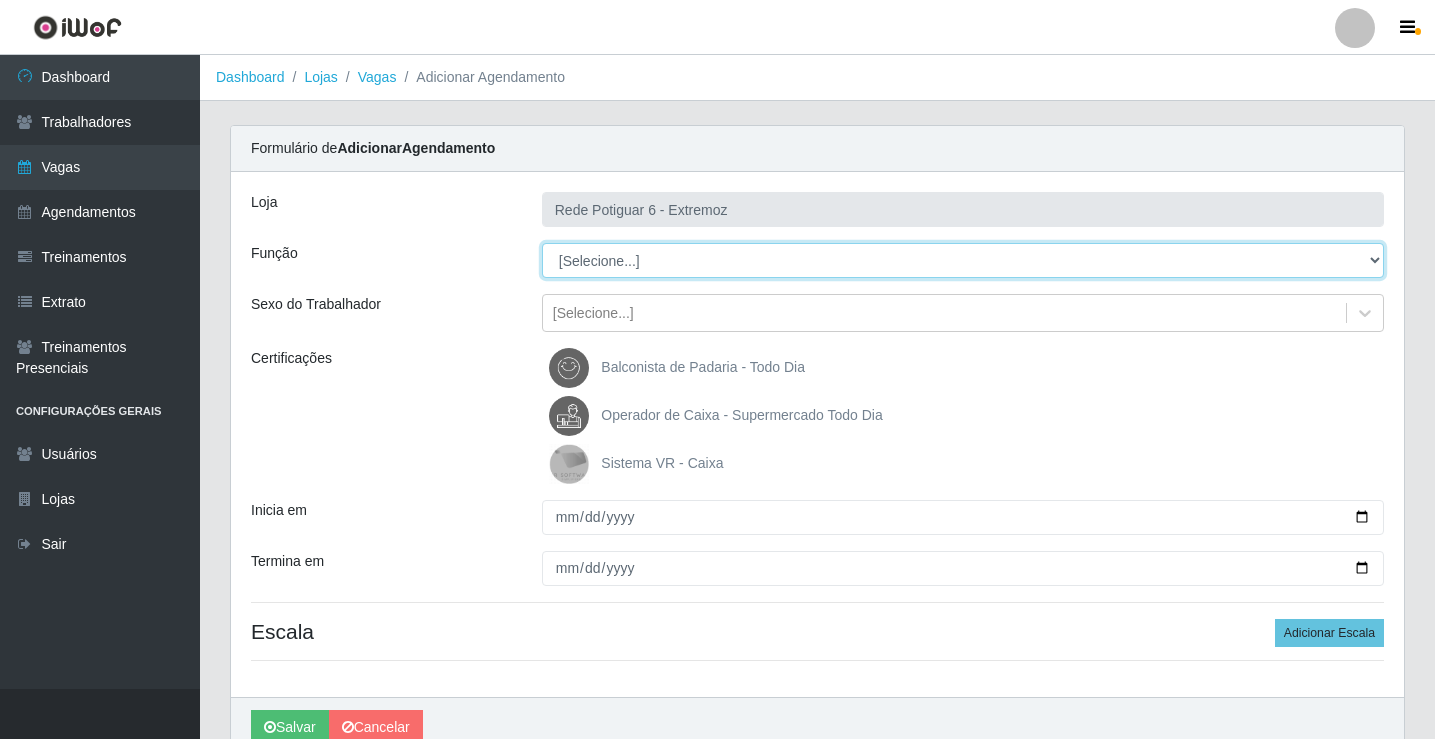 click on "[Selecione...] ASG Balconista Embalador Operador de Caixa Operador de Caixa + Operador de Loja Repositor" at bounding box center [963, 260] 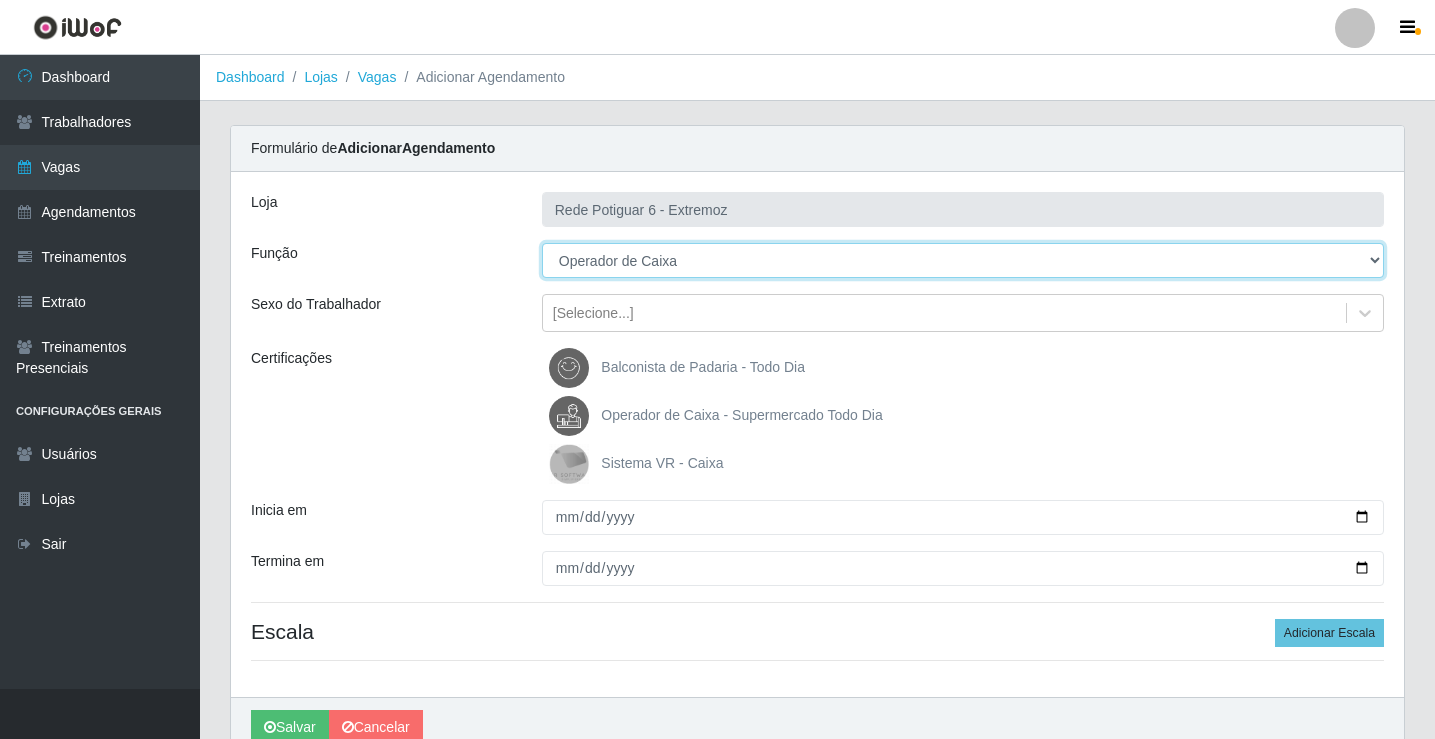 click on "[Selecione...] ASG Balconista Embalador Operador de Caixa Operador de Caixa + Operador de Loja Repositor" at bounding box center [963, 260] 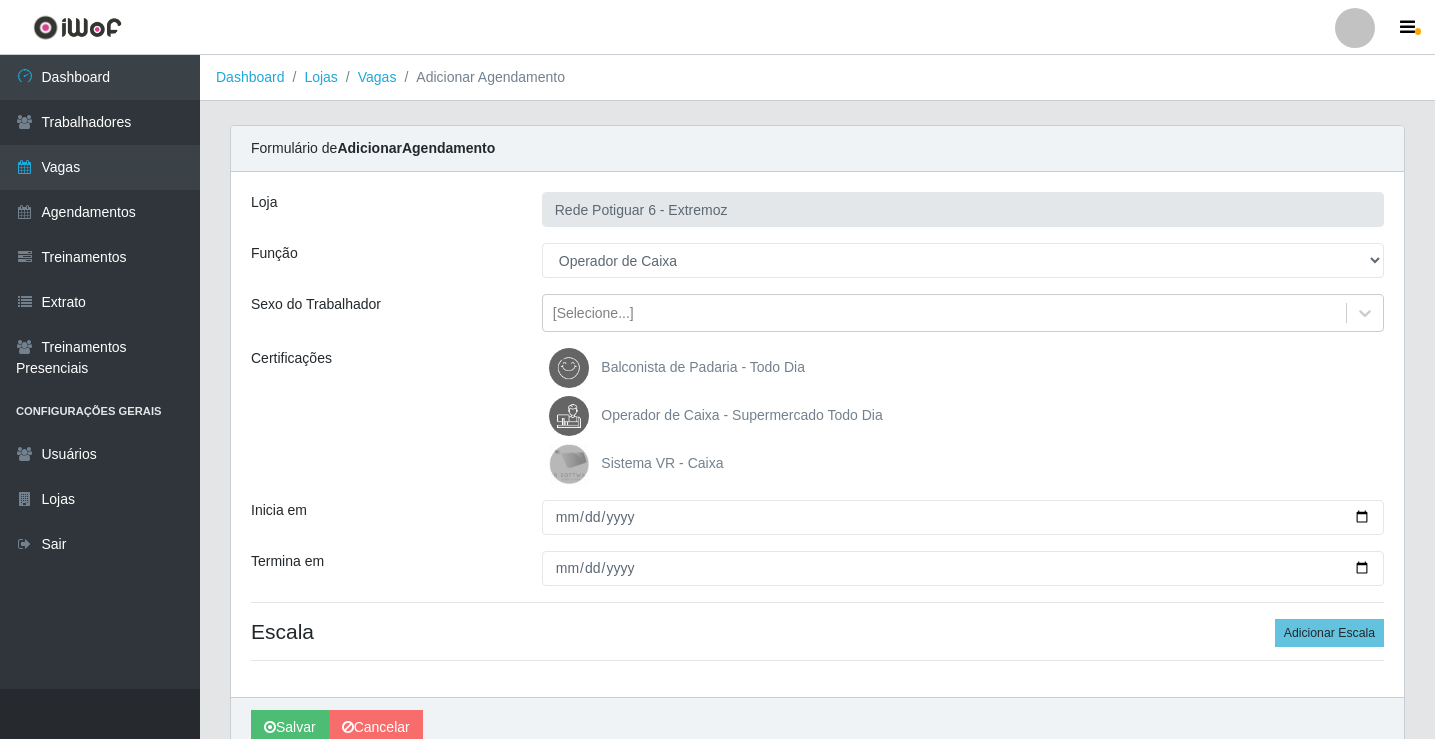 click on "Operador de Caixa - Supermercado Todo Dia" at bounding box center (741, 415) 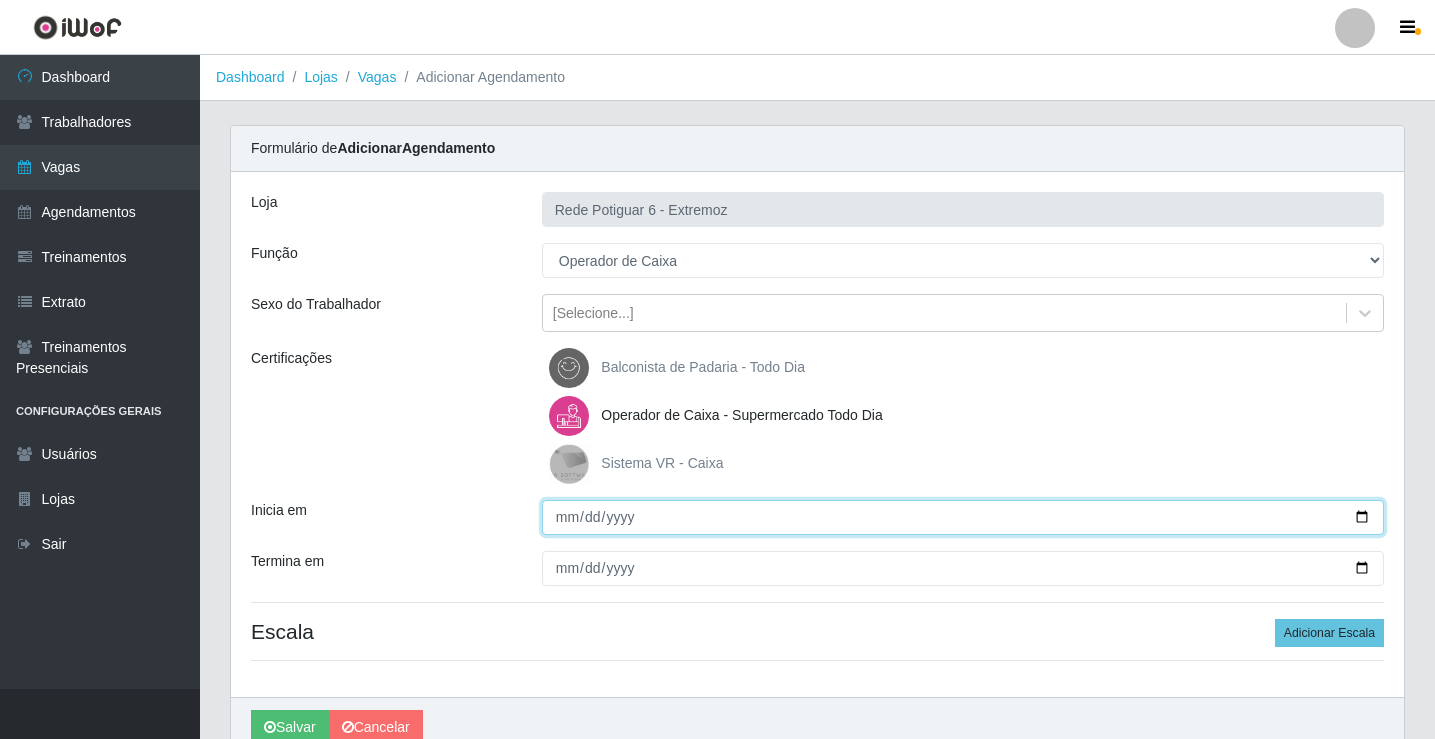 click on "Inicia em" at bounding box center [963, 517] 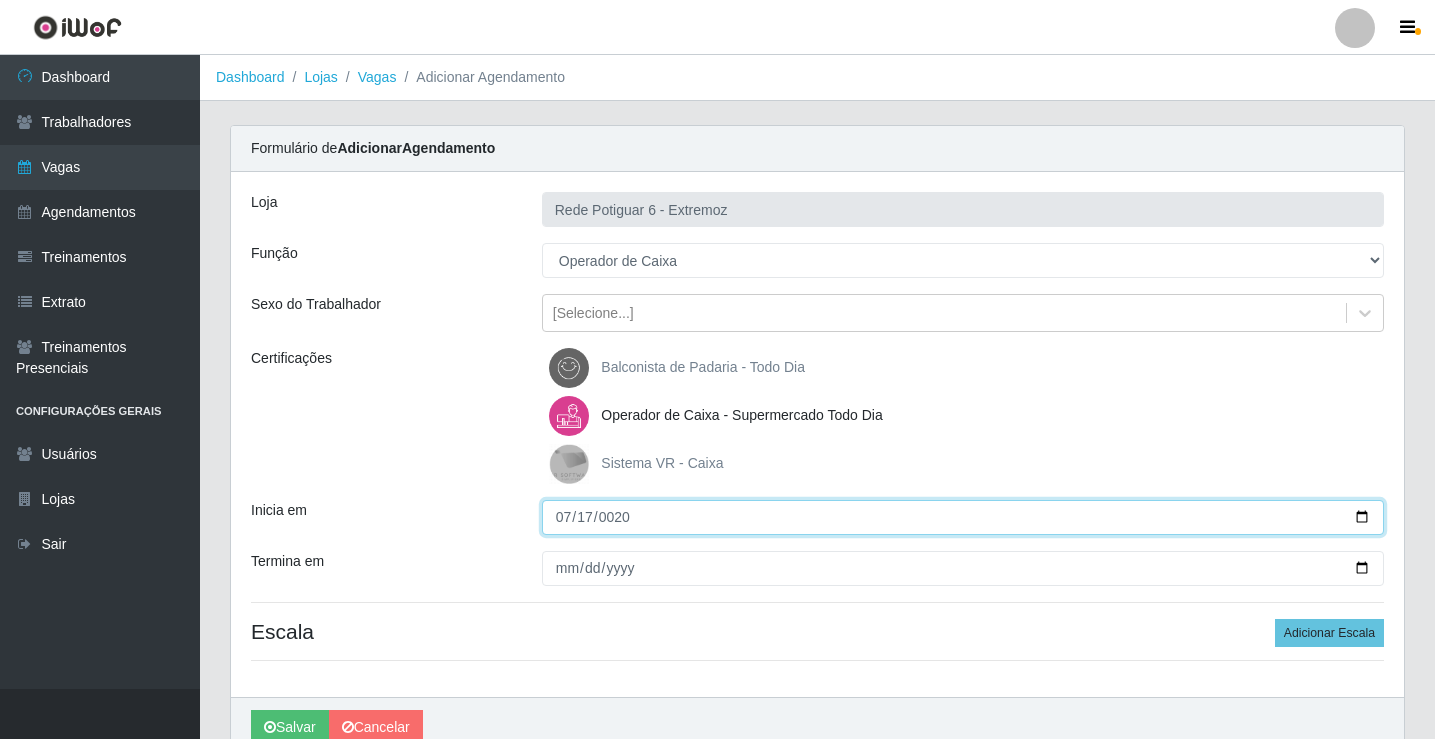 type on "0205-07-17" 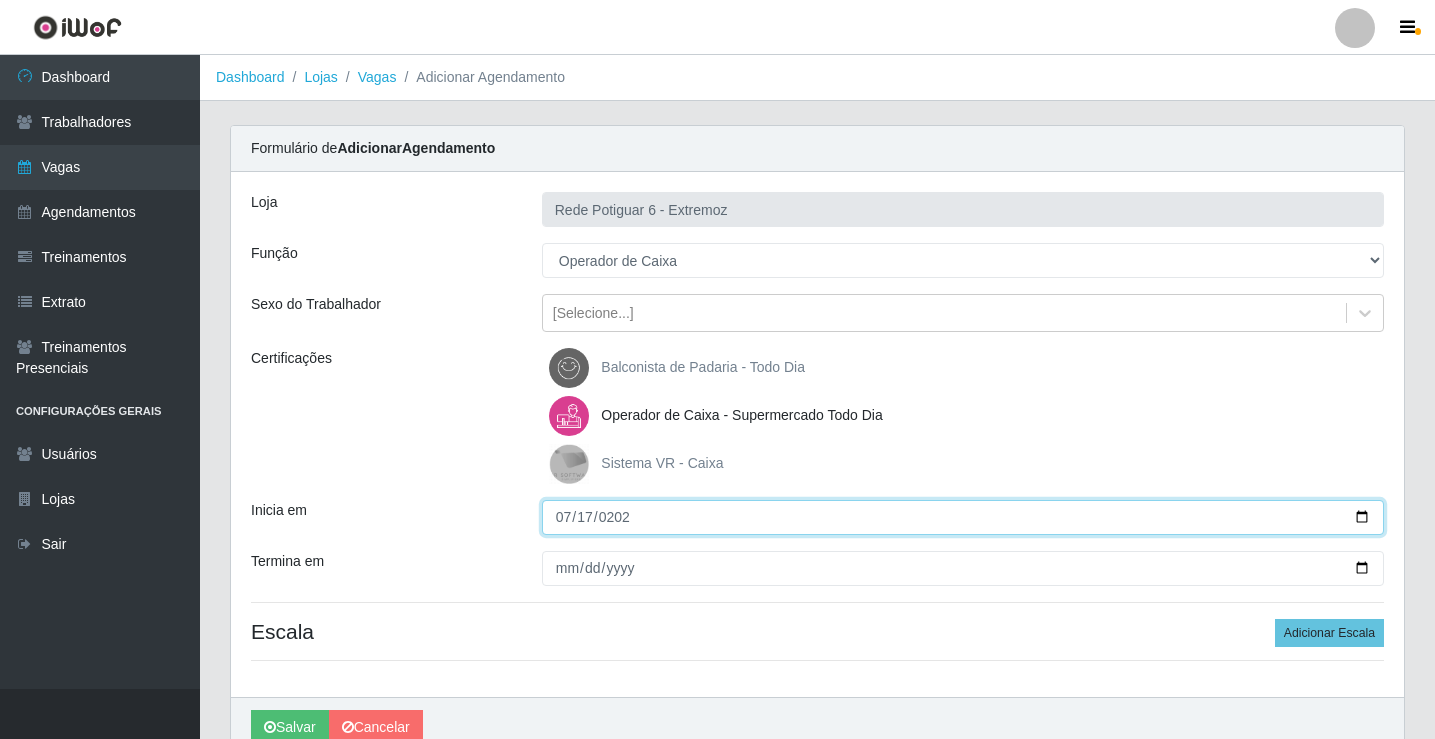 type on "2025-07-17" 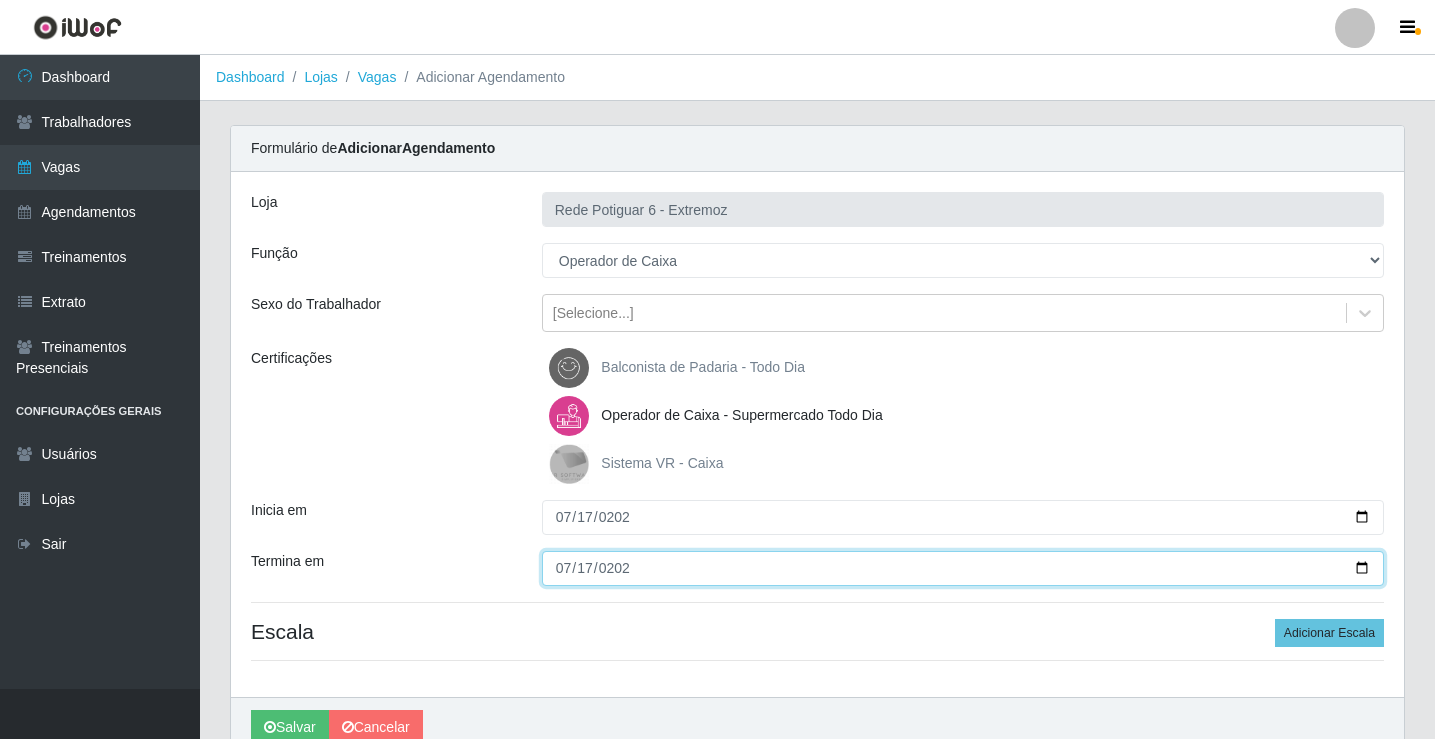 type on "2025-07-17" 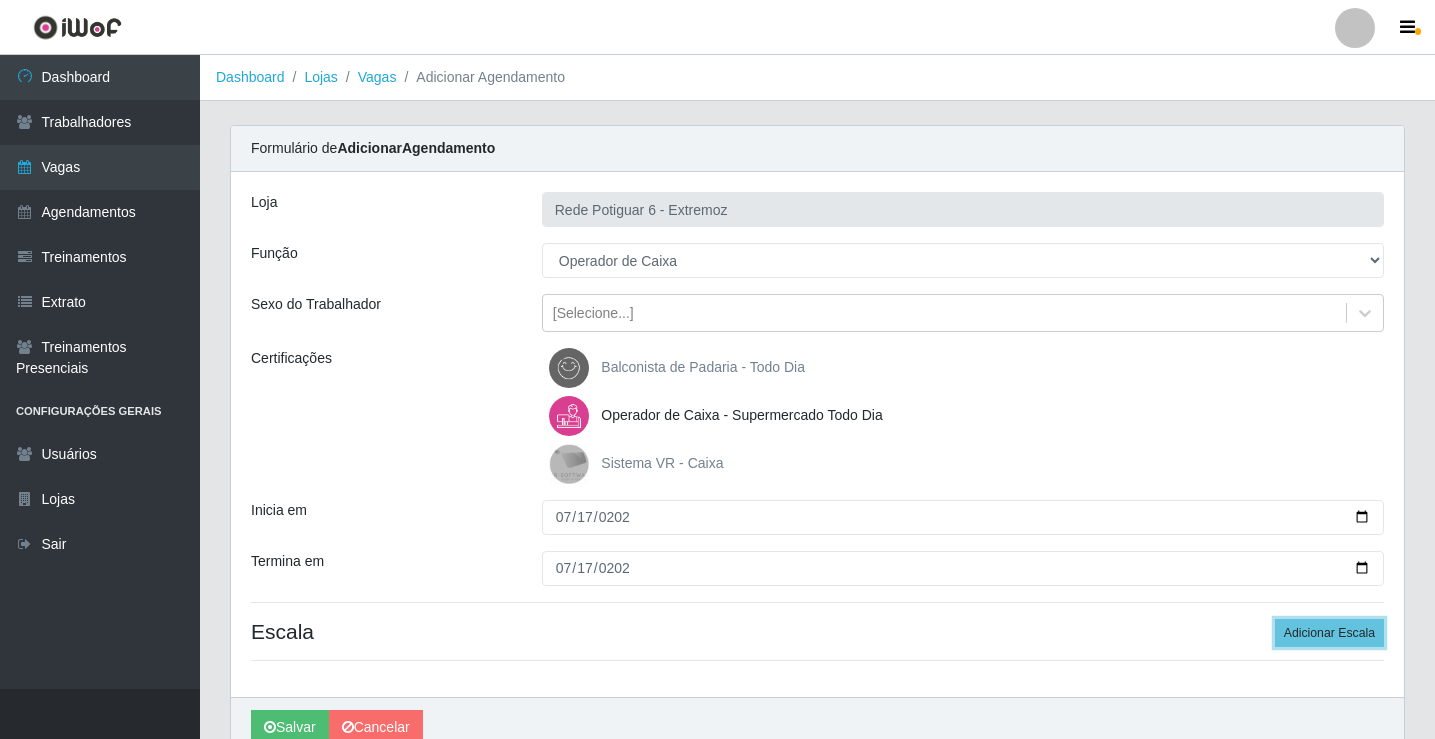 type 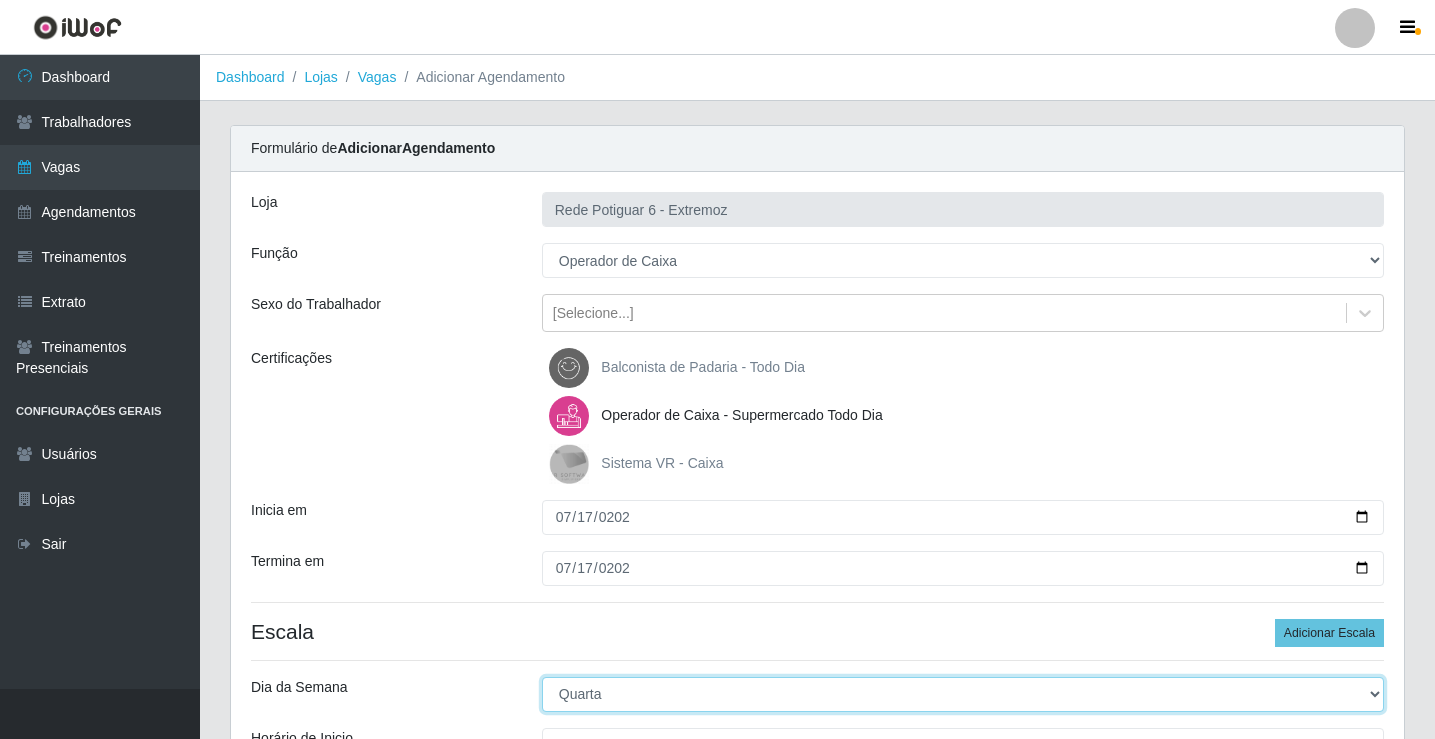 select on "4" 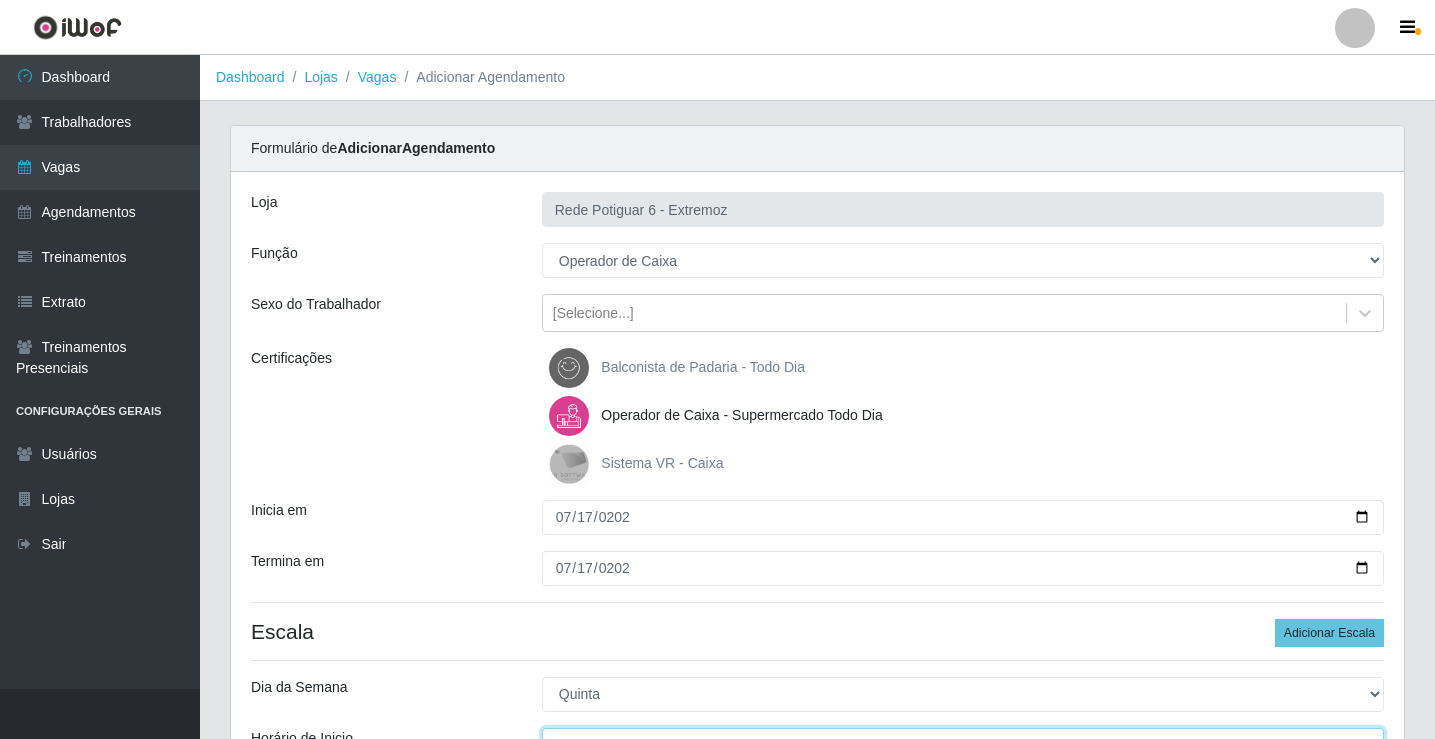 scroll, scrollTop: 24, scrollLeft: 0, axis: vertical 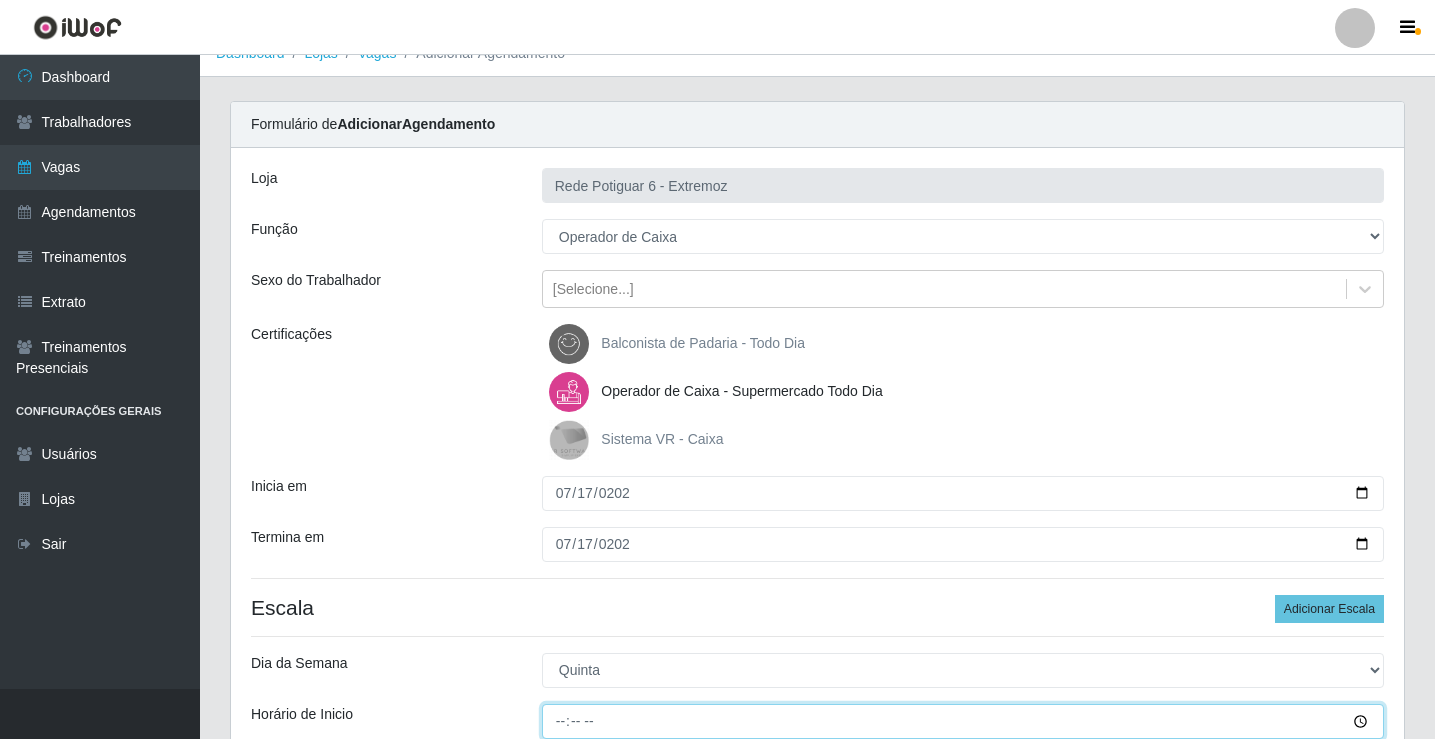 type on "14:00" 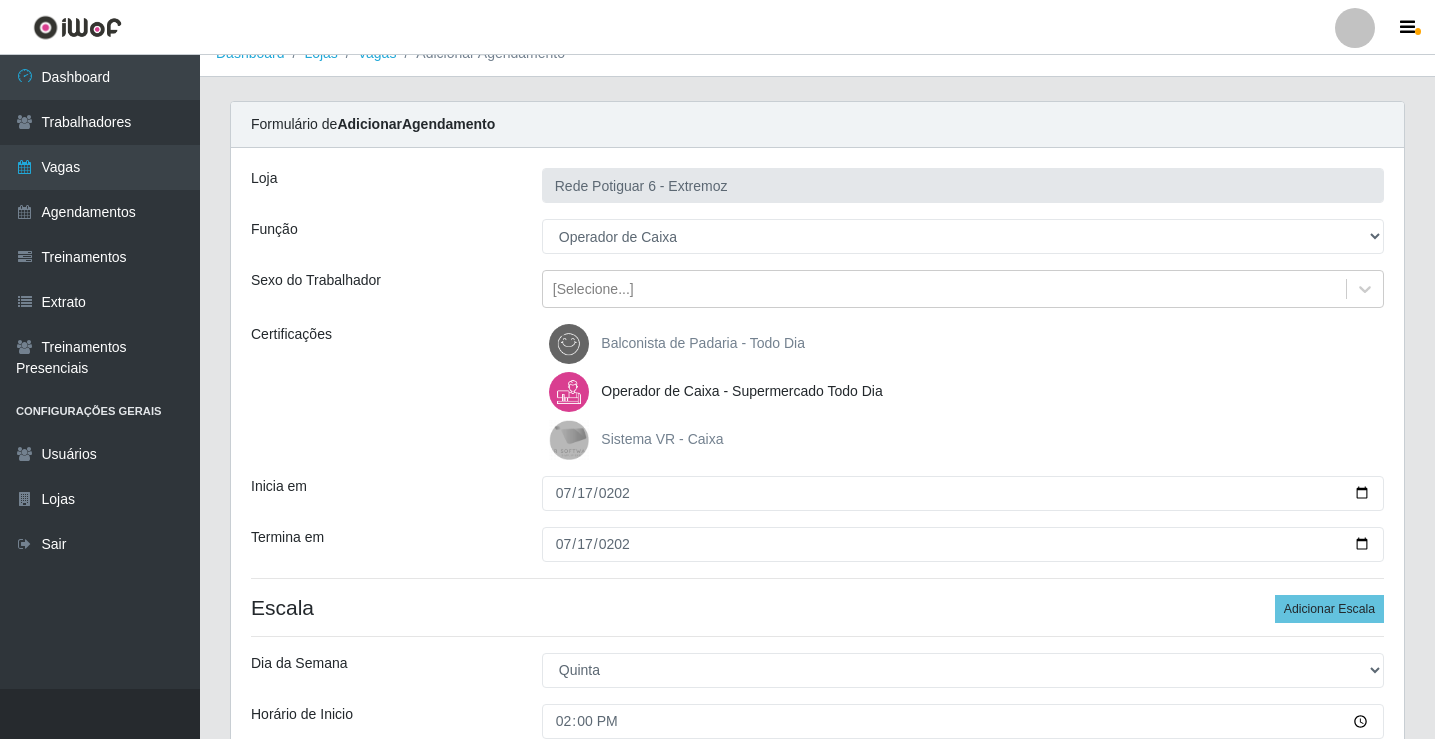 scroll, scrollTop: 314, scrollLeft: 0, axis: vertical 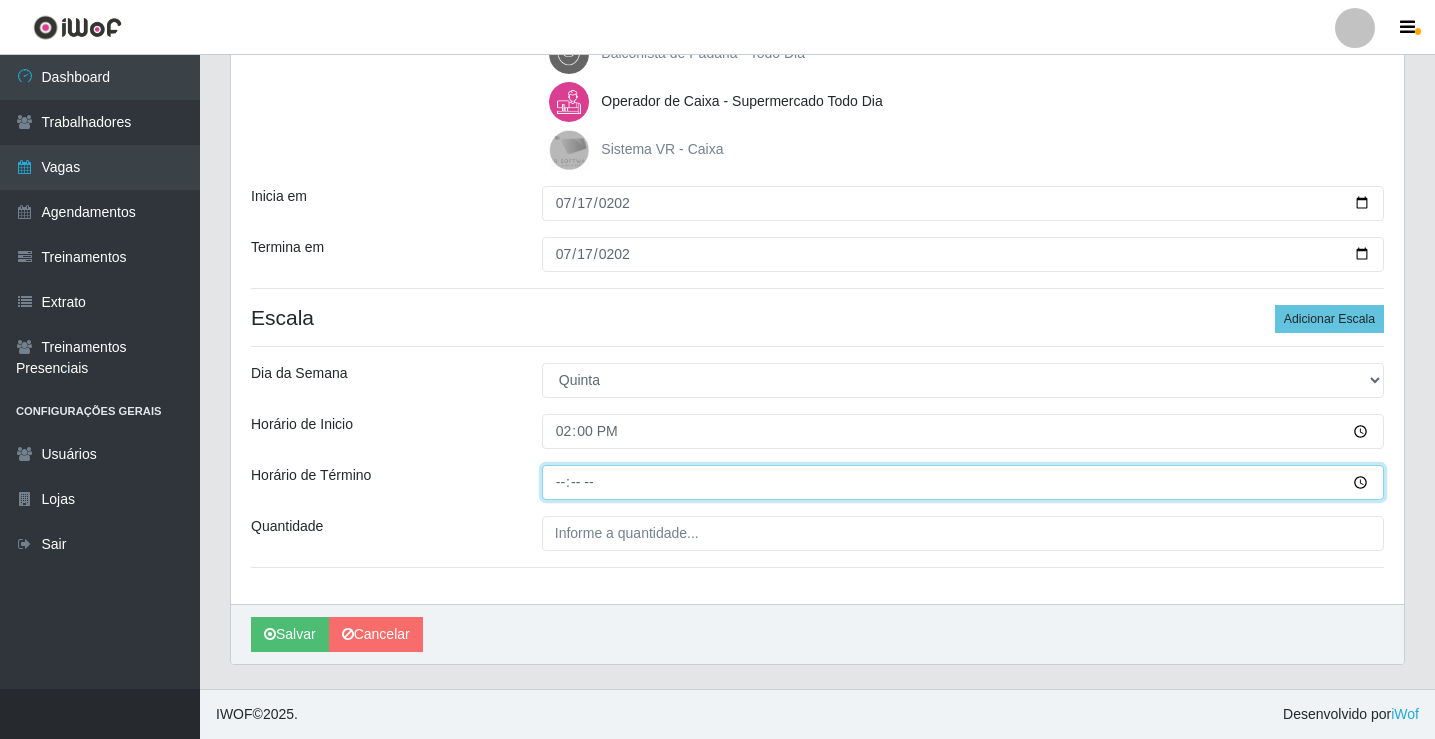 type on "20:00" 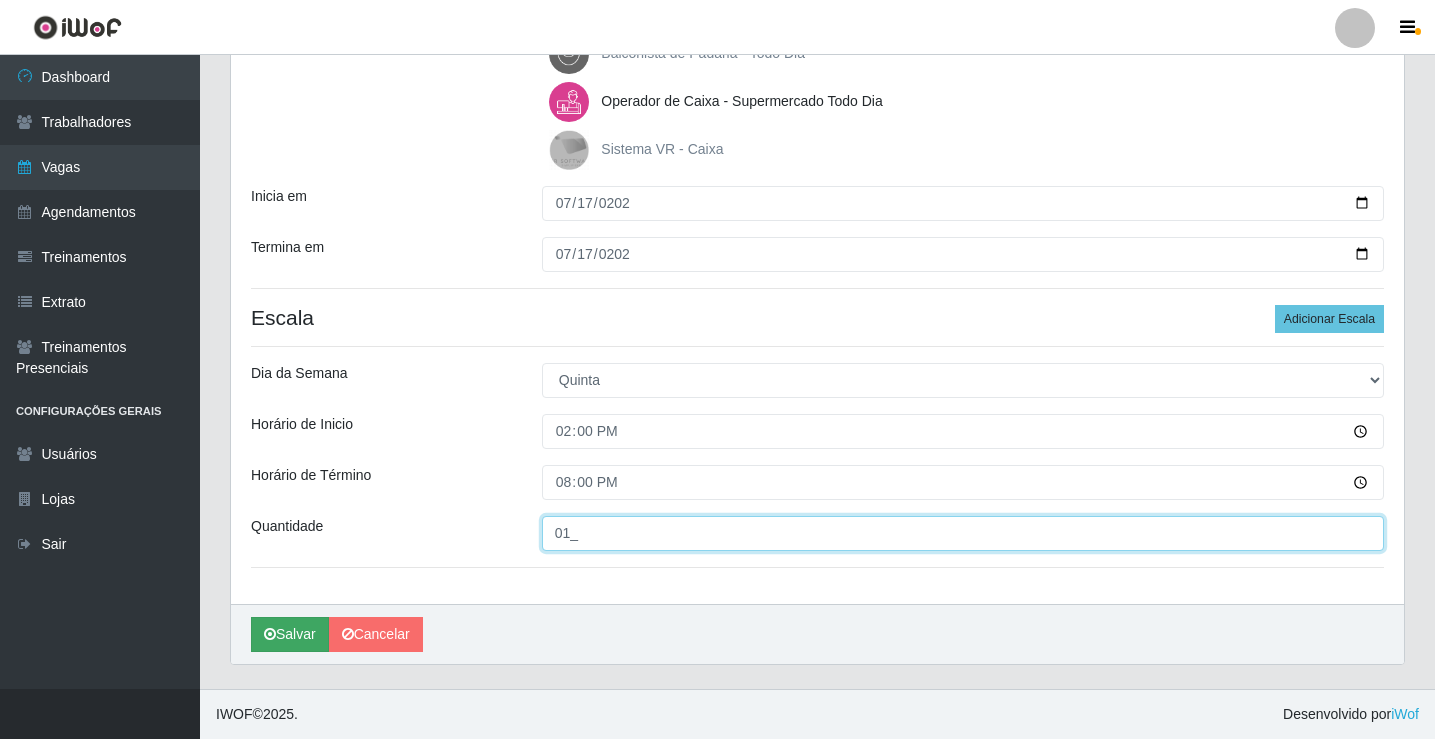 type on "01_" 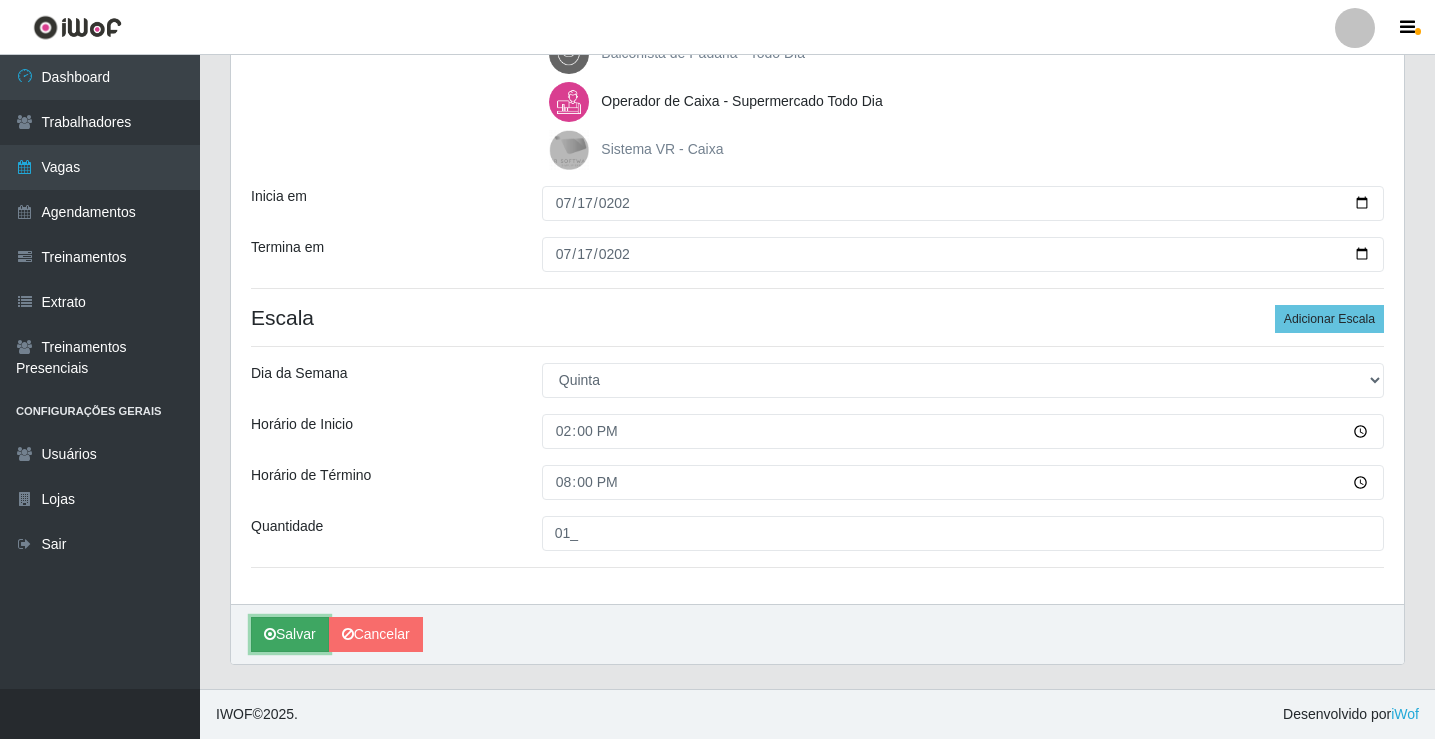click on "Salvar" at bounding box center (290, 634) 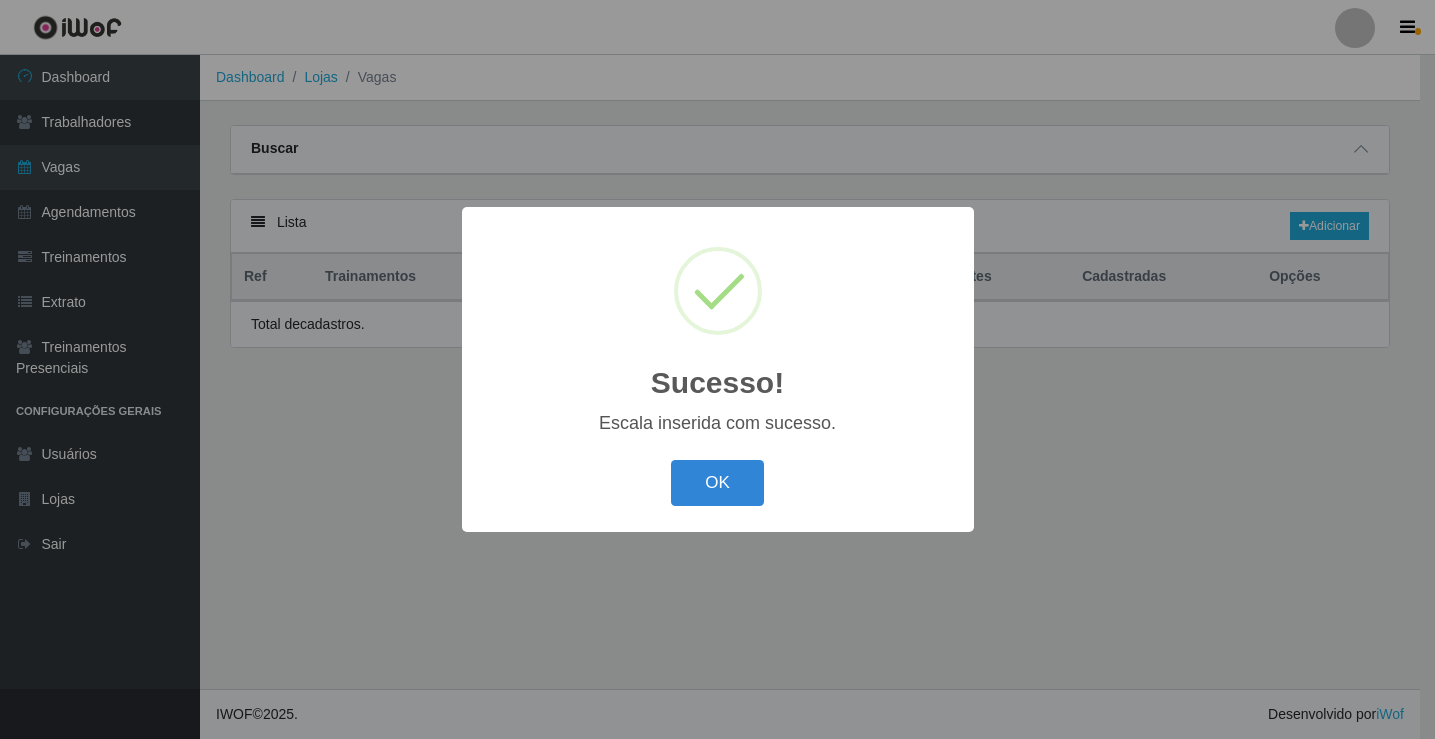scroll, scrollTop: 0, scrollLeft: 0, axis: both 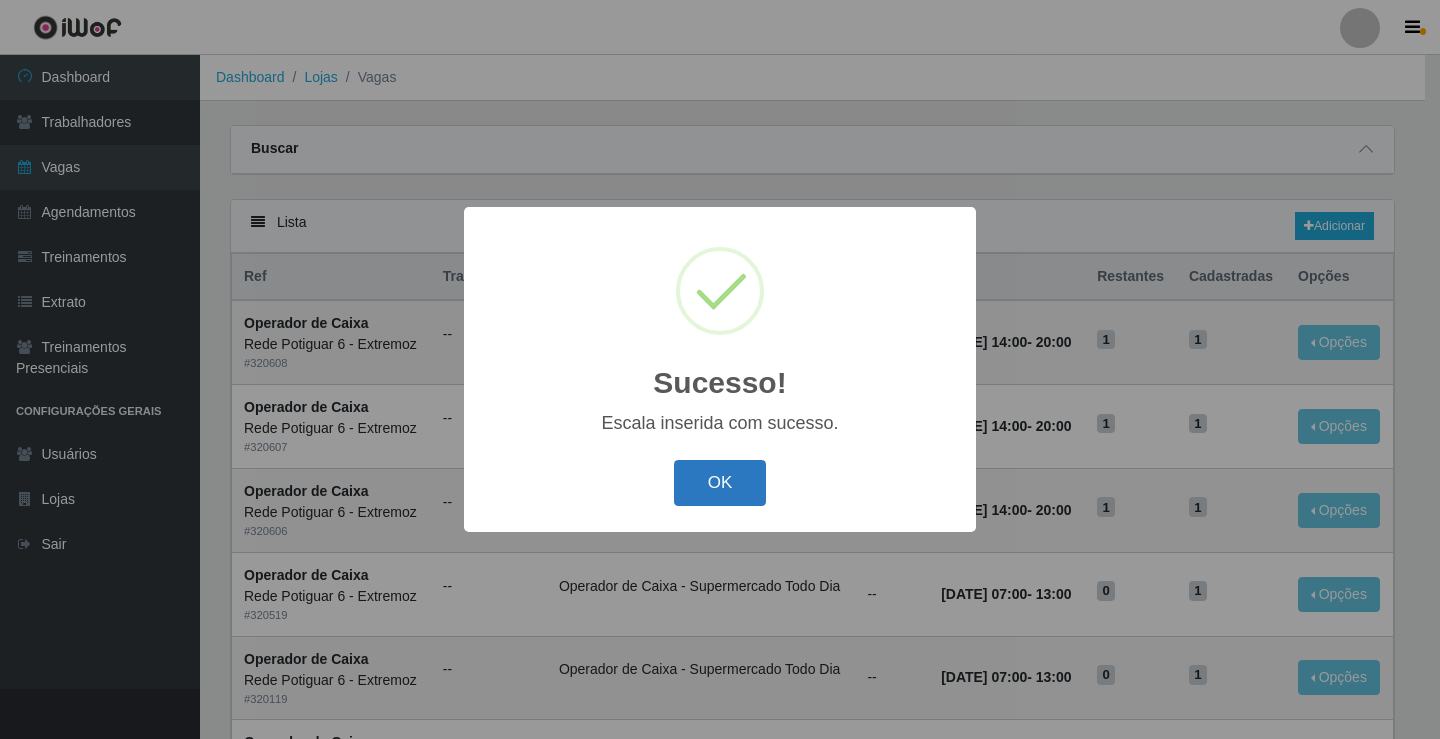 click on "OK" at bounding box center [720, 483] 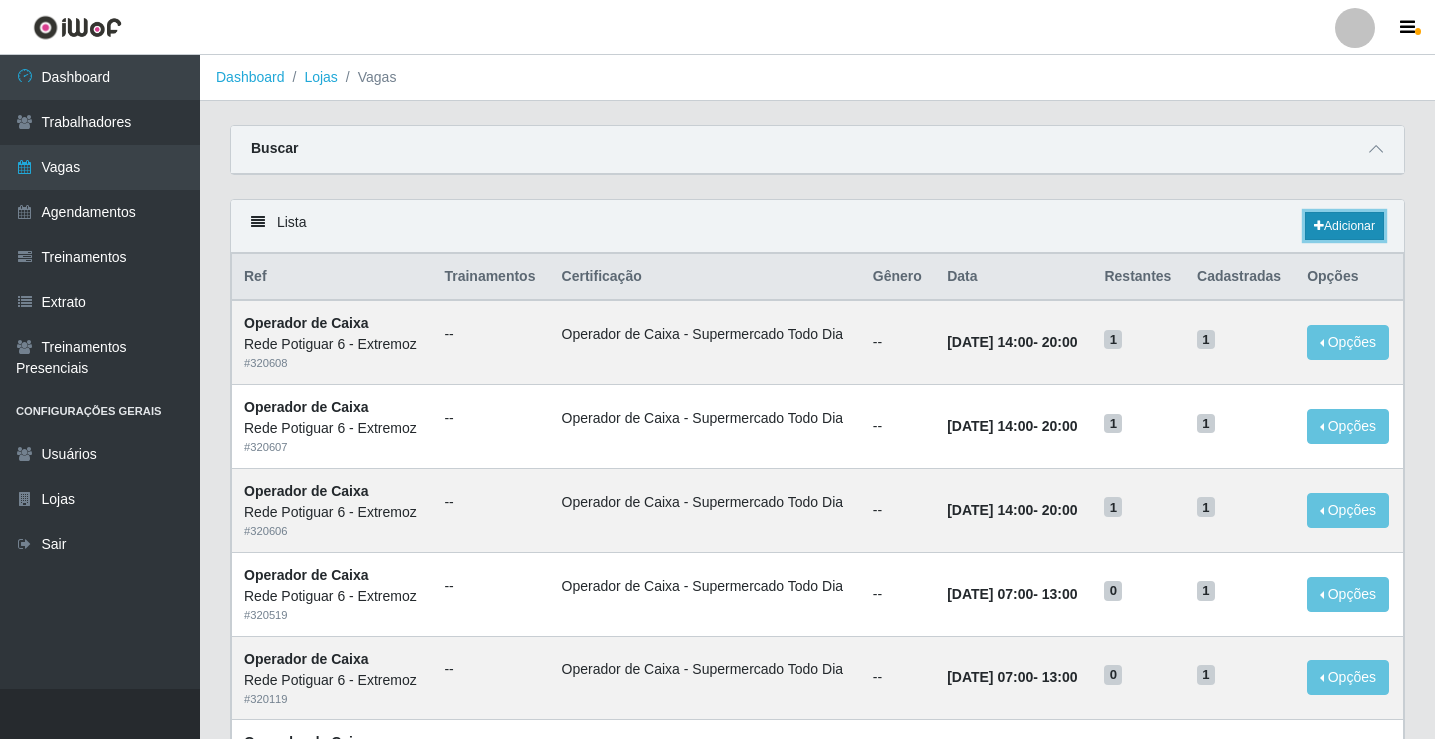 click on "Adicionar" at bounding box center [1344, 226] 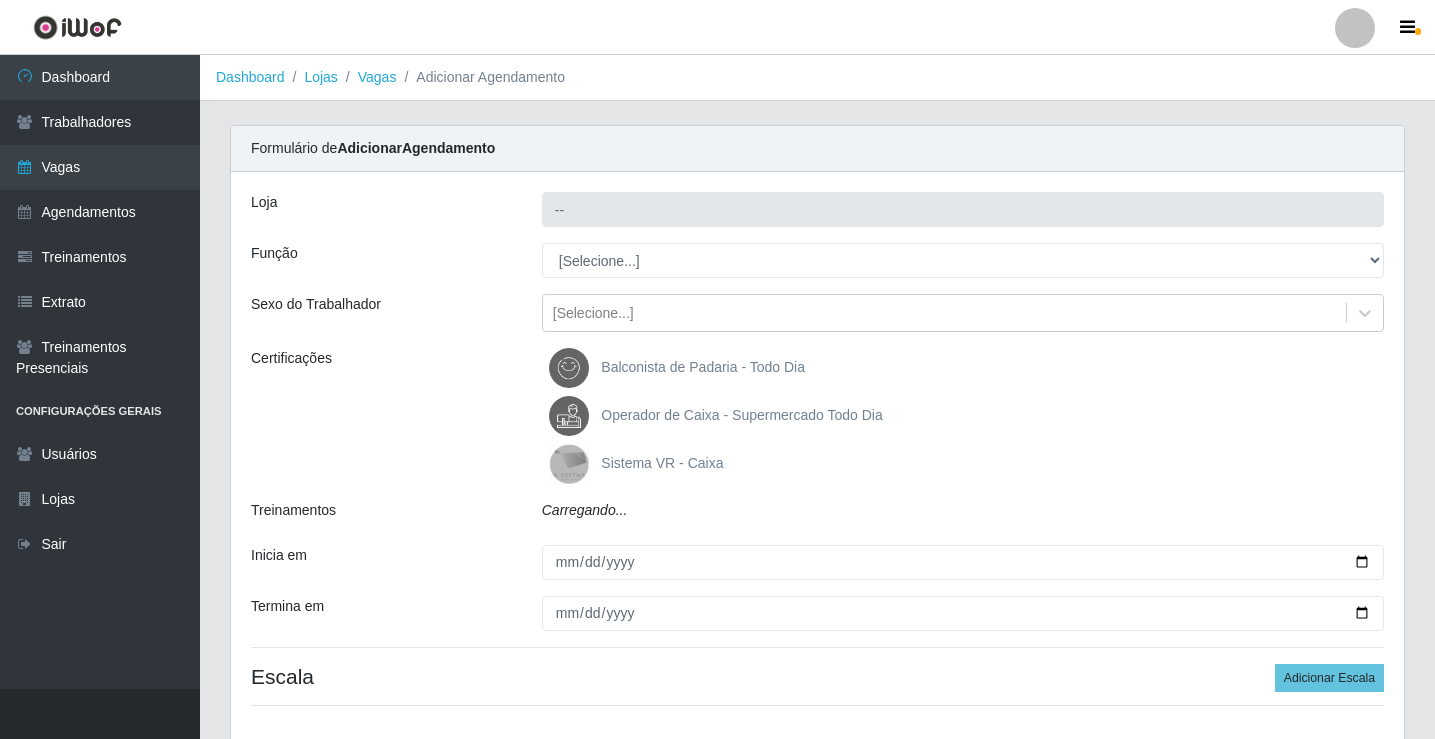 type on "Rede Potiguar 6 - Extremoz" 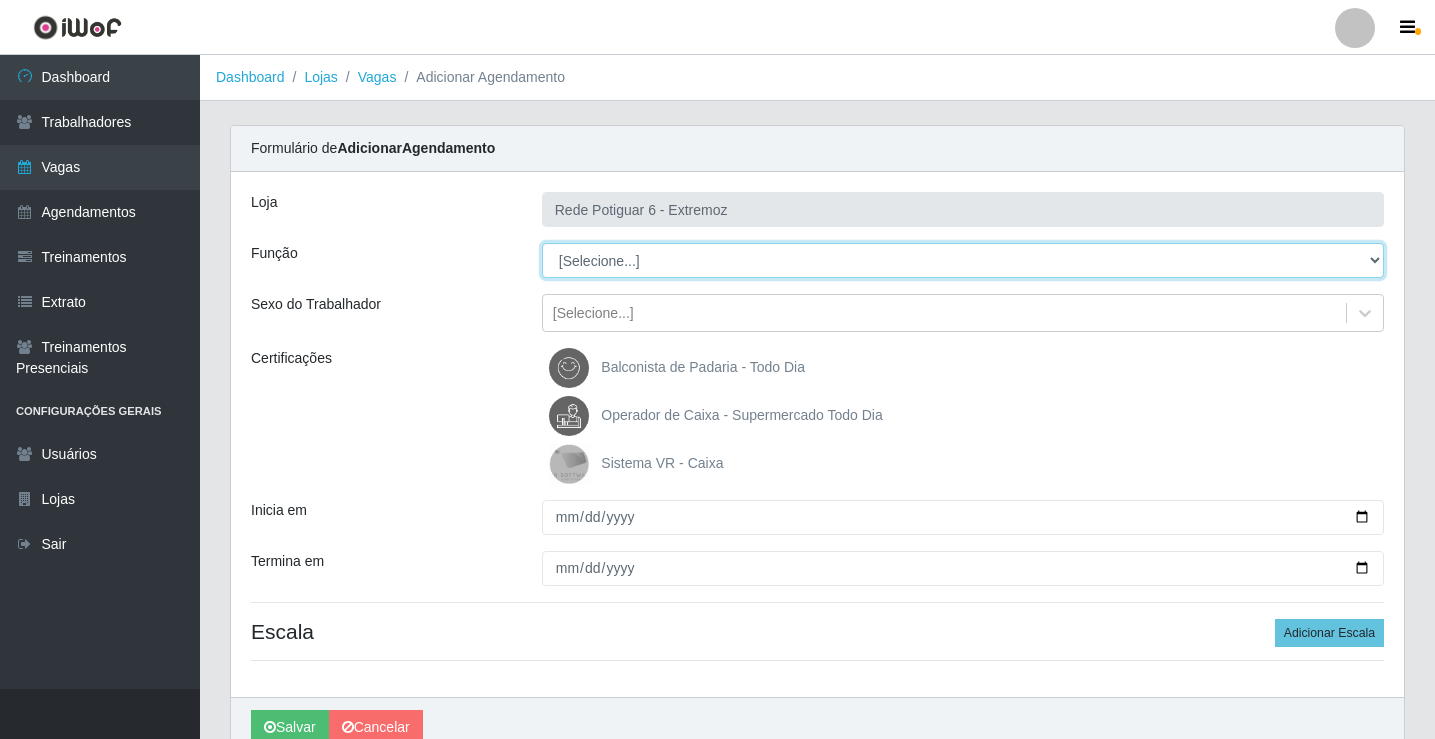 click on "[Selecione...] ASG Balconista Embalador Operador de Caixa Operador de Caixa + Operador de Loja Repositor" at bounding box center [963, 260] 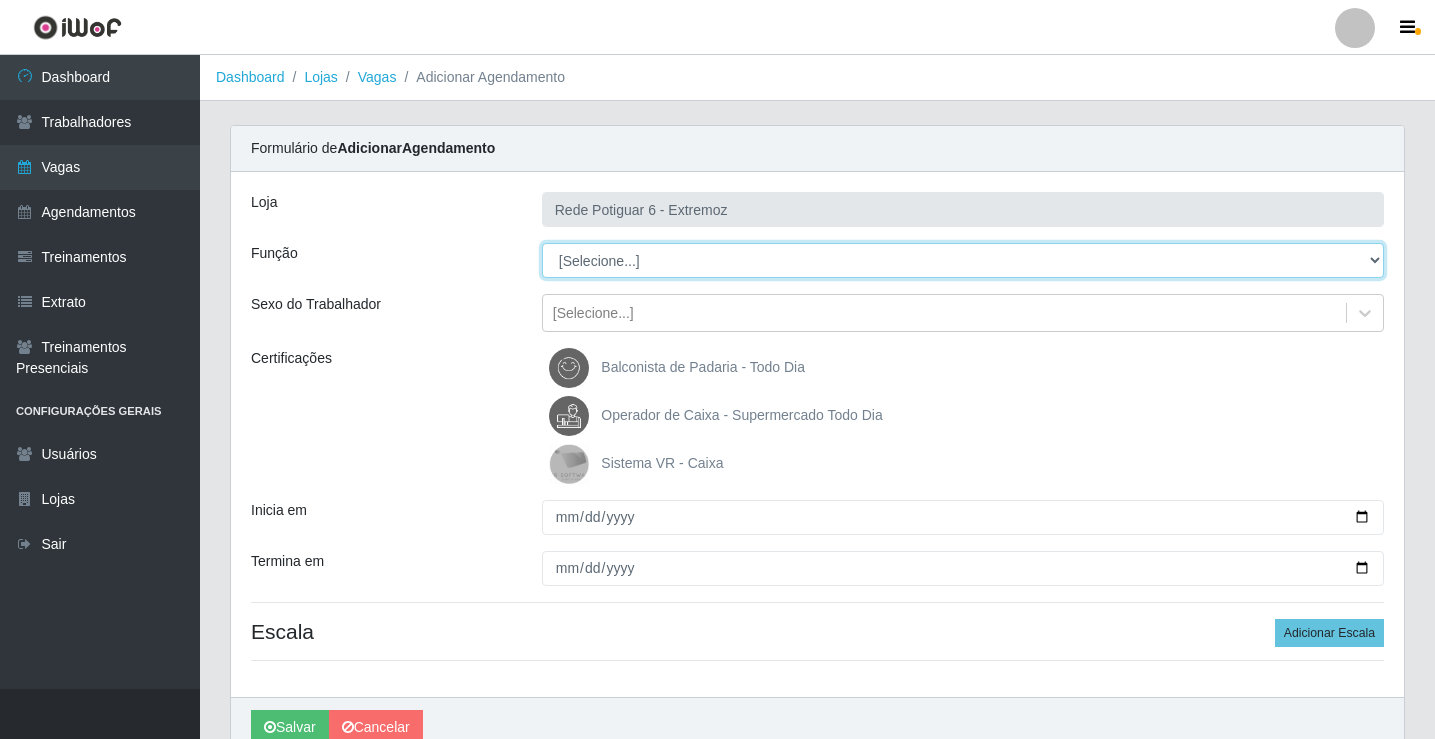 select on "22" 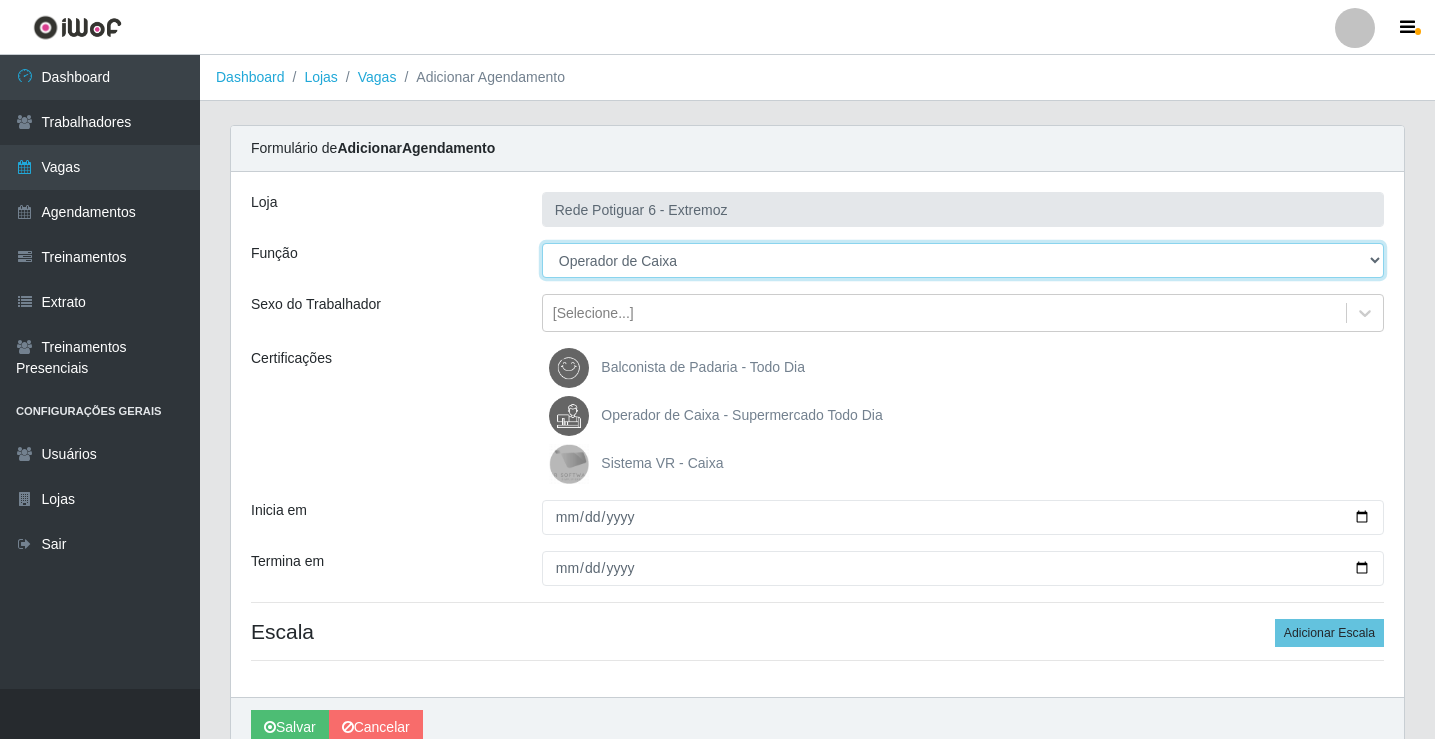 click on "[Selecione...] ASG Balconista Embalador Operador de Caixa Operador de Caixa + Operador de Loja Repositor" at bounding box center (963, 260) 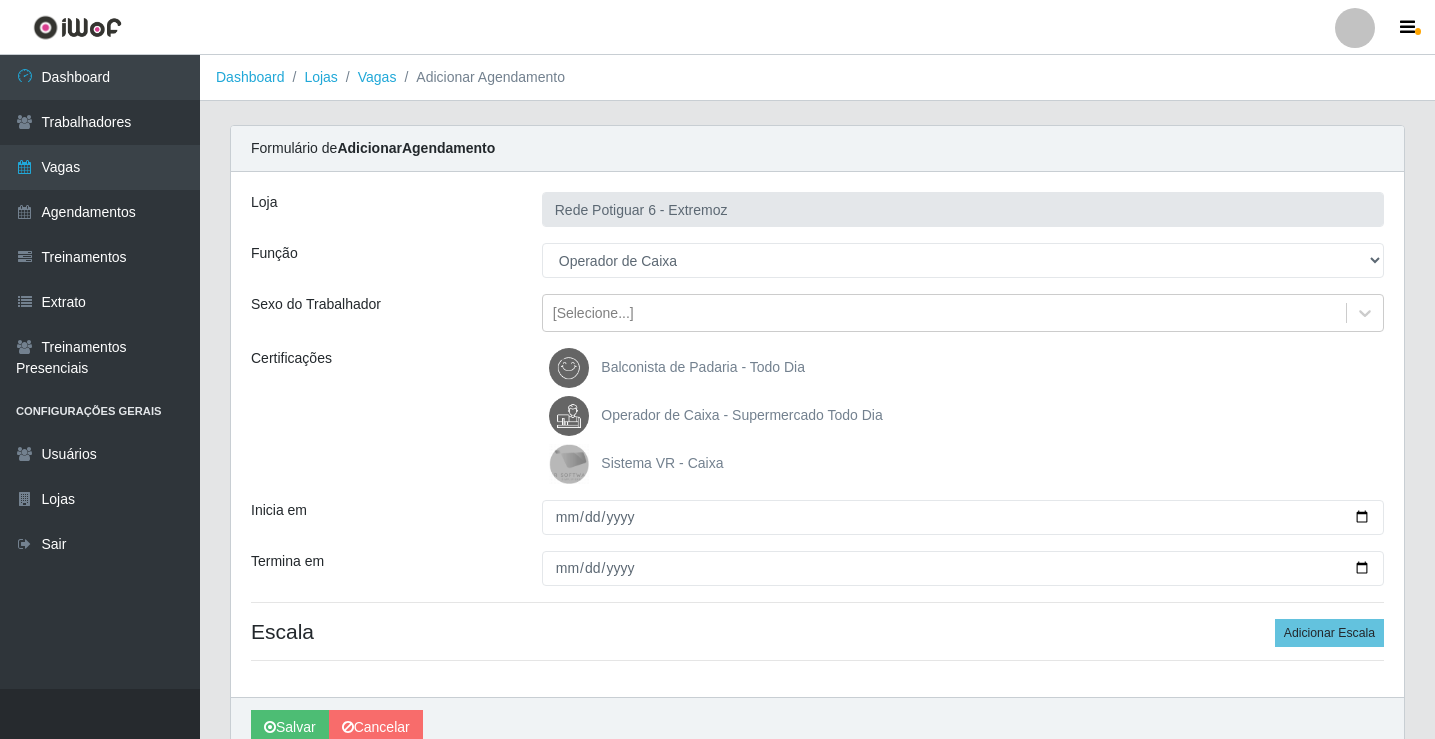 click on "Operador de Caixa - Supermercado Todo Dia" at bounding box center [741, 415] 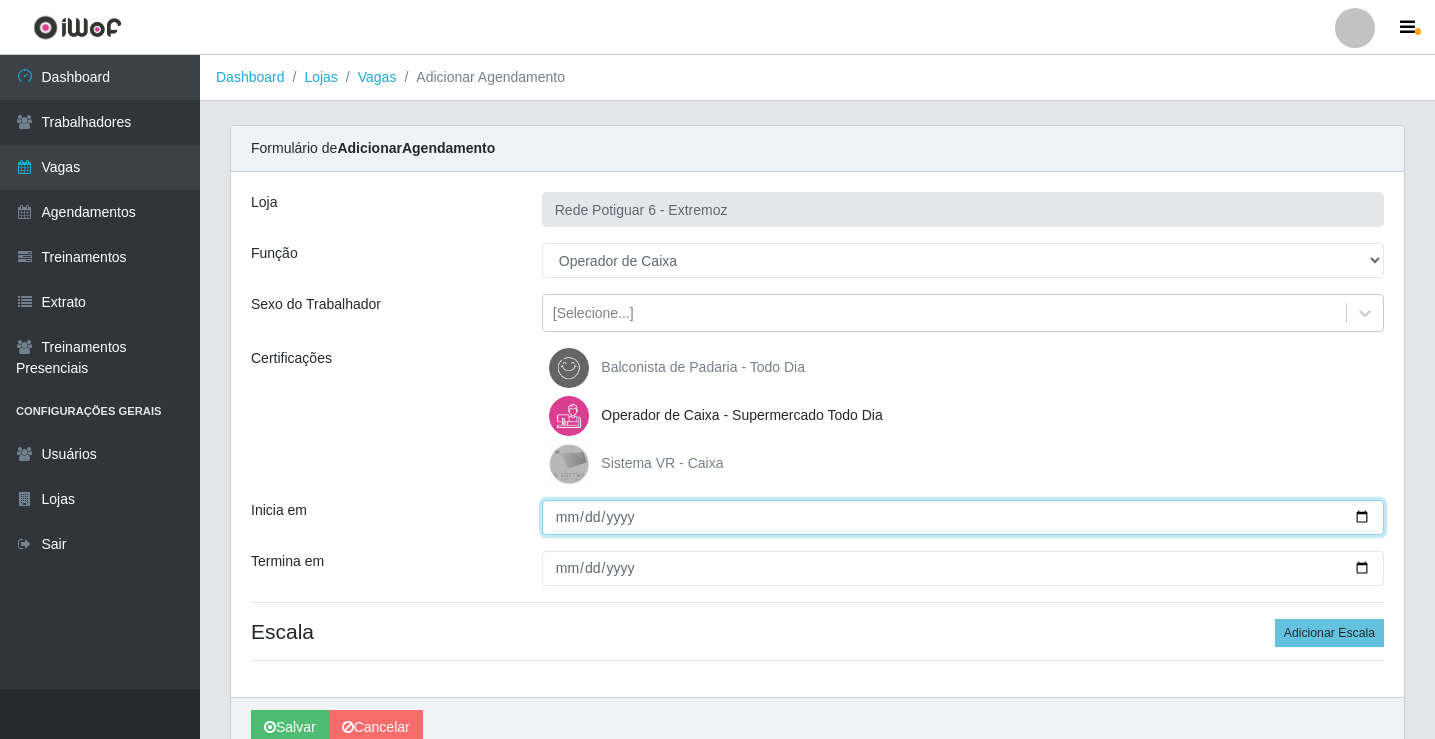 click on "Inicia em" at bounding box center [963, 517] 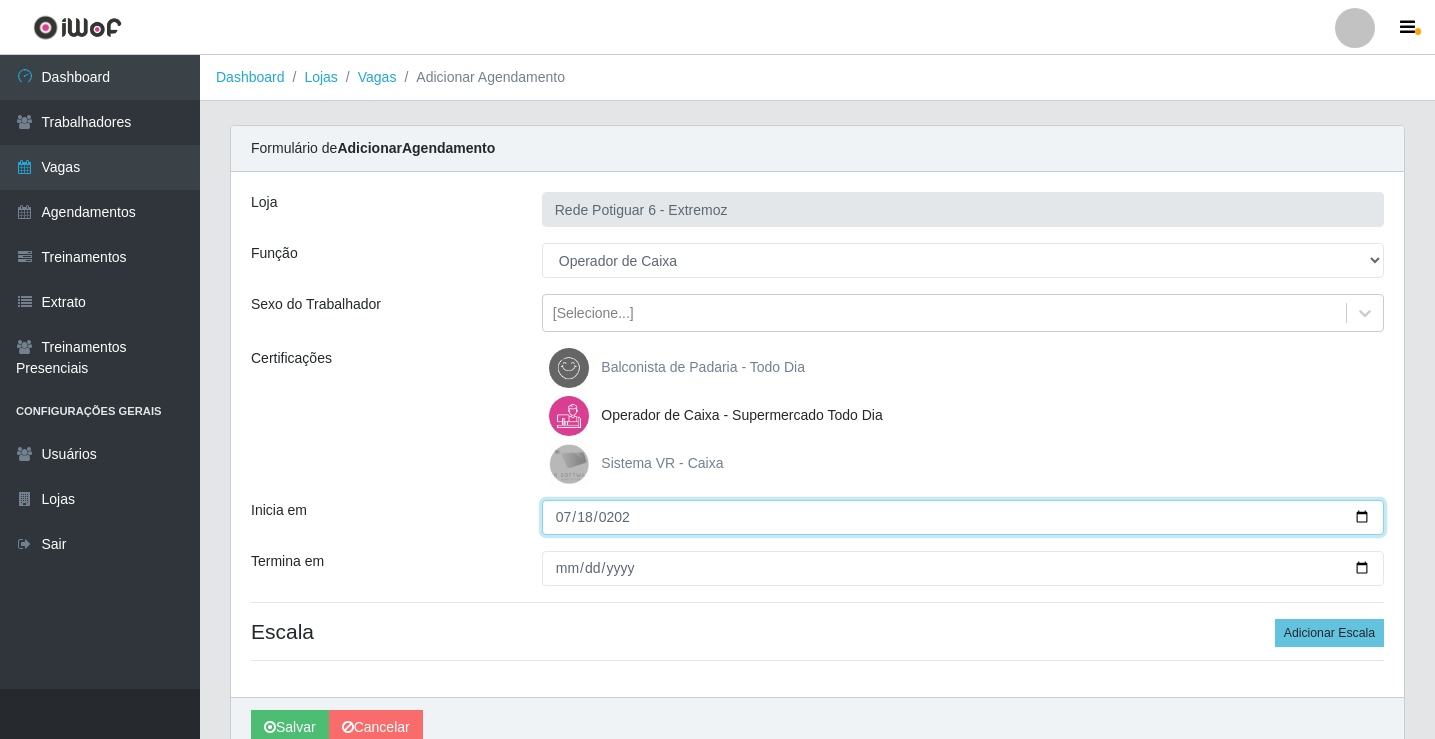 type on "2025-07-18" 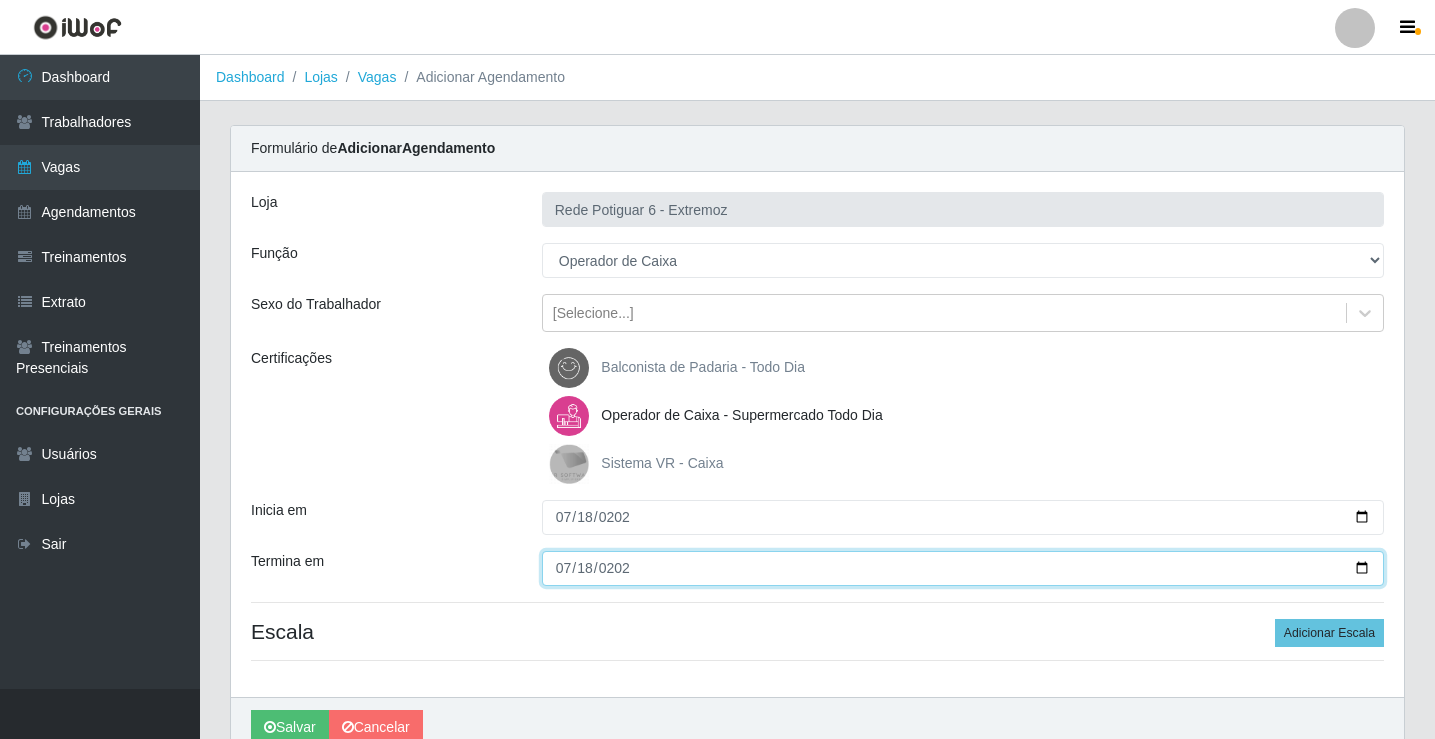 type on "2025-07-18" 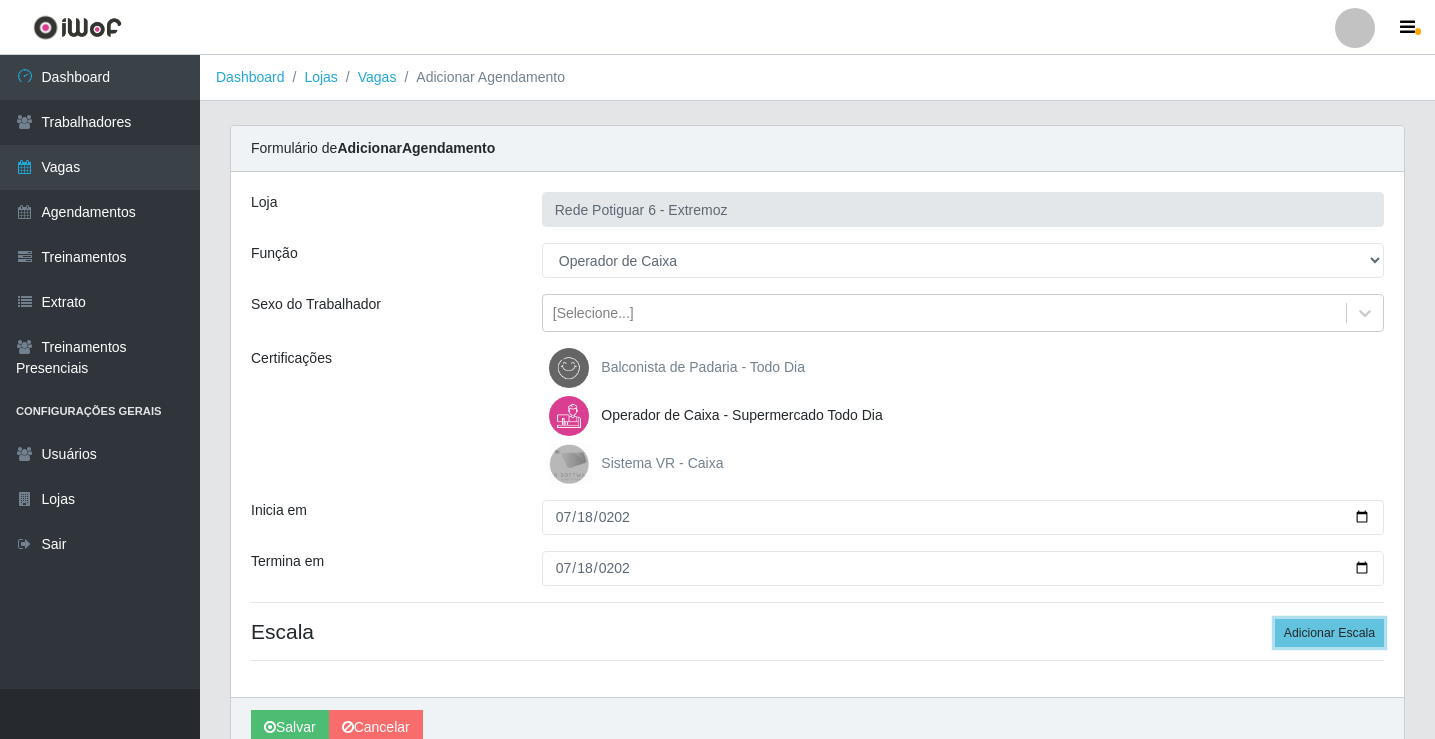 type 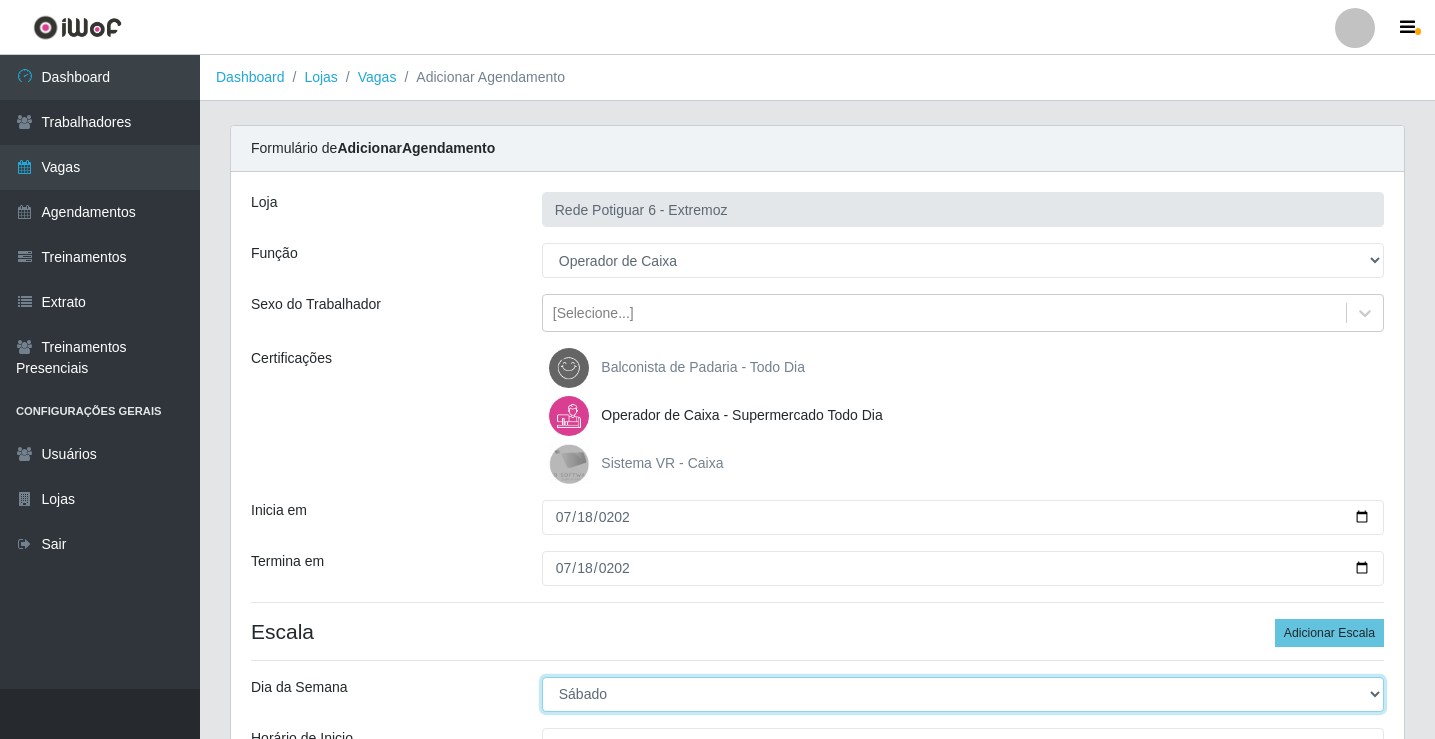 select on "5" 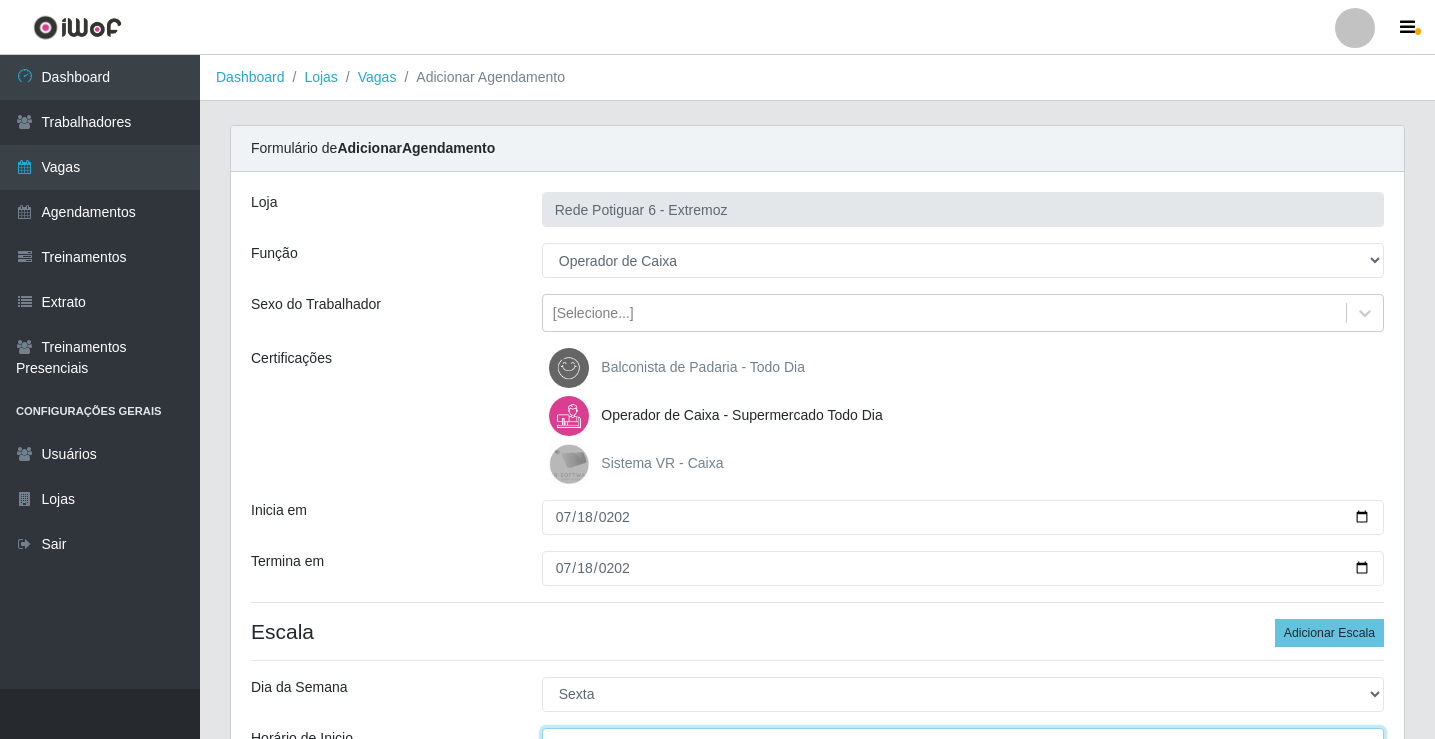 scroll, scrollTop: 24, scrollLeft: 0, axis: vertical 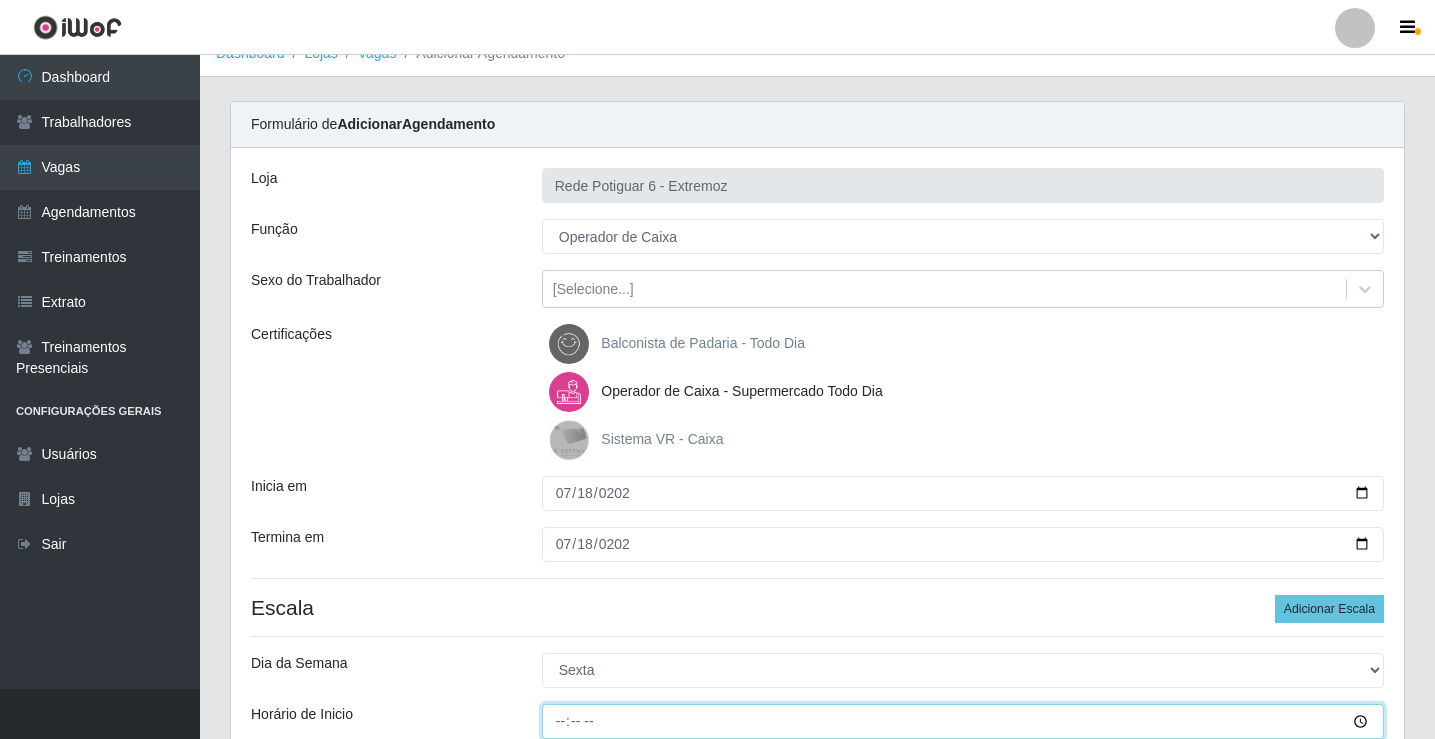 type on "14:00" 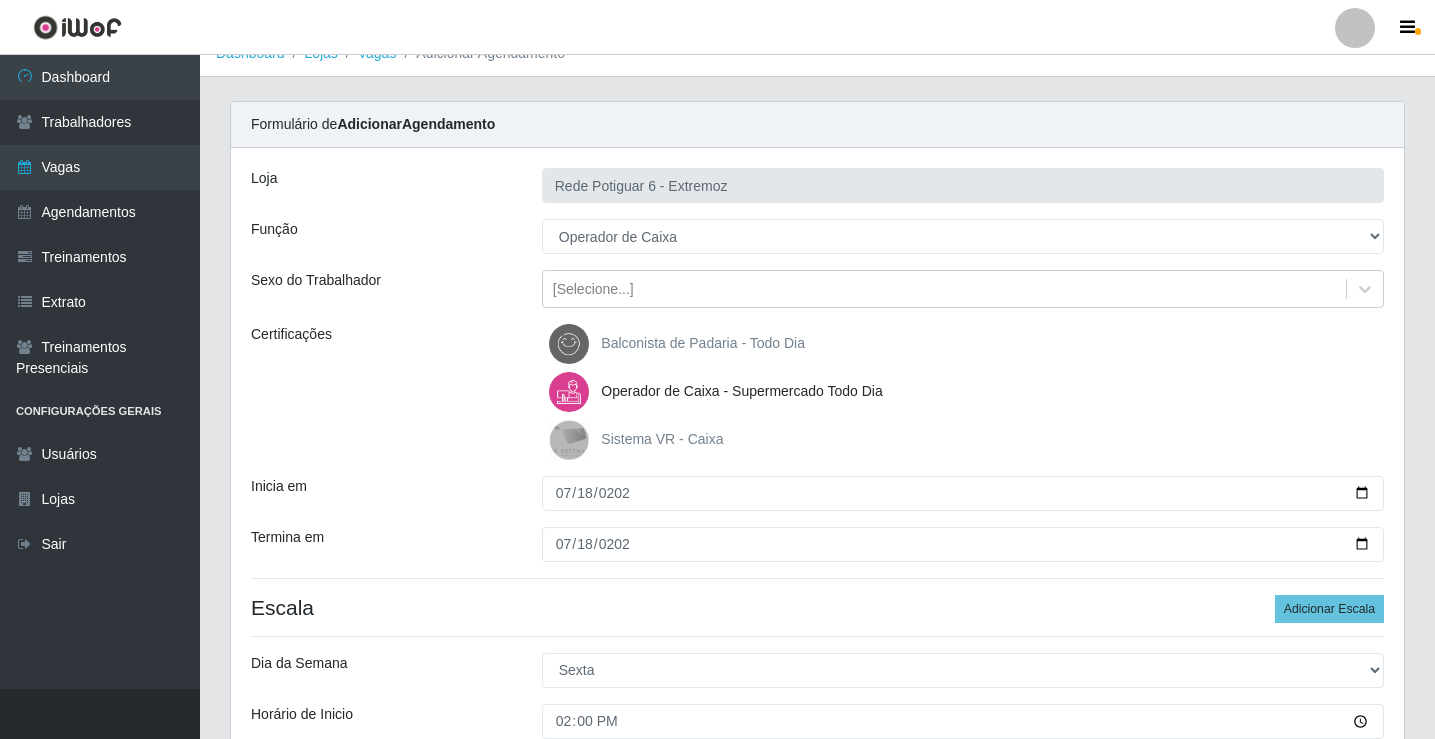 scroll, scrollTop: 314, scrollLeft: 0, axis: vertical 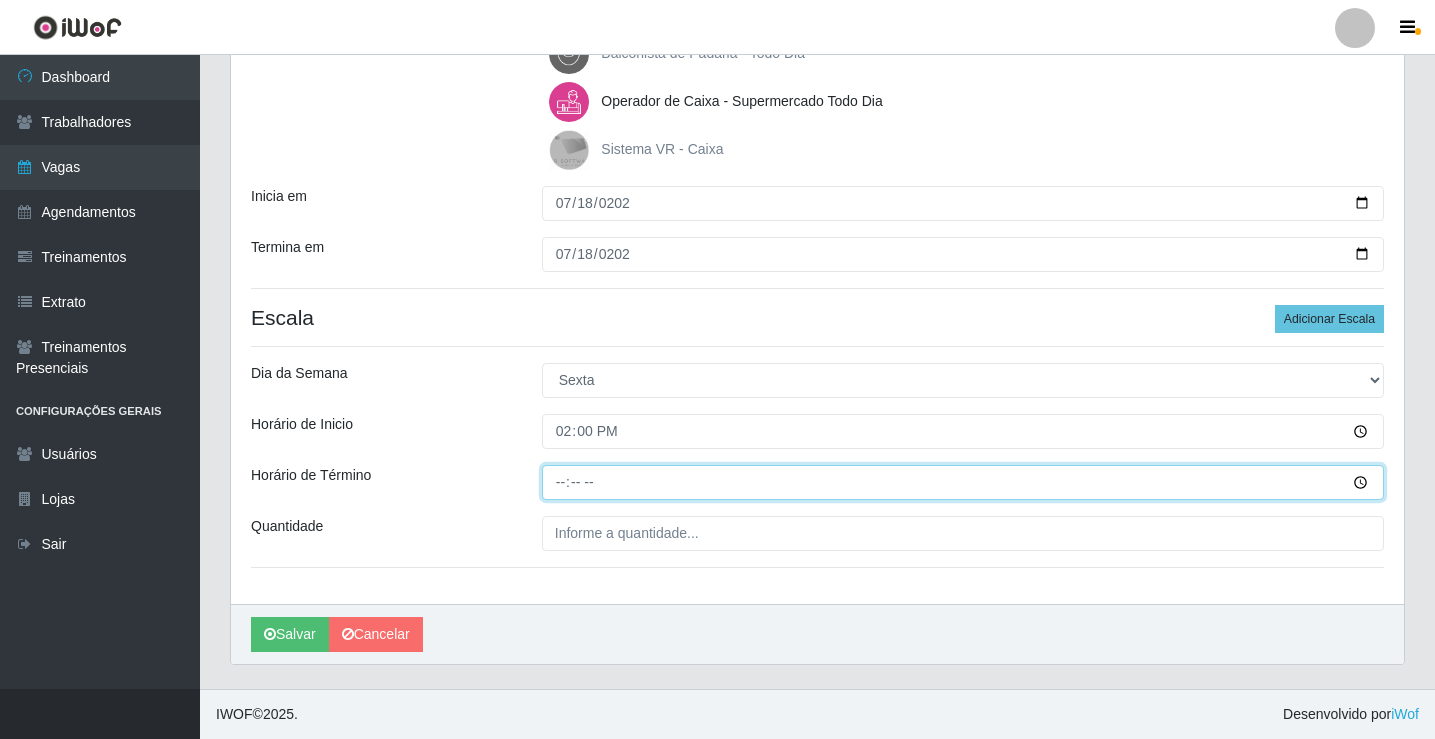 type on "20:00" 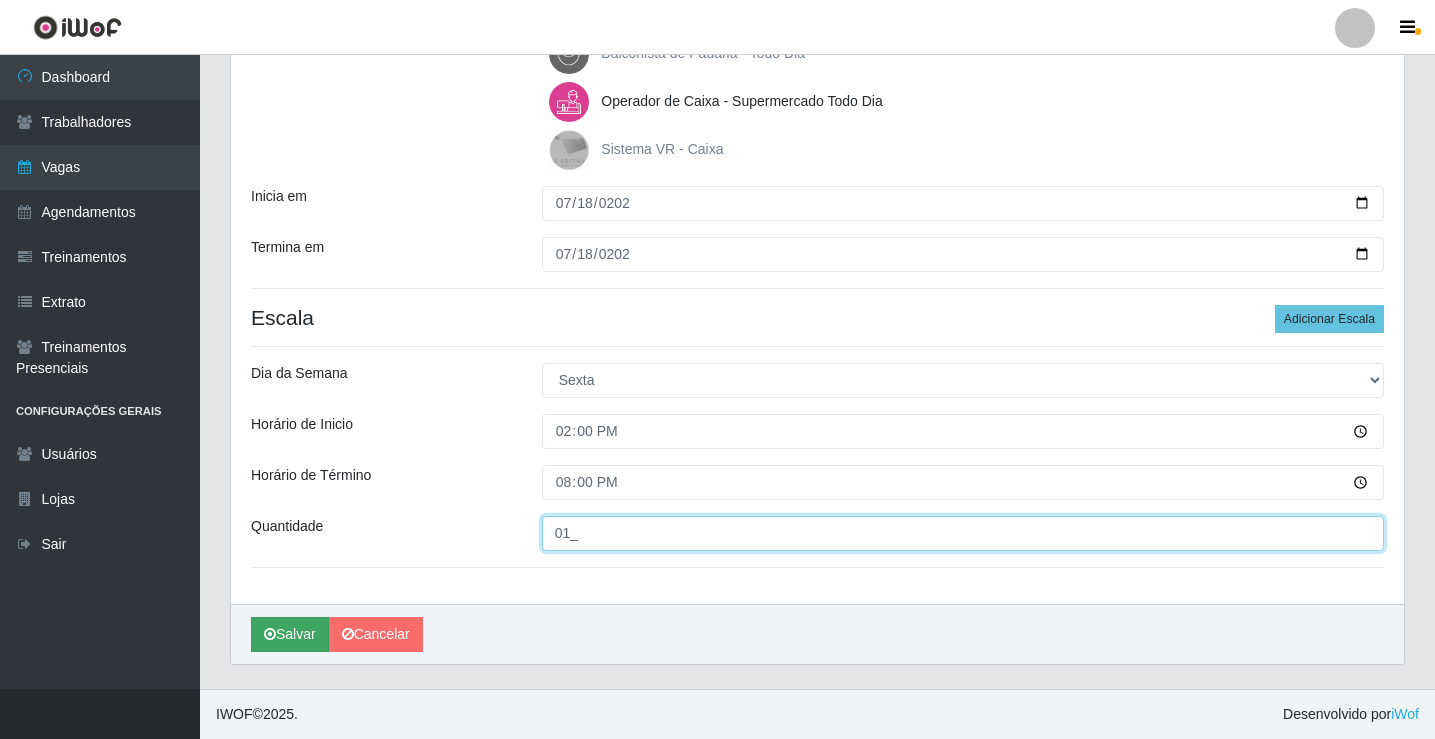 type on "01_" 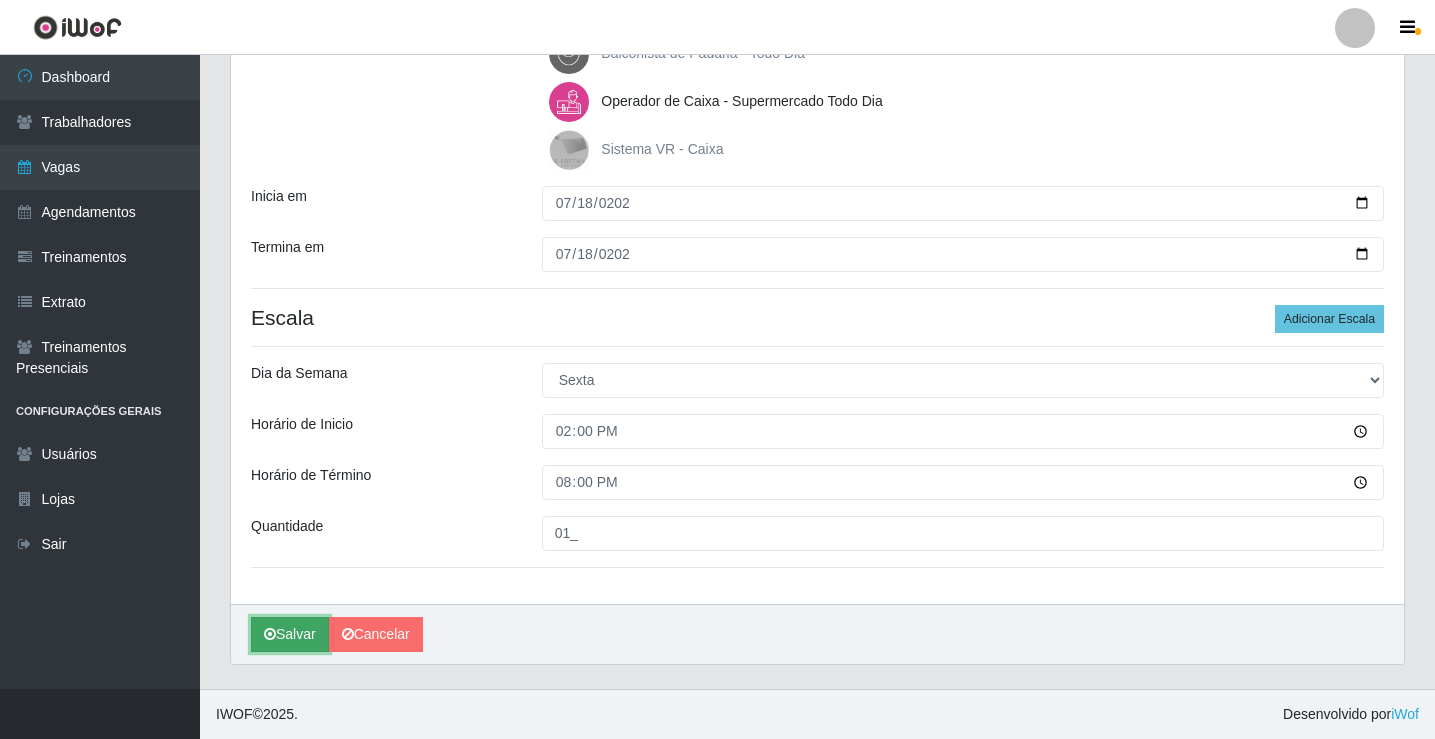 click on "Salvar" at bounding box center [290, 634] 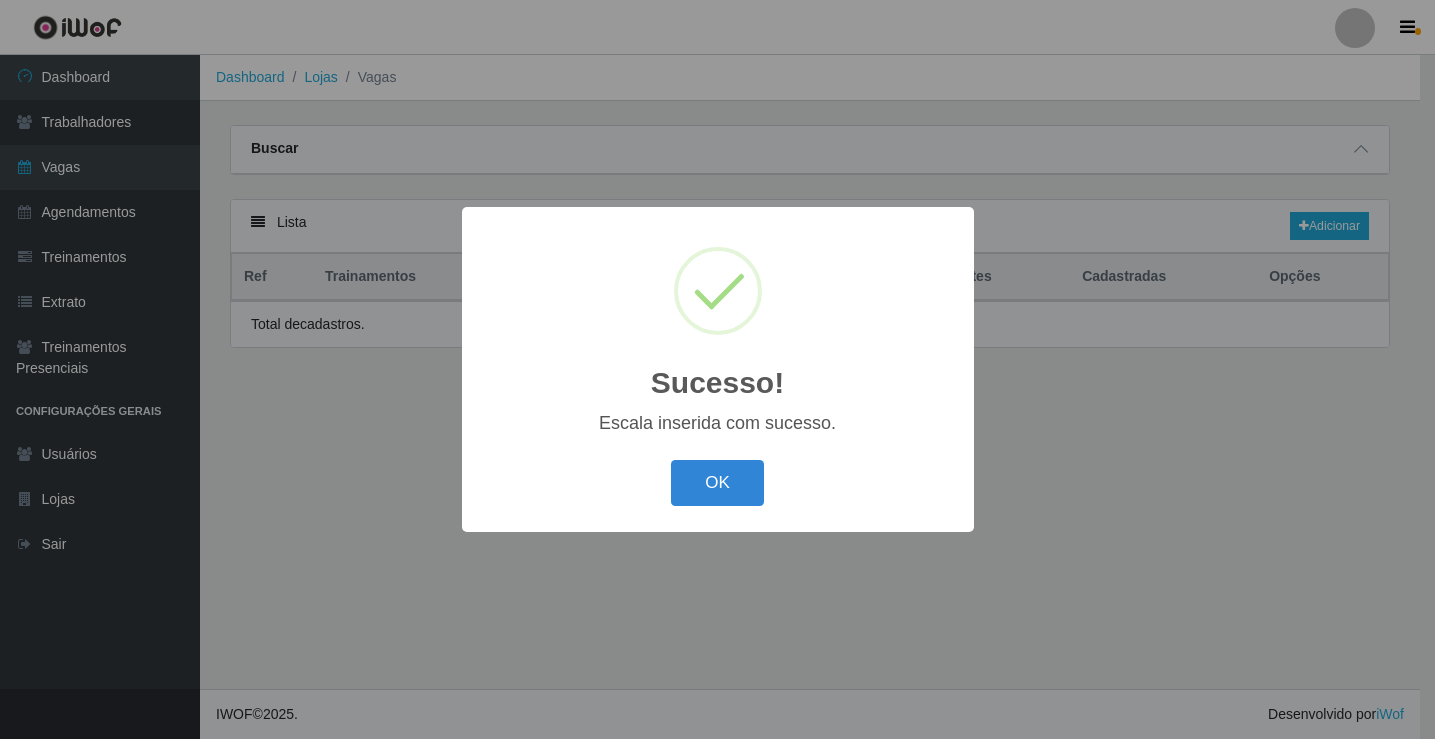 scroll, scrollTop: 0, scrollLeft: 0, axis: both 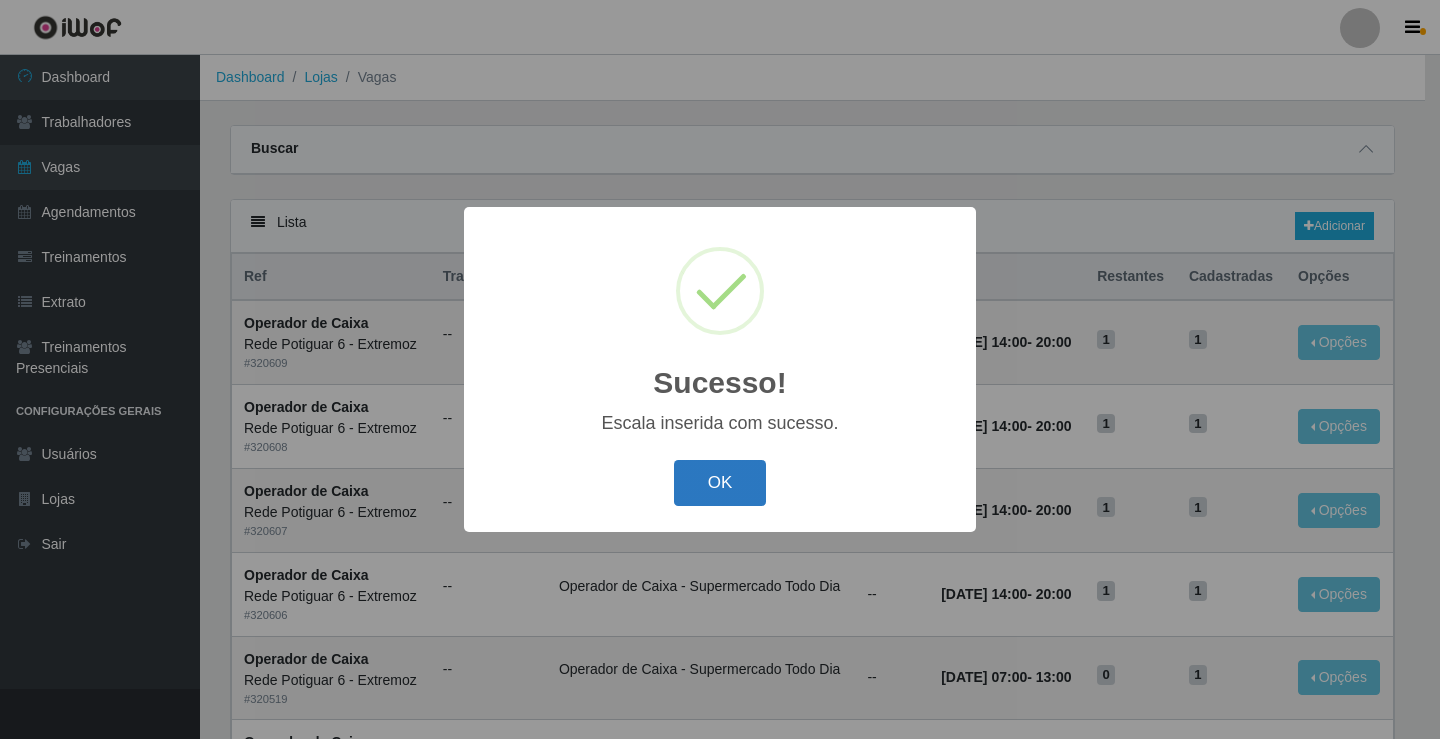 click on "OK" at bounding box center [720, 483] 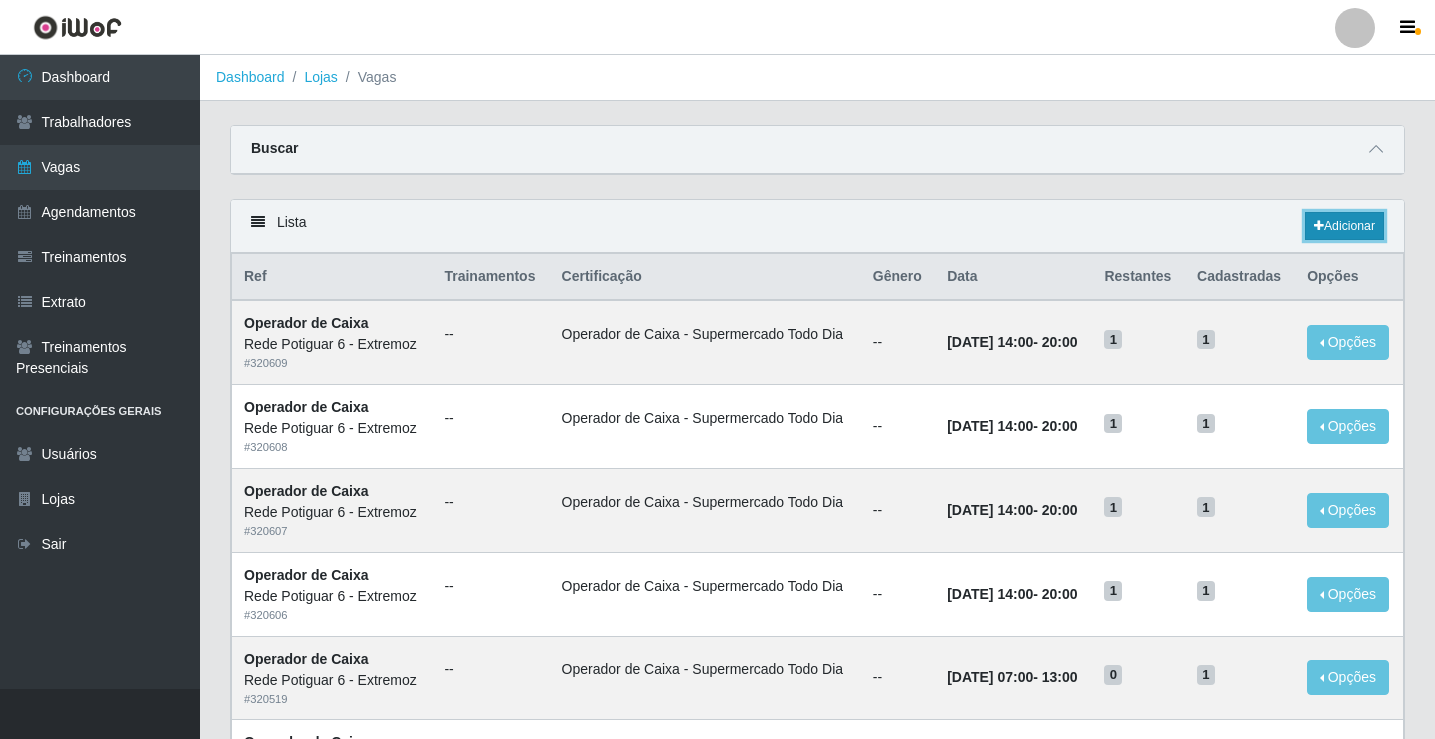 click on "Adicionar" at bounding box center (1344, 226) 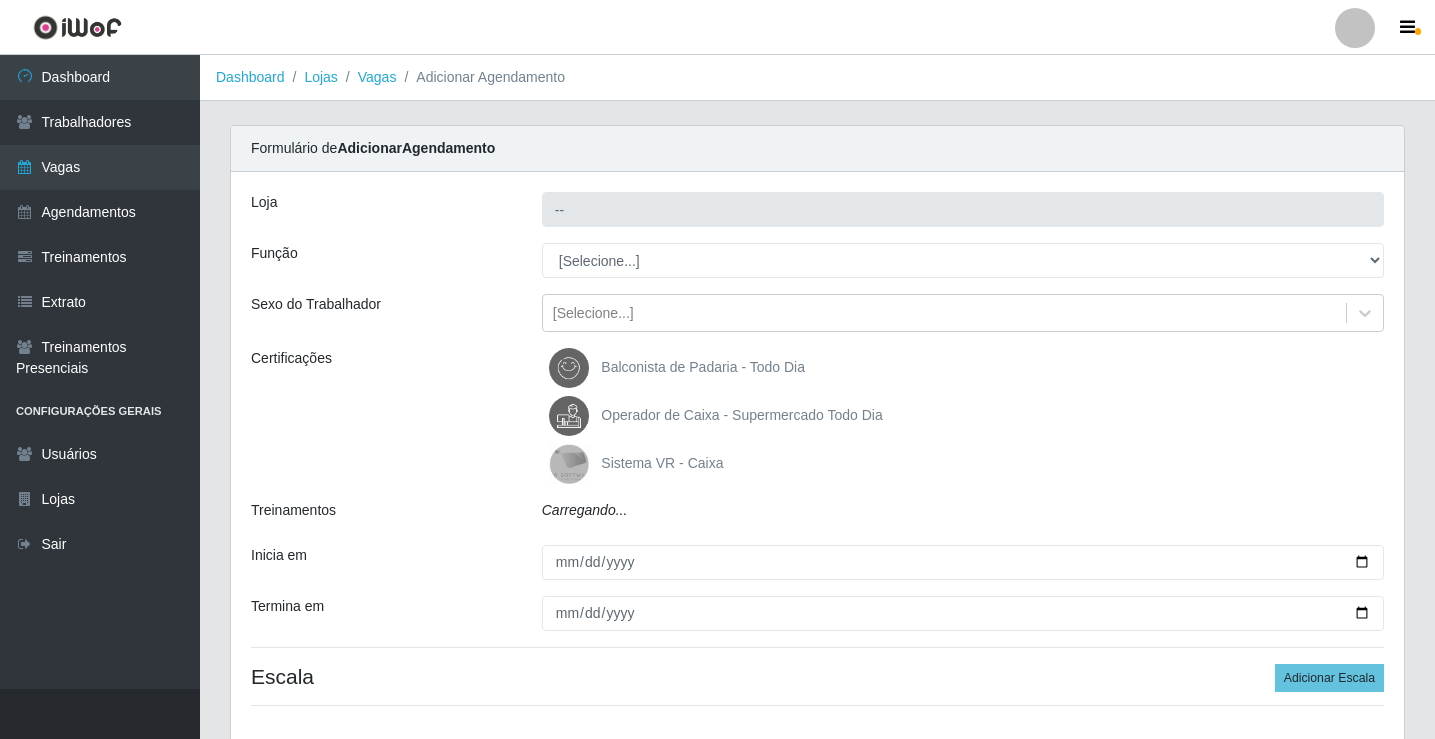 type on "Rede Potiguar 6 - Extremoz" 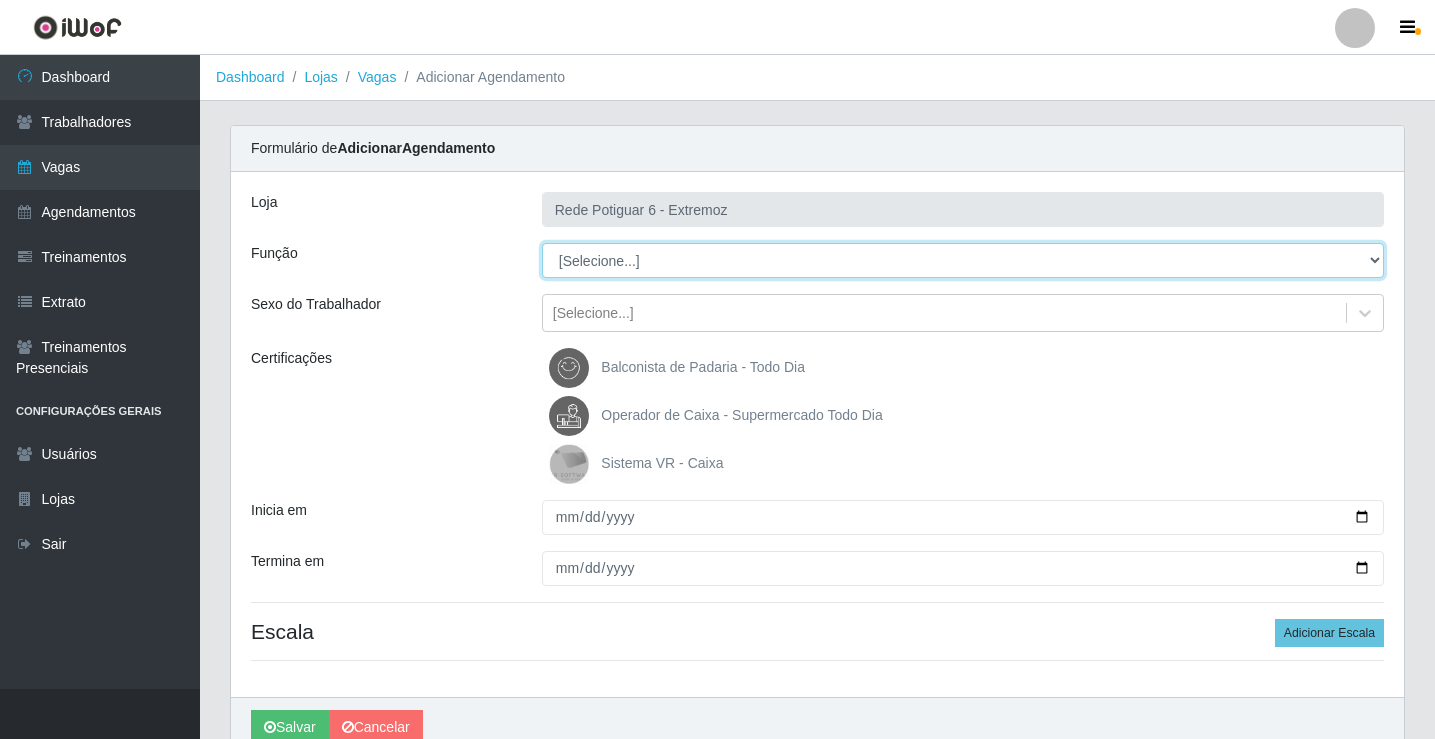 click on "[Selecione...] ASG Balconista Embalador Operador de Caixa Operador de Caixa + Operador de Loja Repositor" at bounding box center (963, 260) 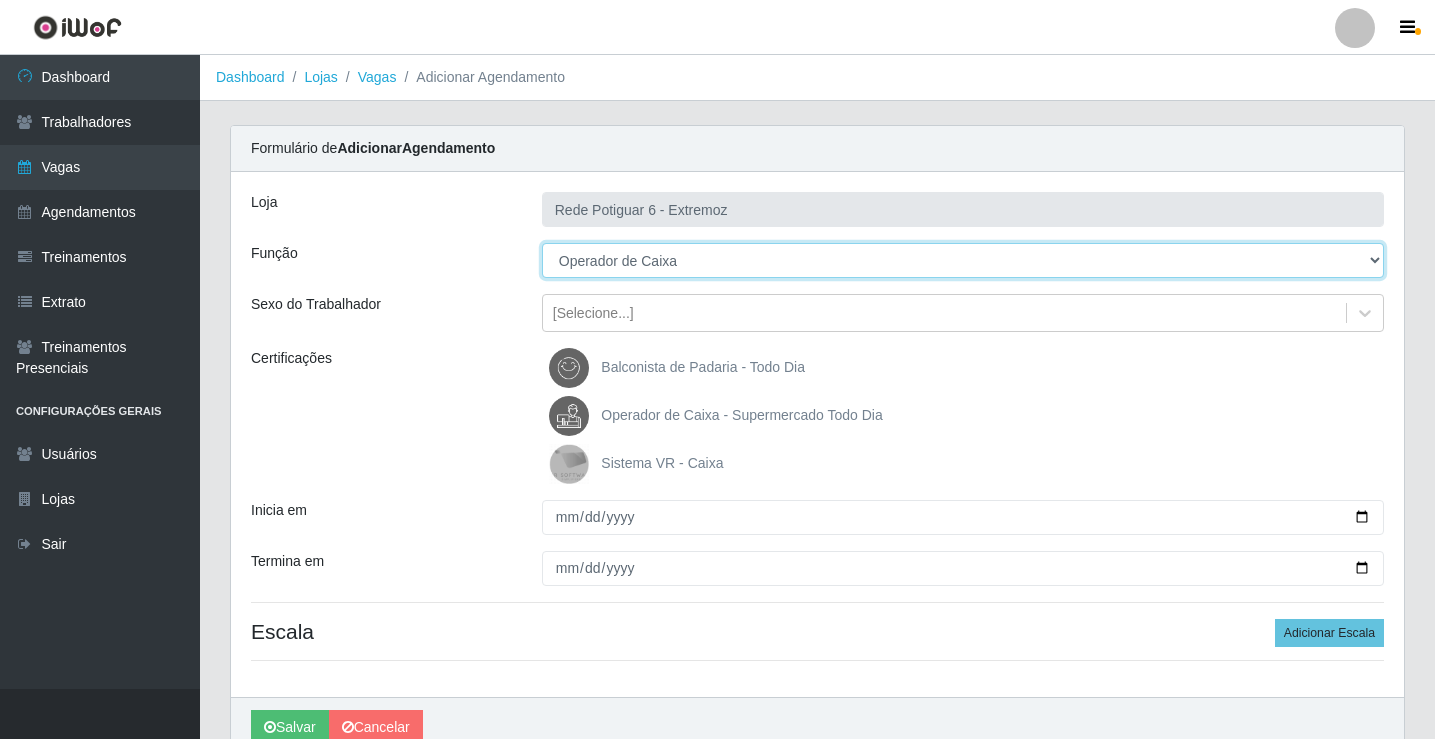 click on "[Selecione...] ASG Balconista Embalador Operador de Caixa Operador de Caixa + Operador de Loja Repositor" at bounding box center [963, 260] 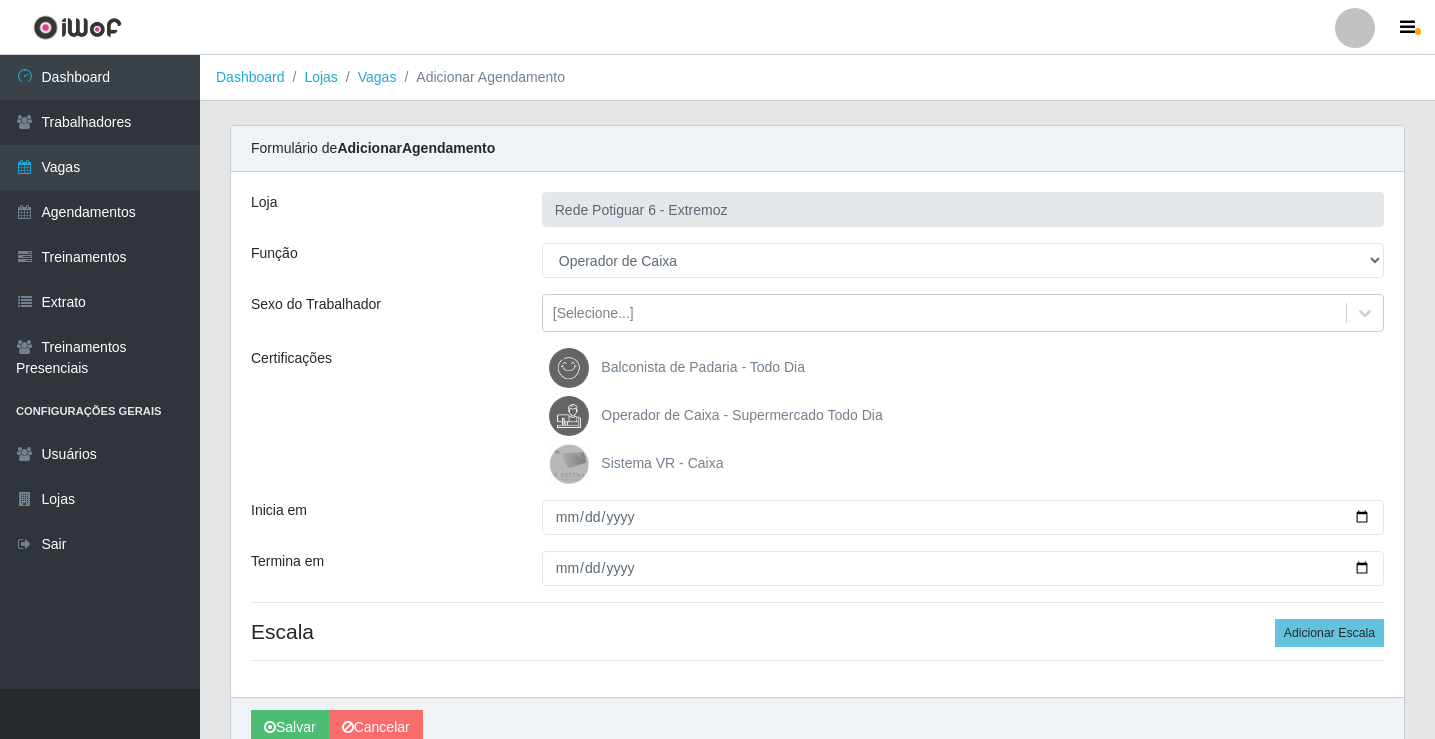 click on "Operador de Caixa - Supermercado Todo Dia" at bounding box center (741, 415) 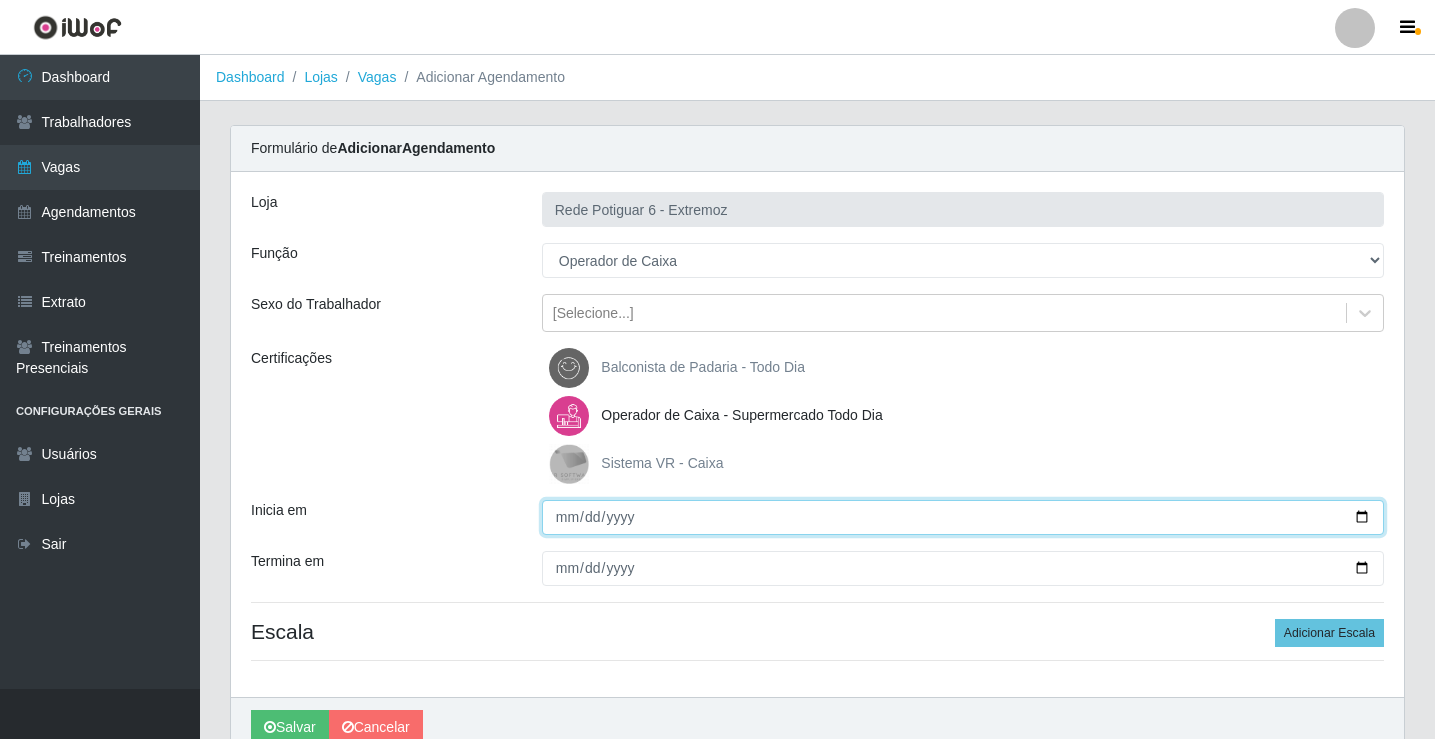 click on "Inicia em" at bounding box center (963, 517) 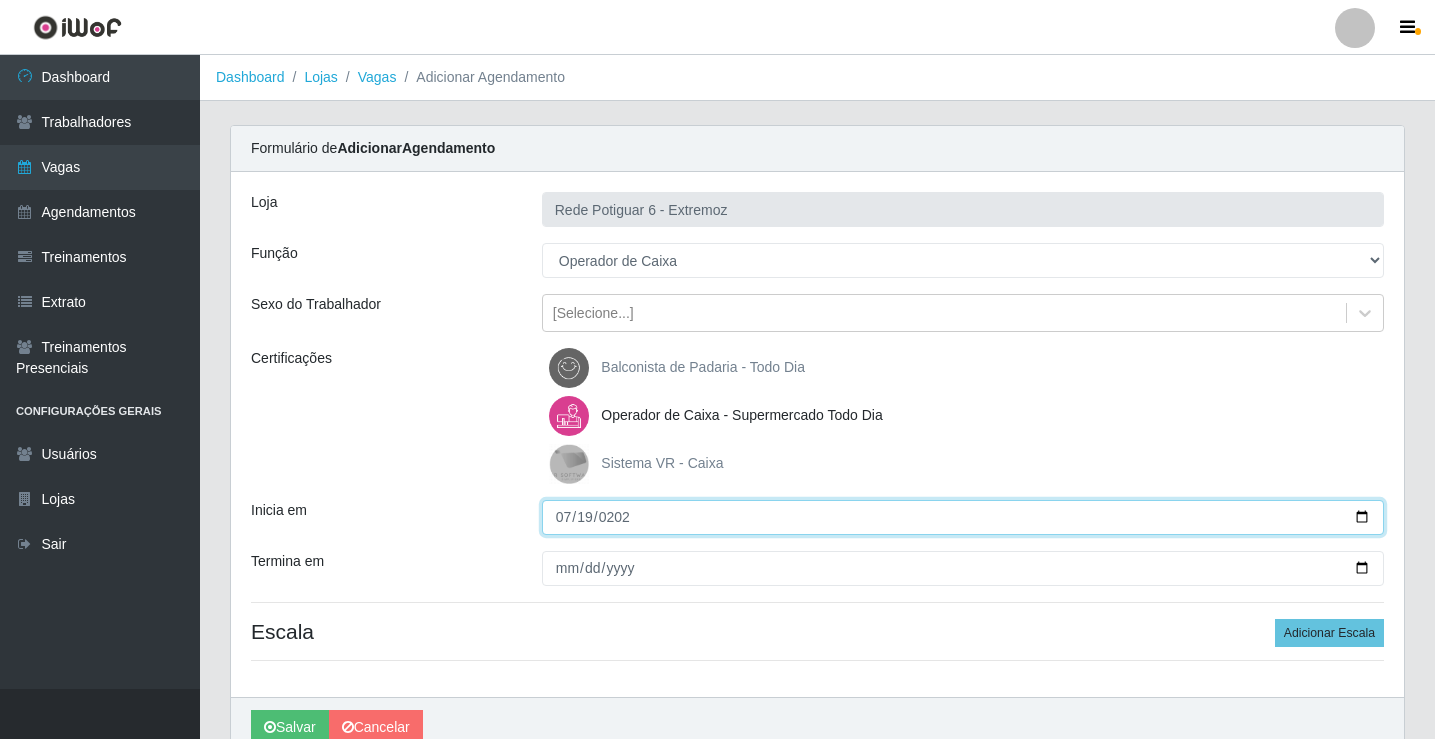 type on "2025-07-19" 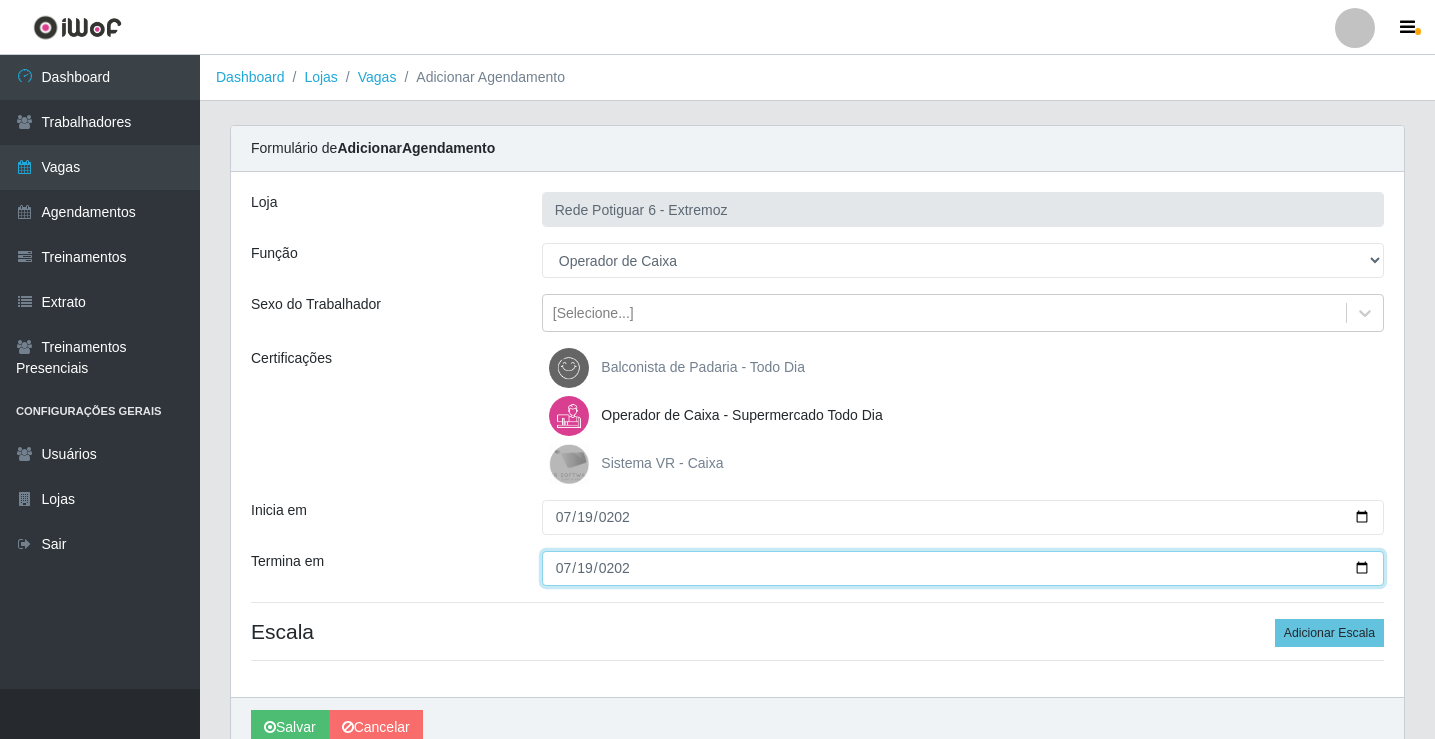 type on "2025-07-19" 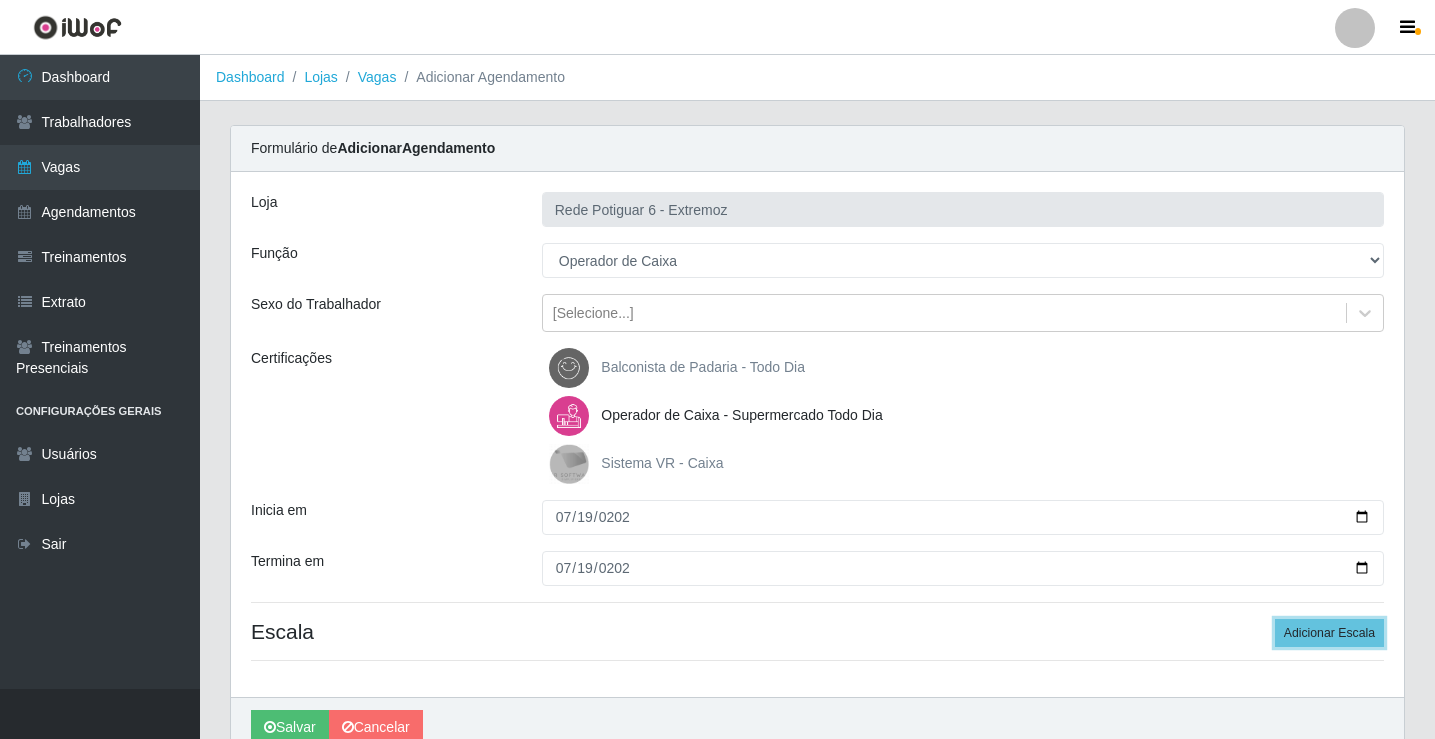 type 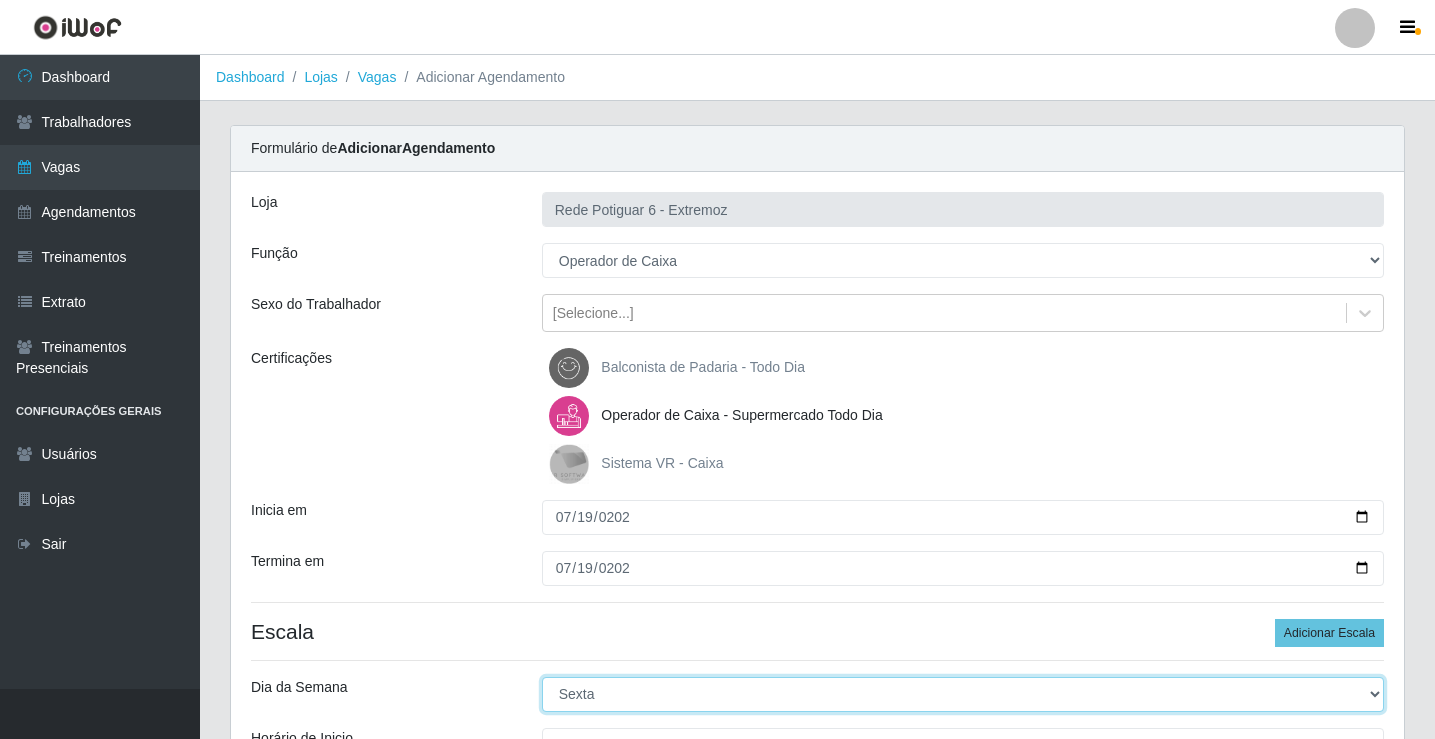 select on "6" 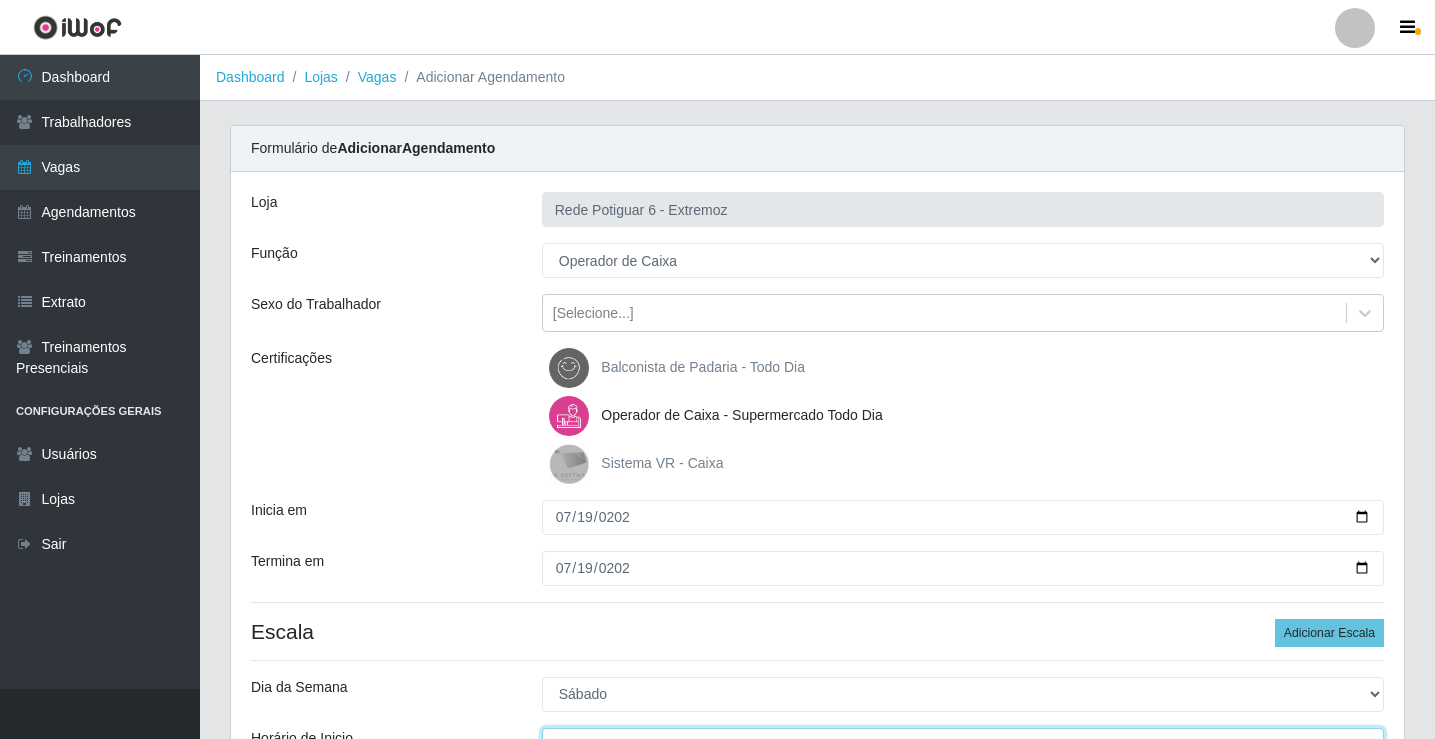 scroll, scrollTop: 24, scrollLeft: 0, axis: vertical 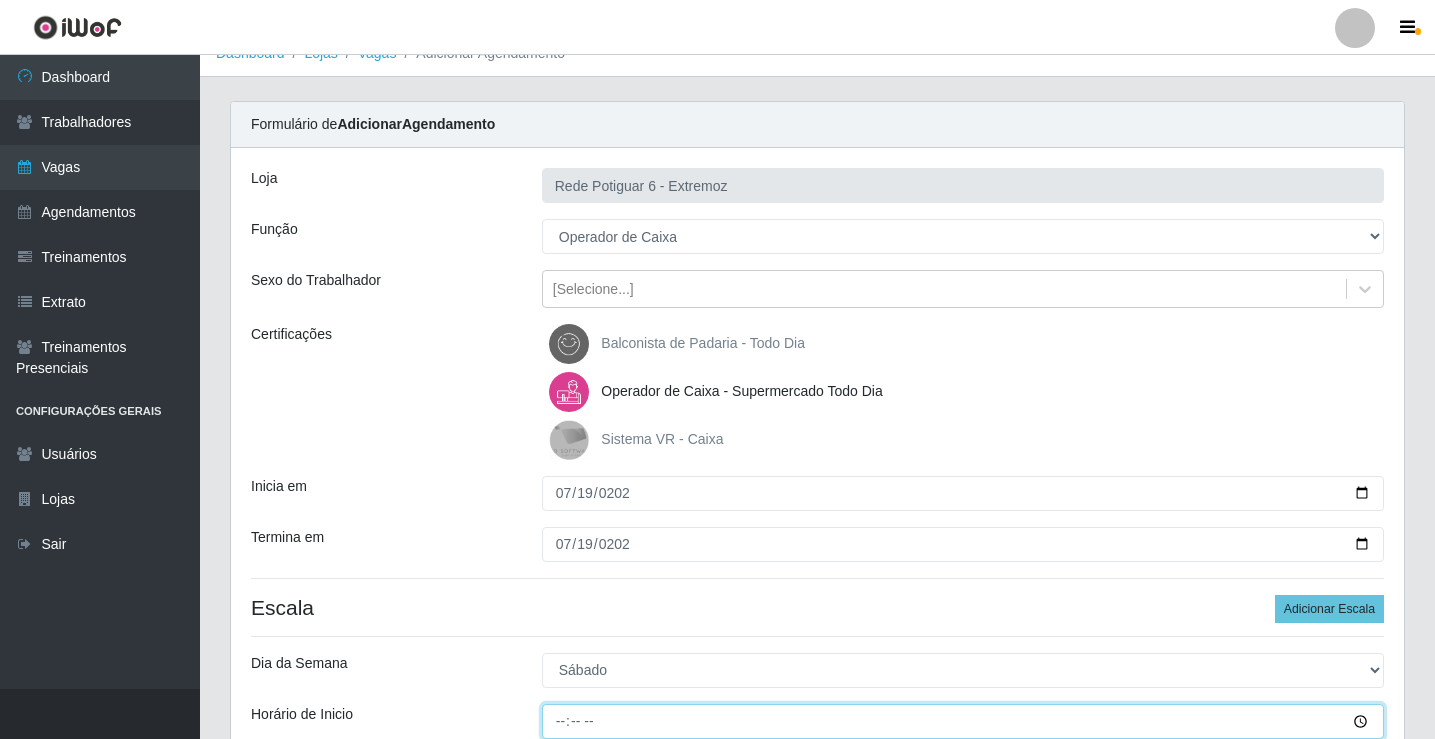 type on "14:00" 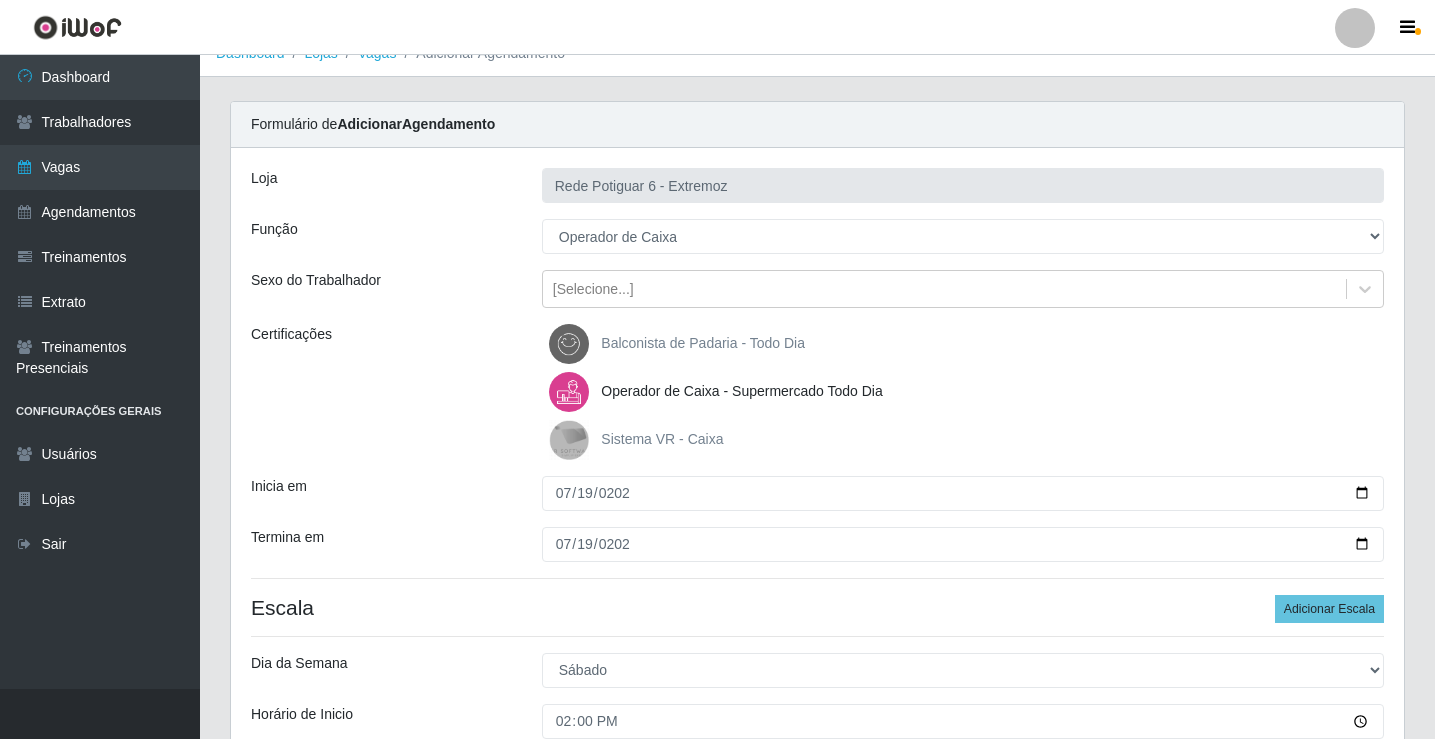 scroll, scrollTop: 314, scrollLeft: 0, axis: vertical 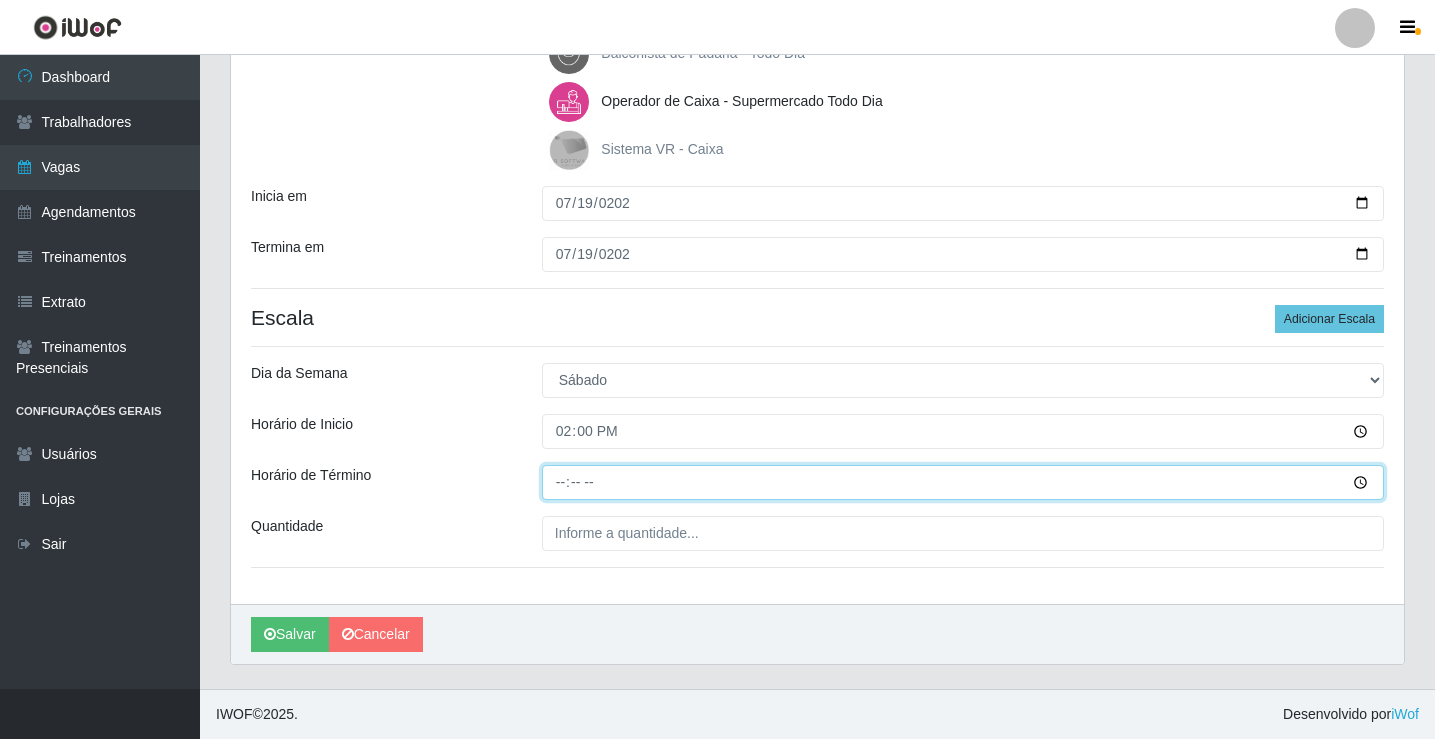 type on "20:00" 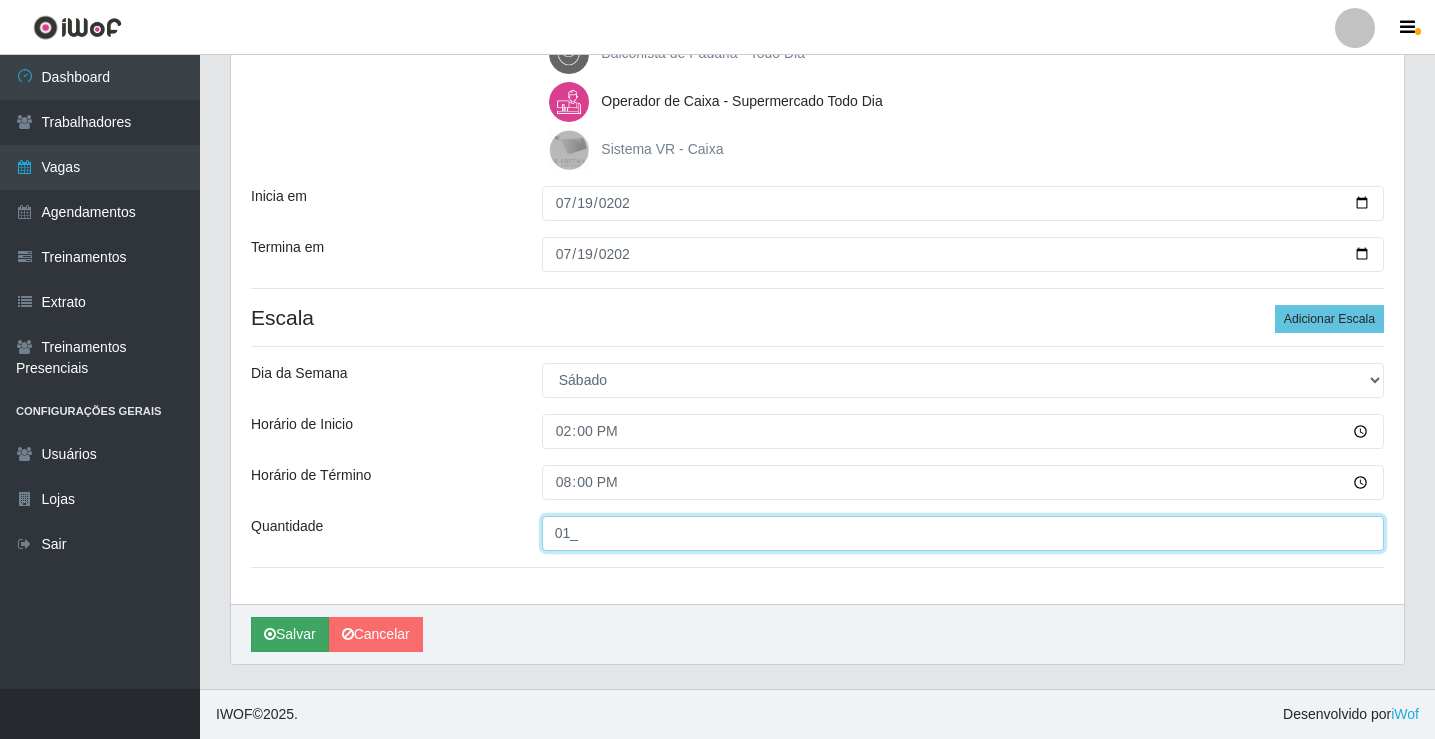 type on "01_" 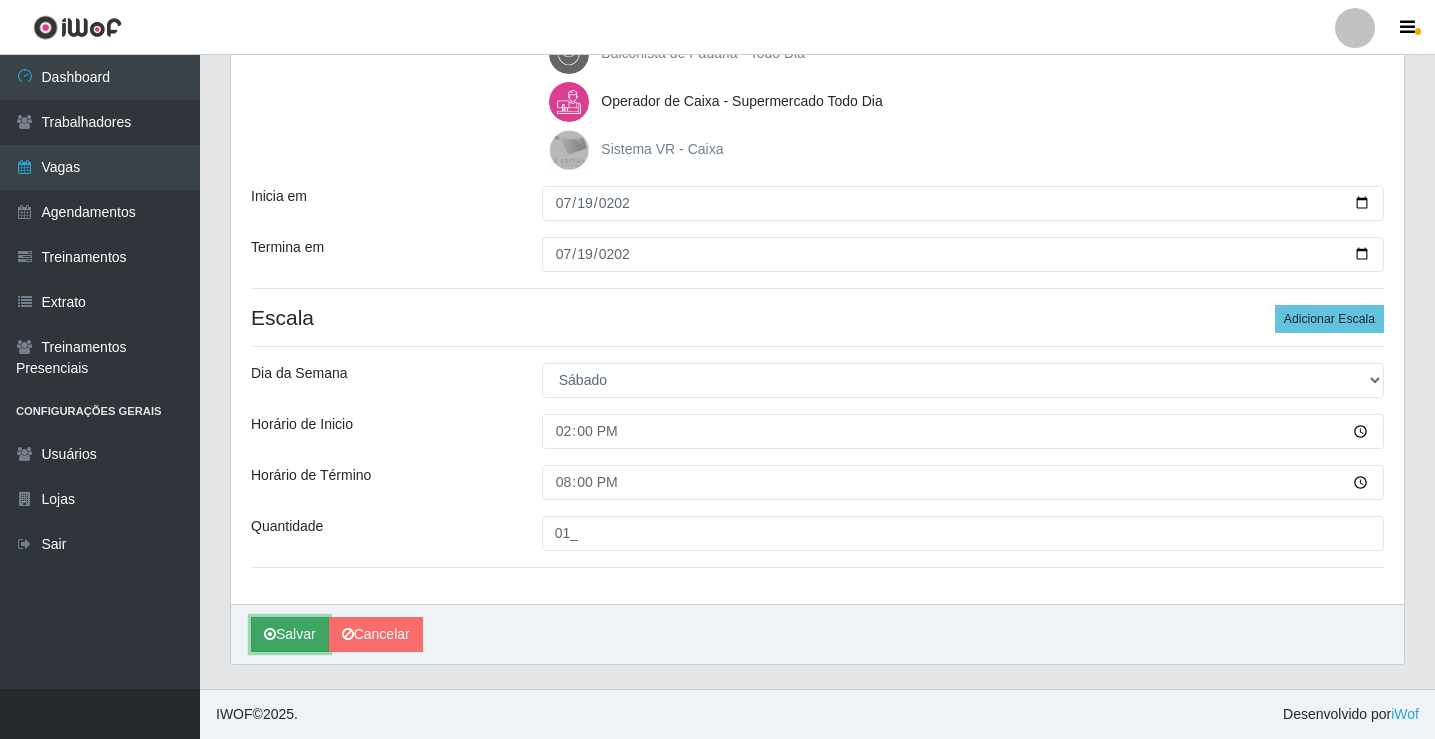 click on "Salvar" at bounding box center [290, 634] 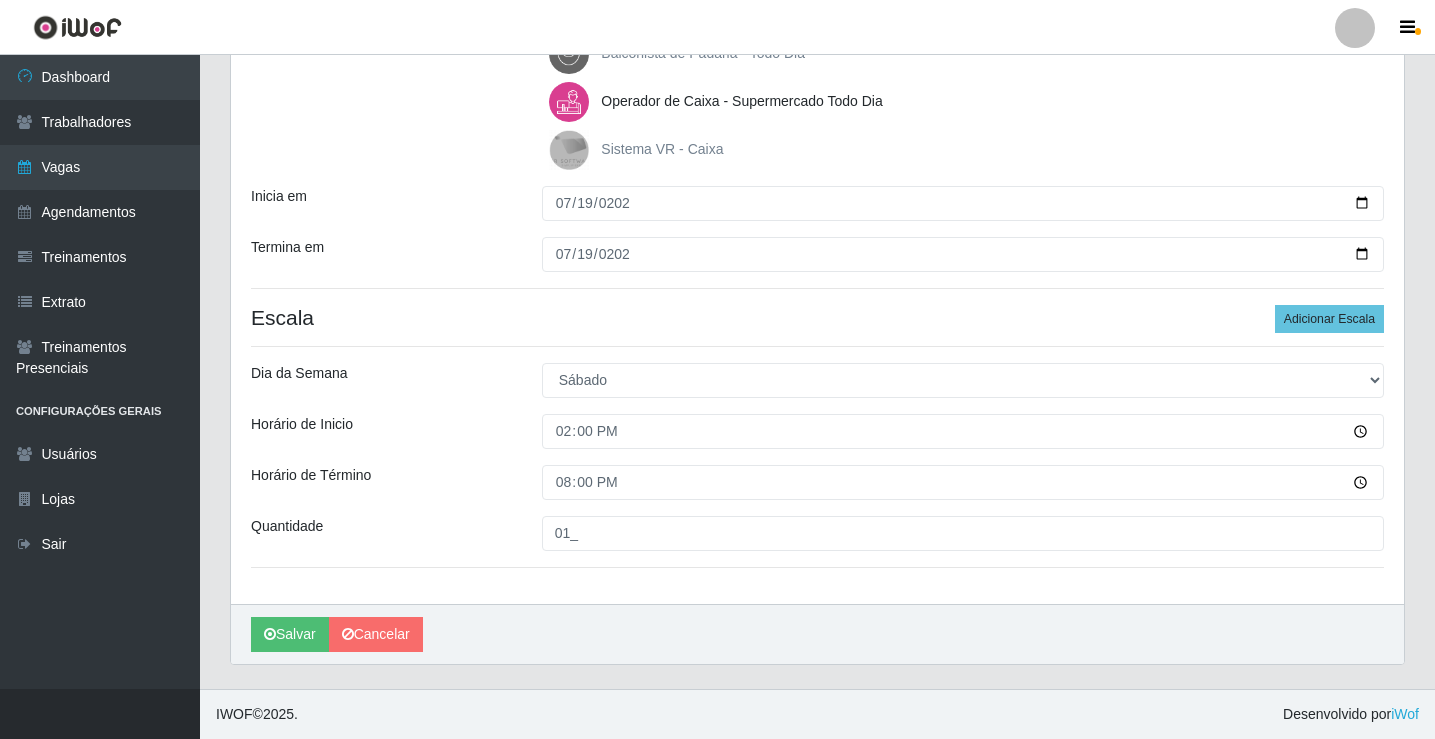scroll, scrollTop: 0, scrollLeft: 0, axis: both 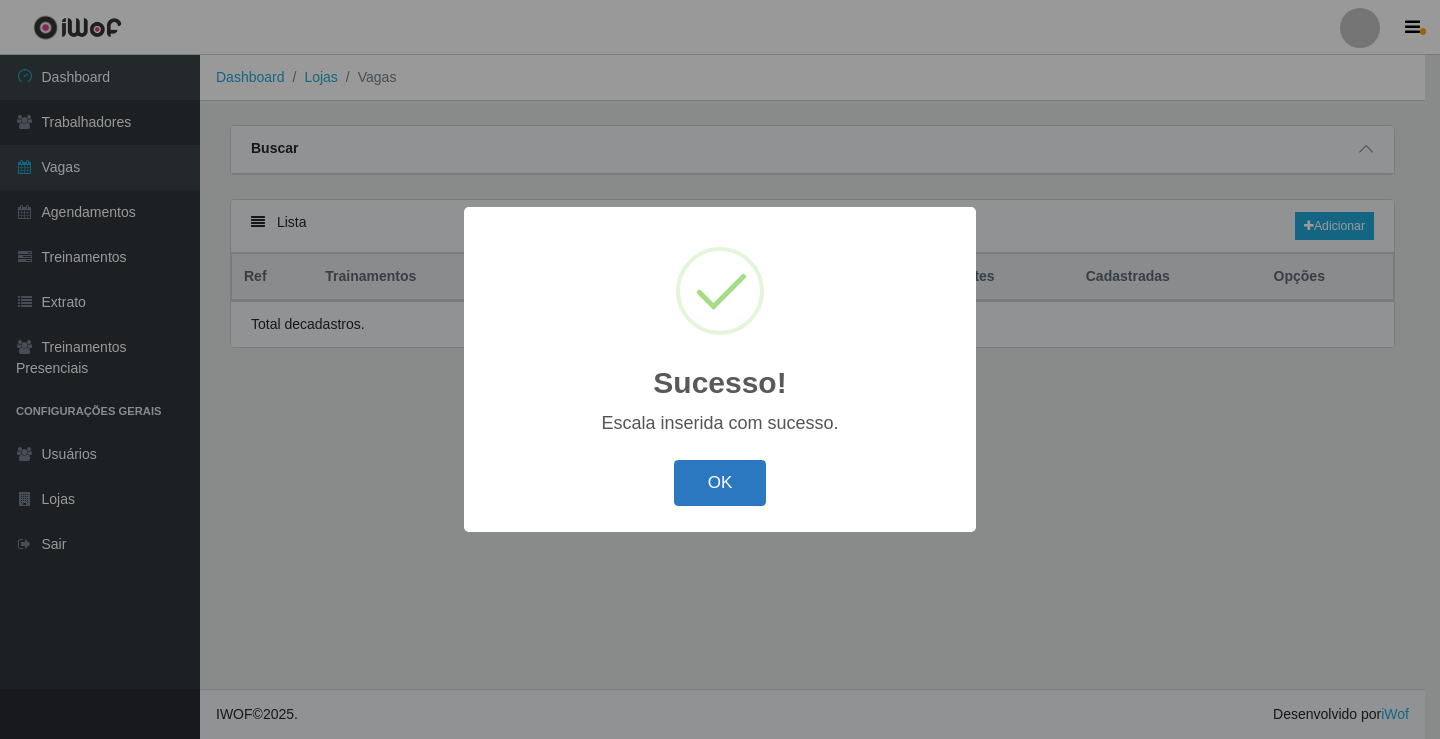 click on "OK" at bounding box center (720, 483) 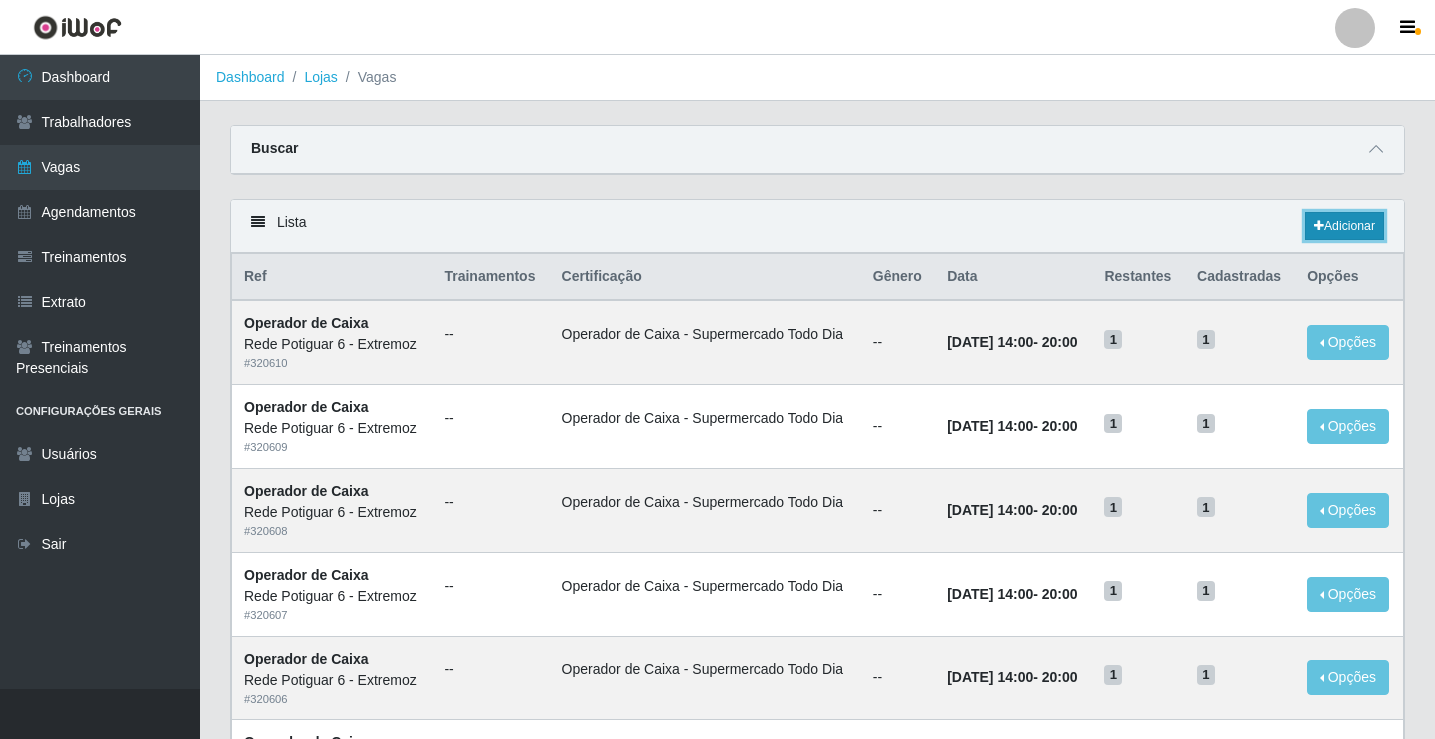 click on "Adicionar" at bounding box center [1344, 226] 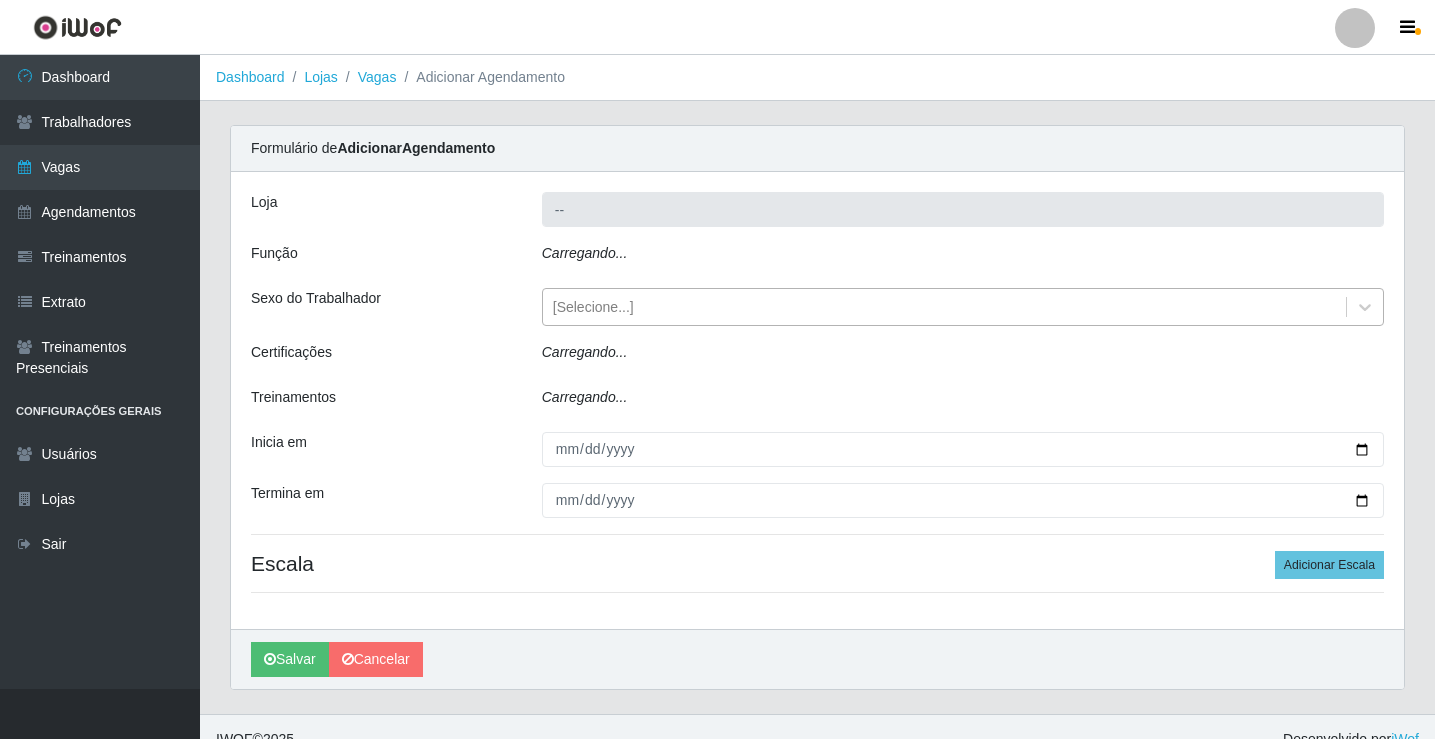type on "Rede Potiguar 6 - Extremoz" 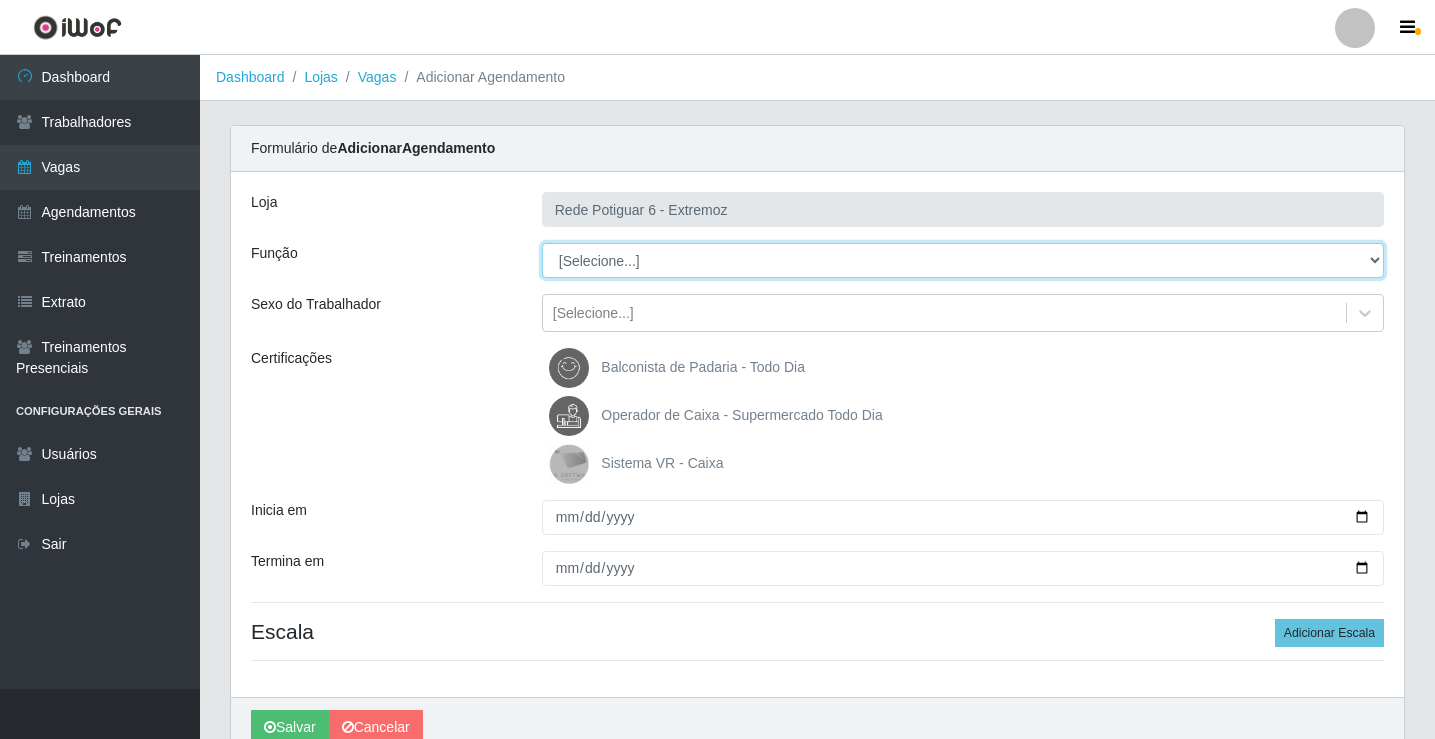 click on "[Selecione...] ASG Balconista Embalador Operador de Caixa Operador de Caixa + Operador de Loja Repositor" at bounding box center (963, 260) 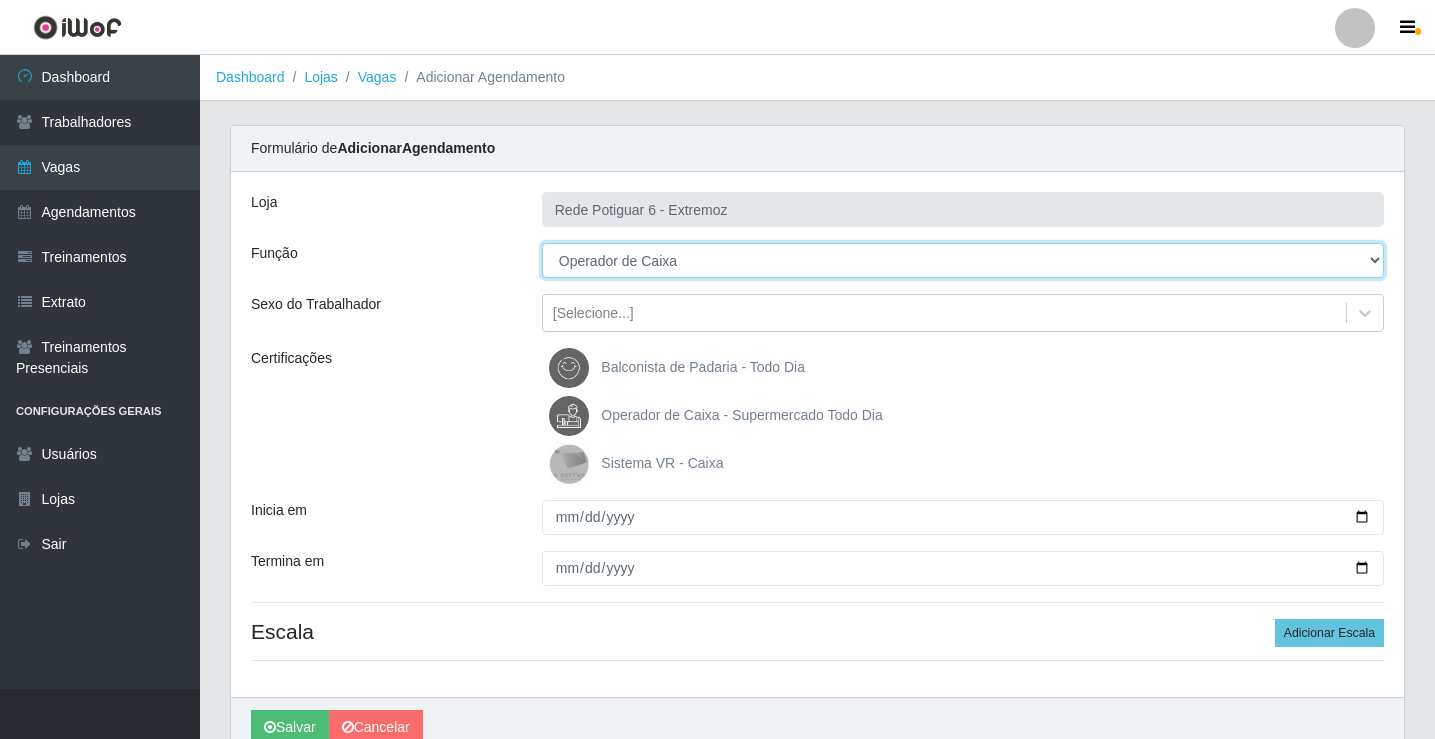 click on "[Selecione...] ASG Balconista Embalador Operador de Caixa Operador de Caixa + Operador de Loja Repositor" at bounding box center [963, 260] 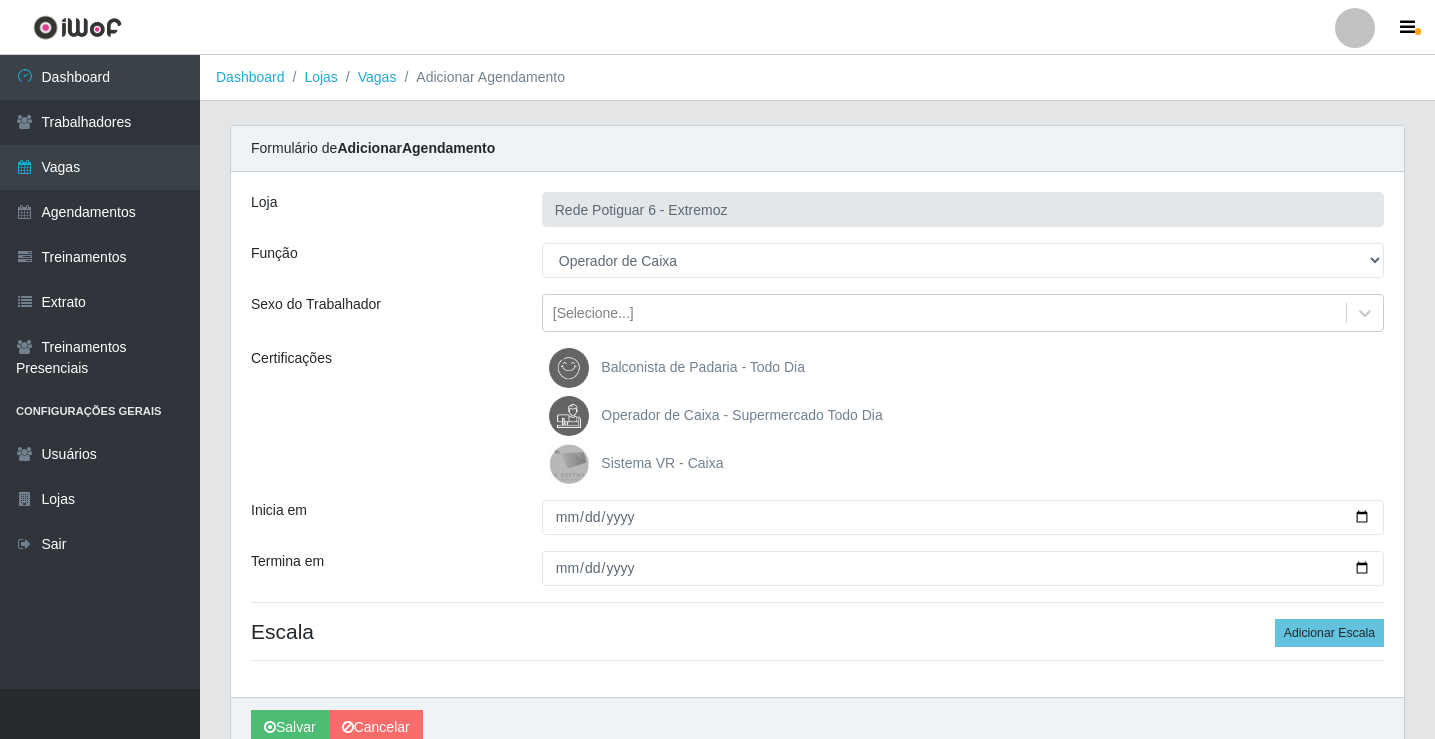 click on "Operador de Caixa - Supermercado Todo Dia" at bounding box center (741, 415) 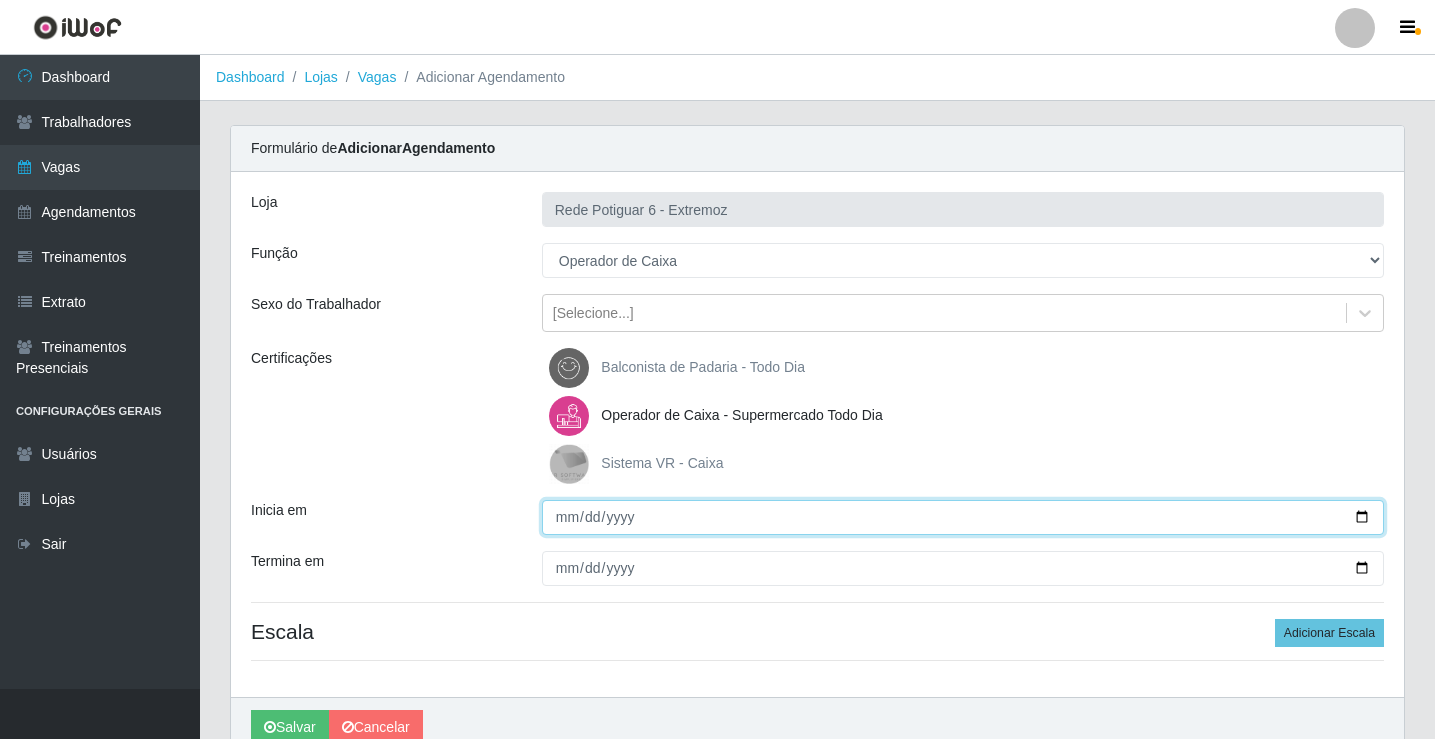 click on "Inicia em" at bounding box center [963, 517] 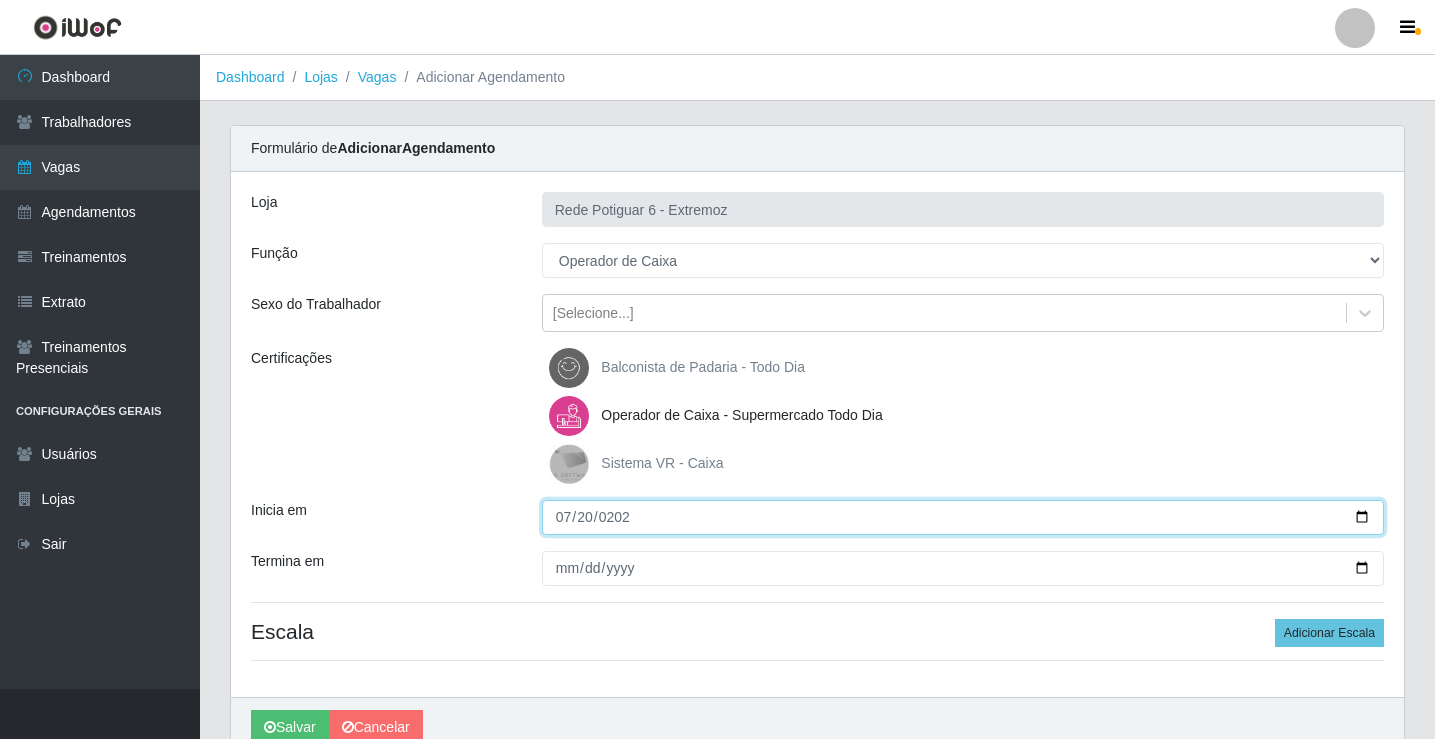 type on "2025-07-20" 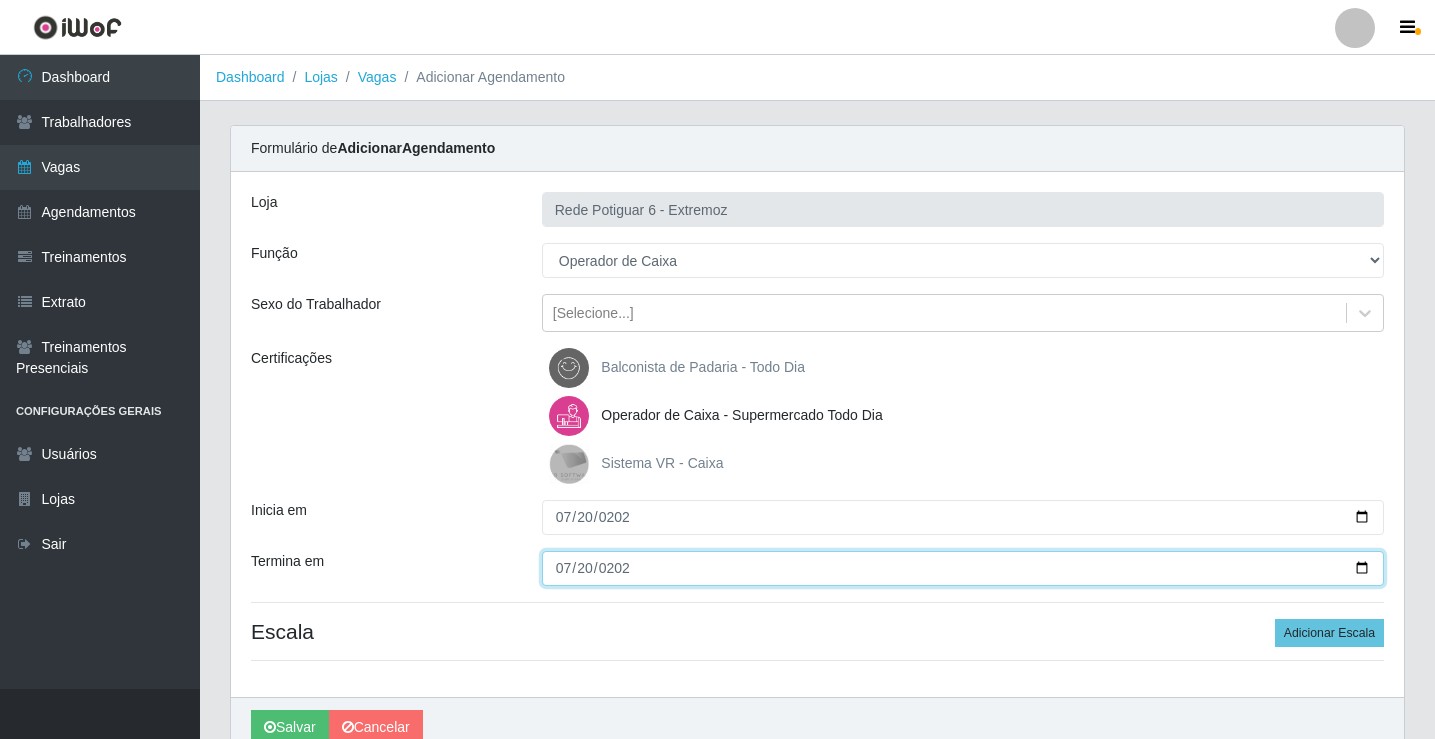 type on "2025-07-20" 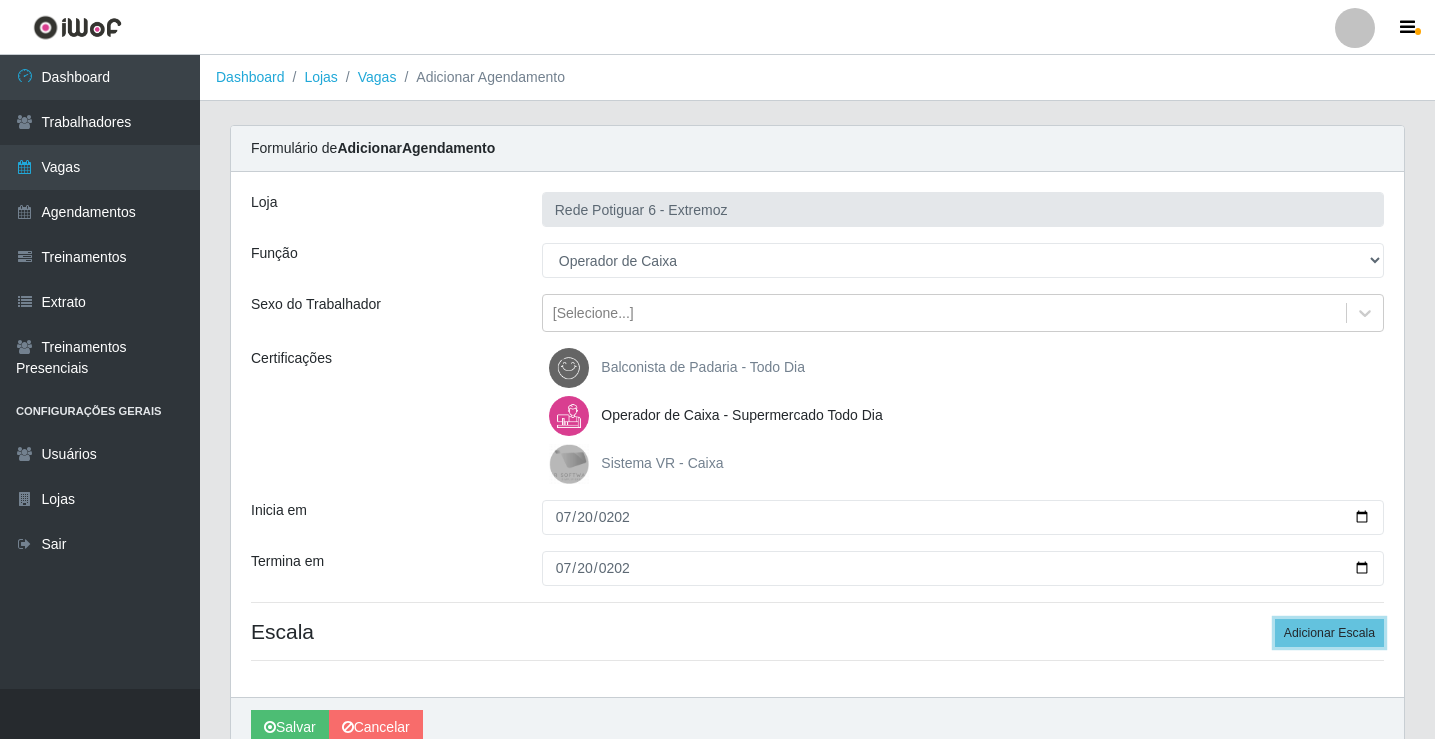 type 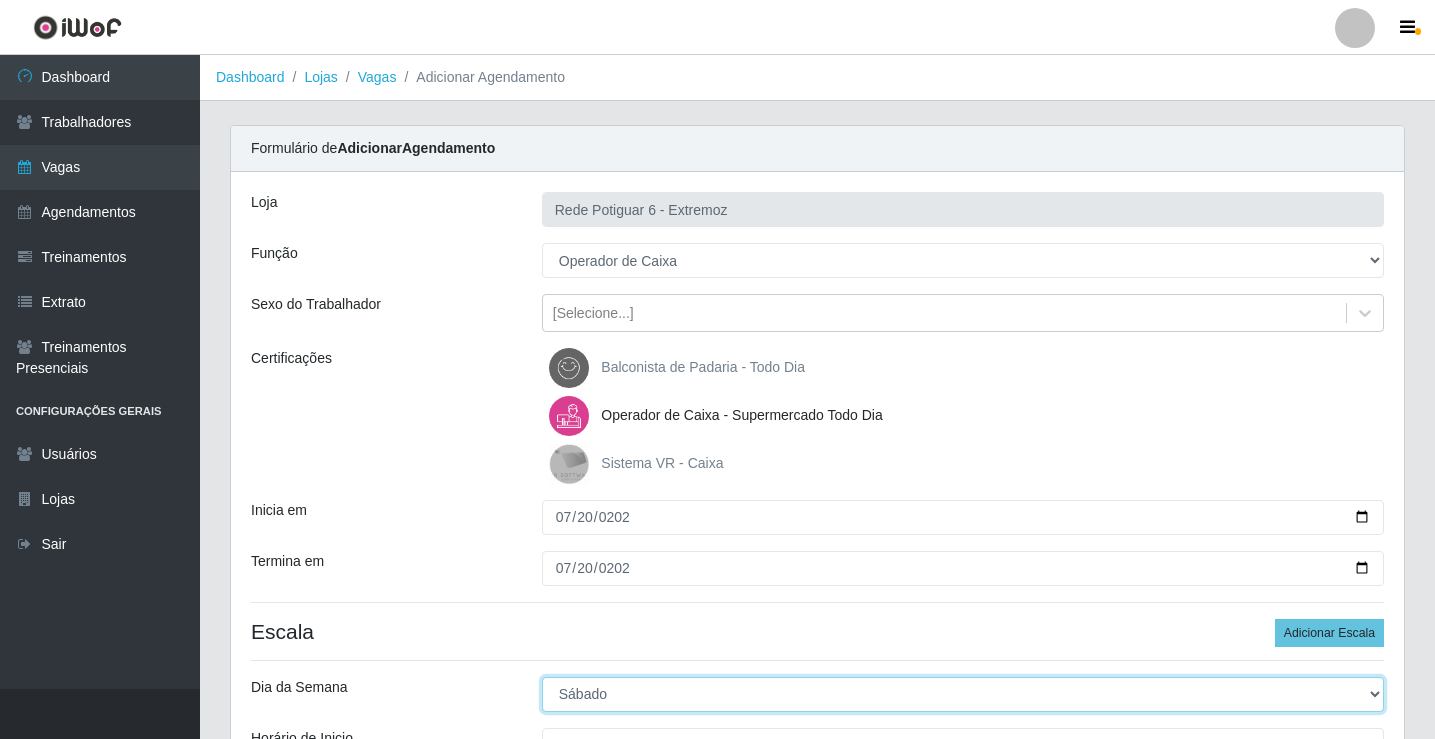 select on "0" 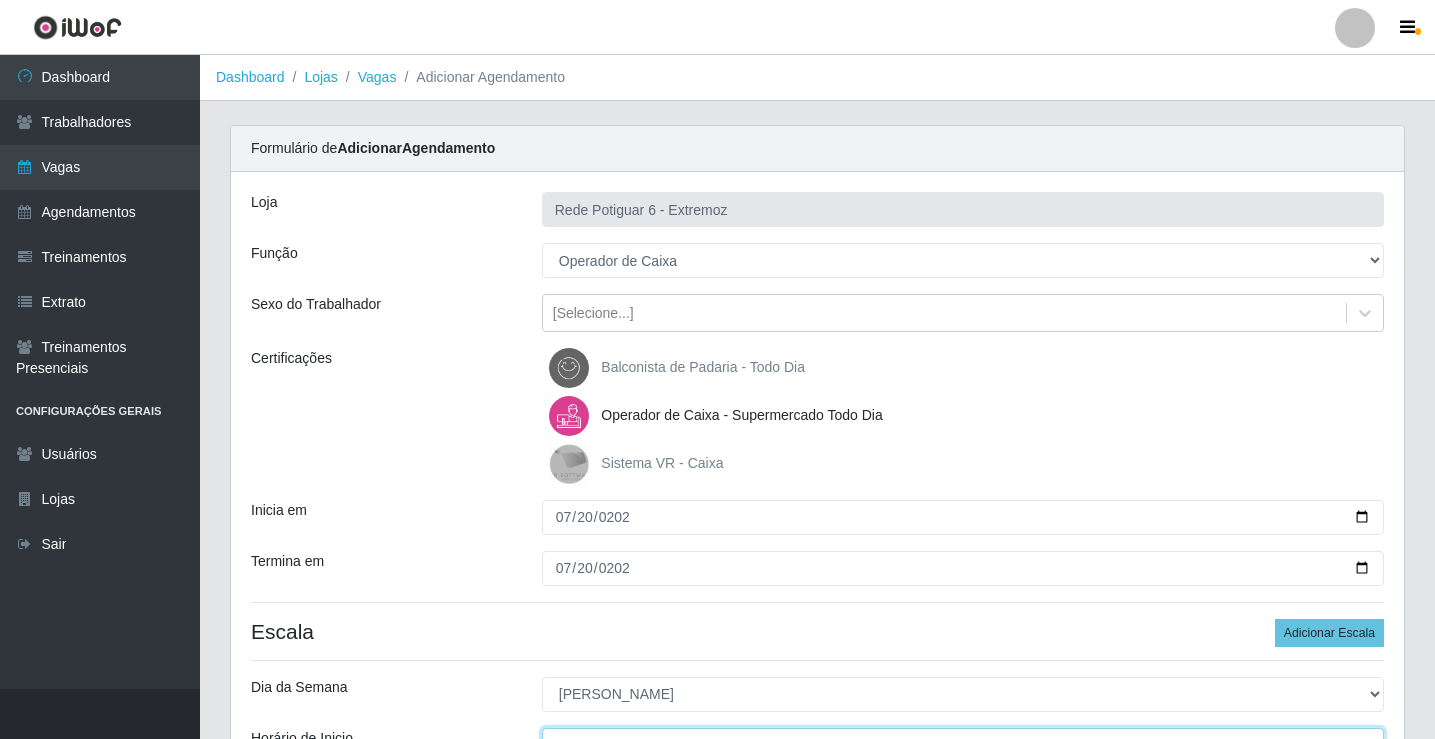 scroll, scrollTop: 24, scrollLeft: 0, axis: vertical 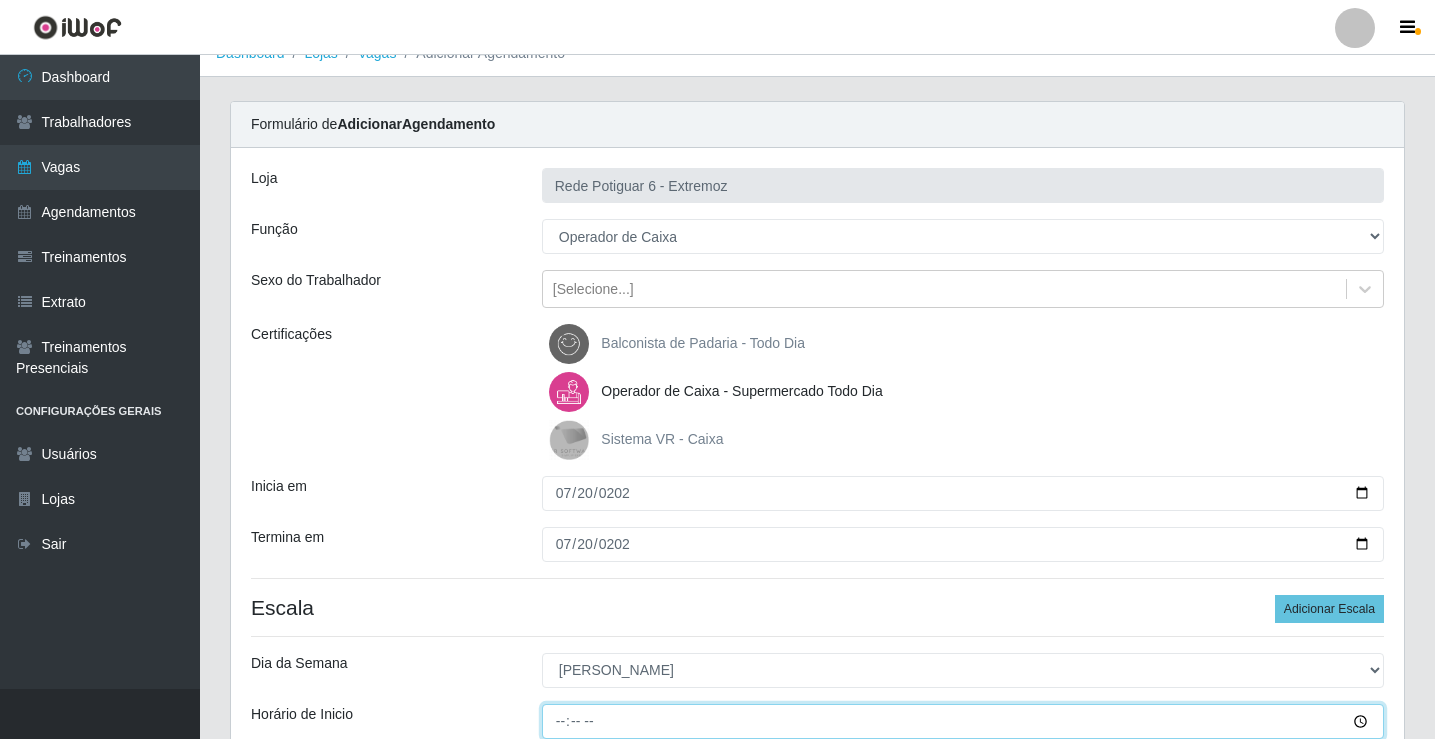 type on "07:00" 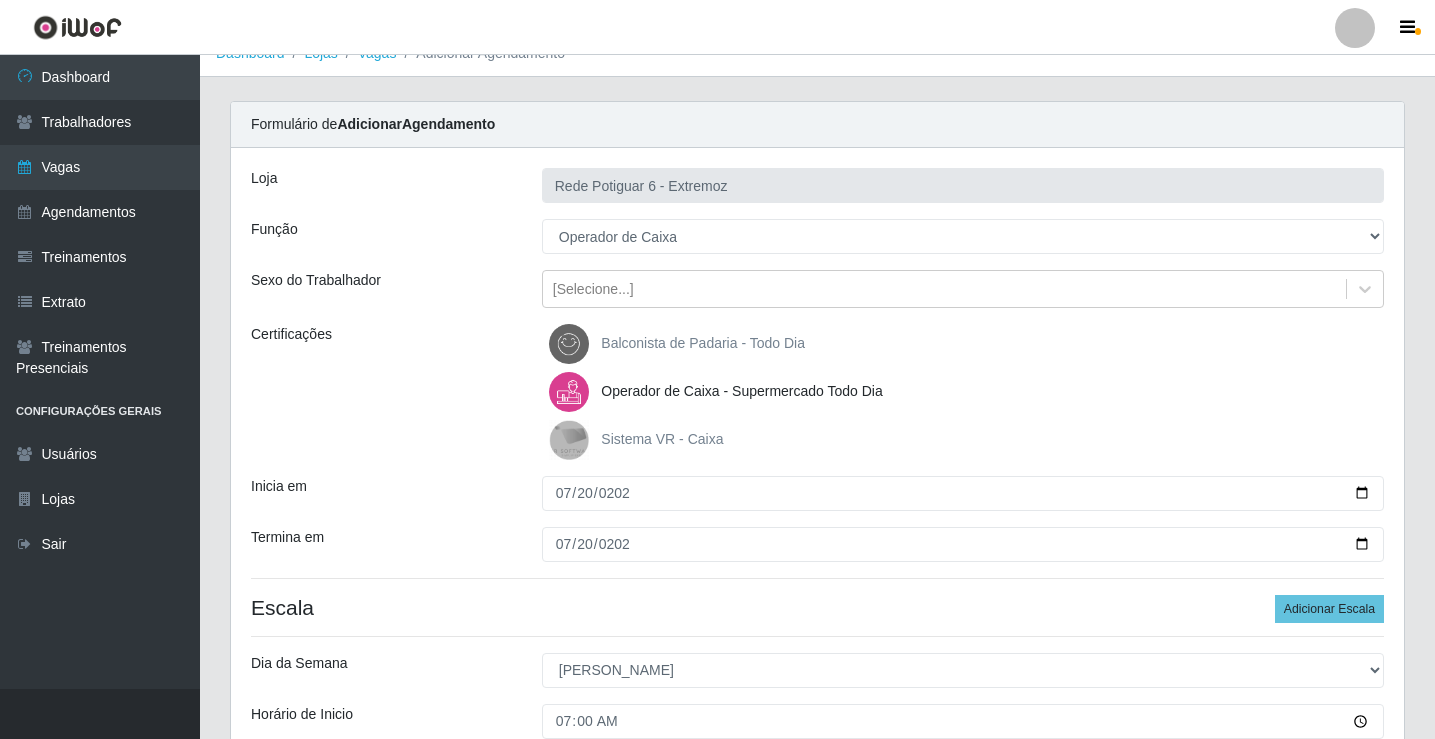 scroll, scrollTop: 314, scrollLeft: 0, axis: vertical 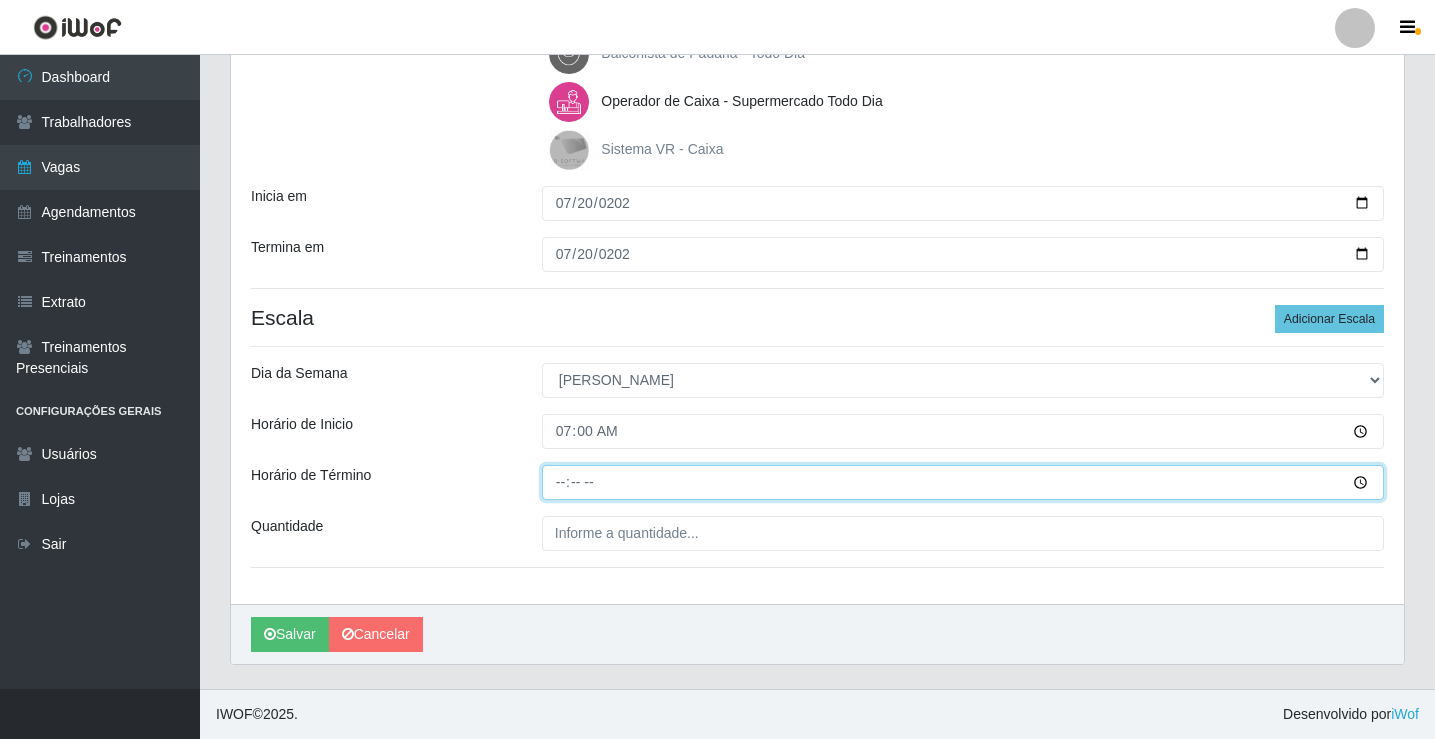 type on "13:00" 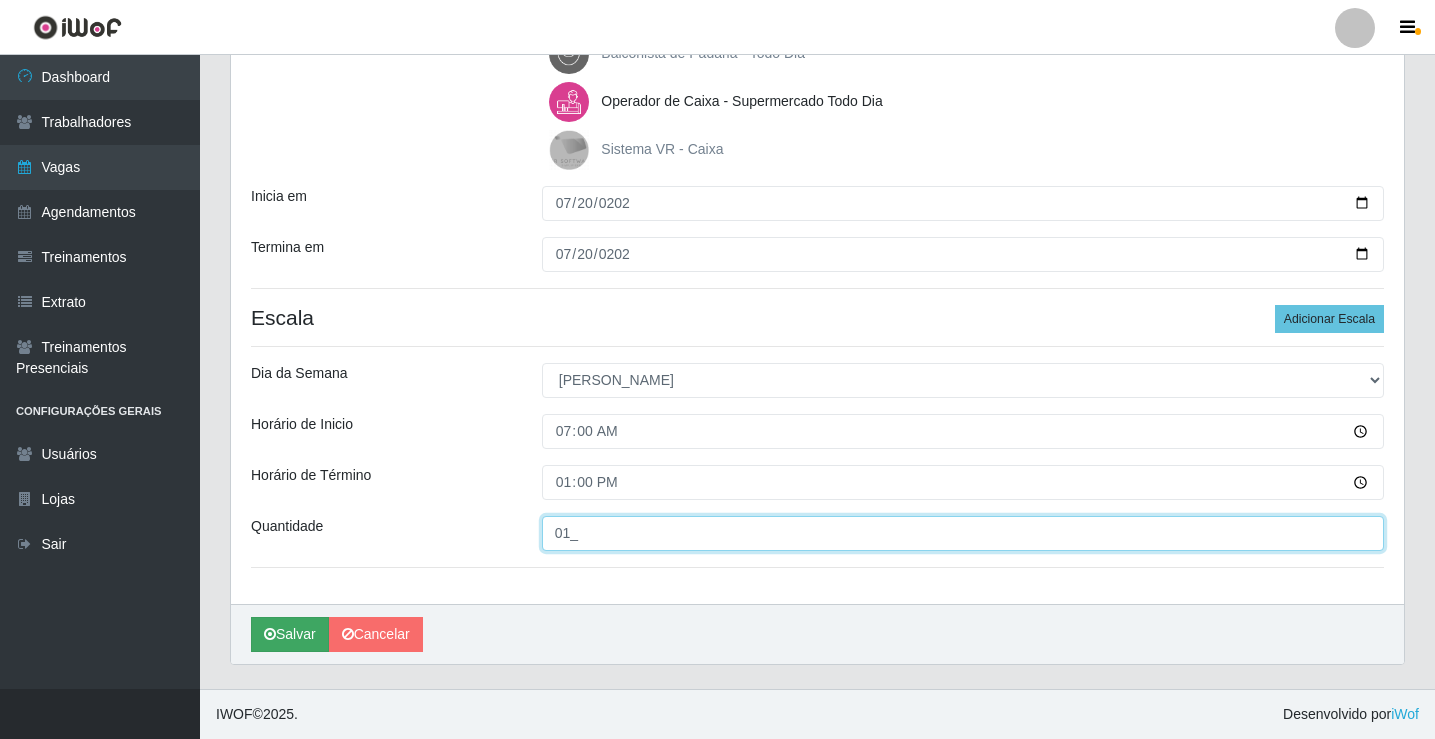 type on "01_" 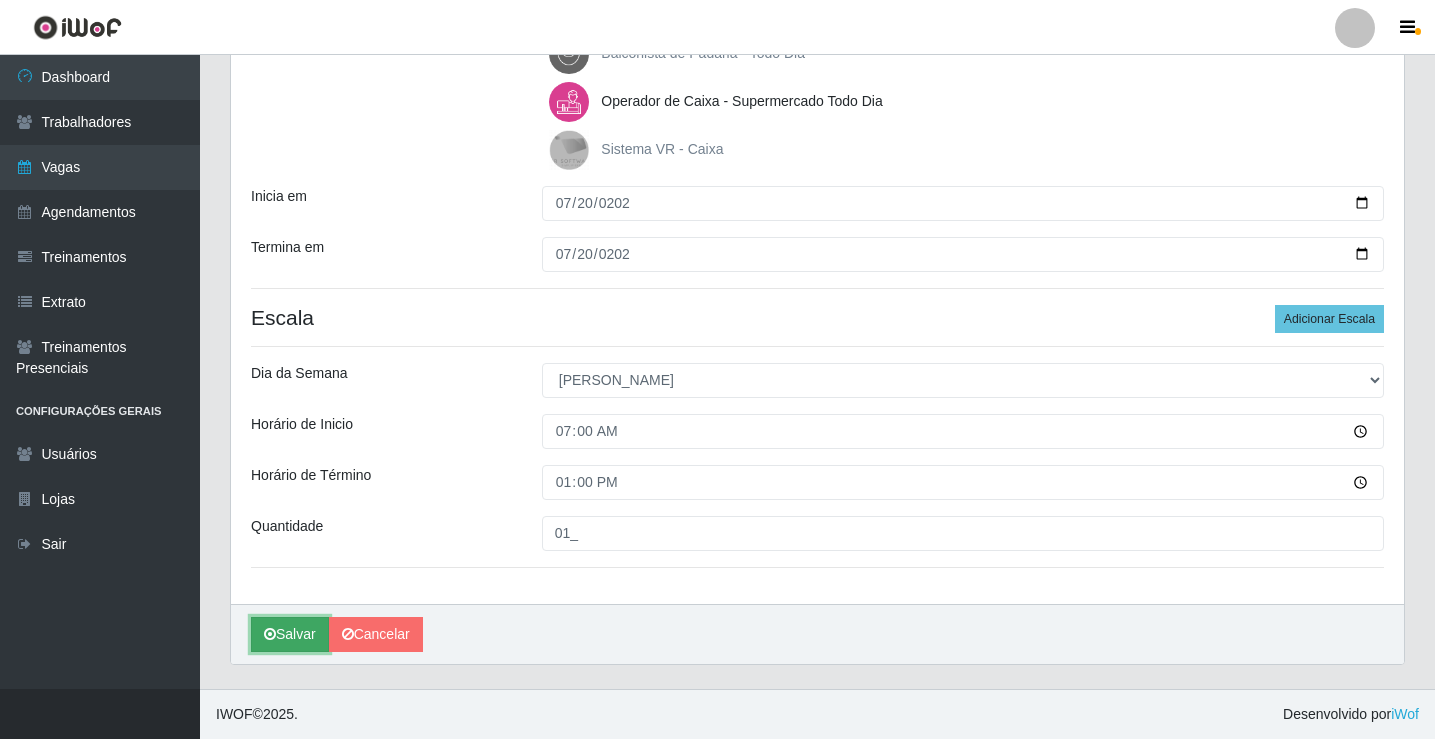 click on "Salvar" at bounding box center [290, 634] 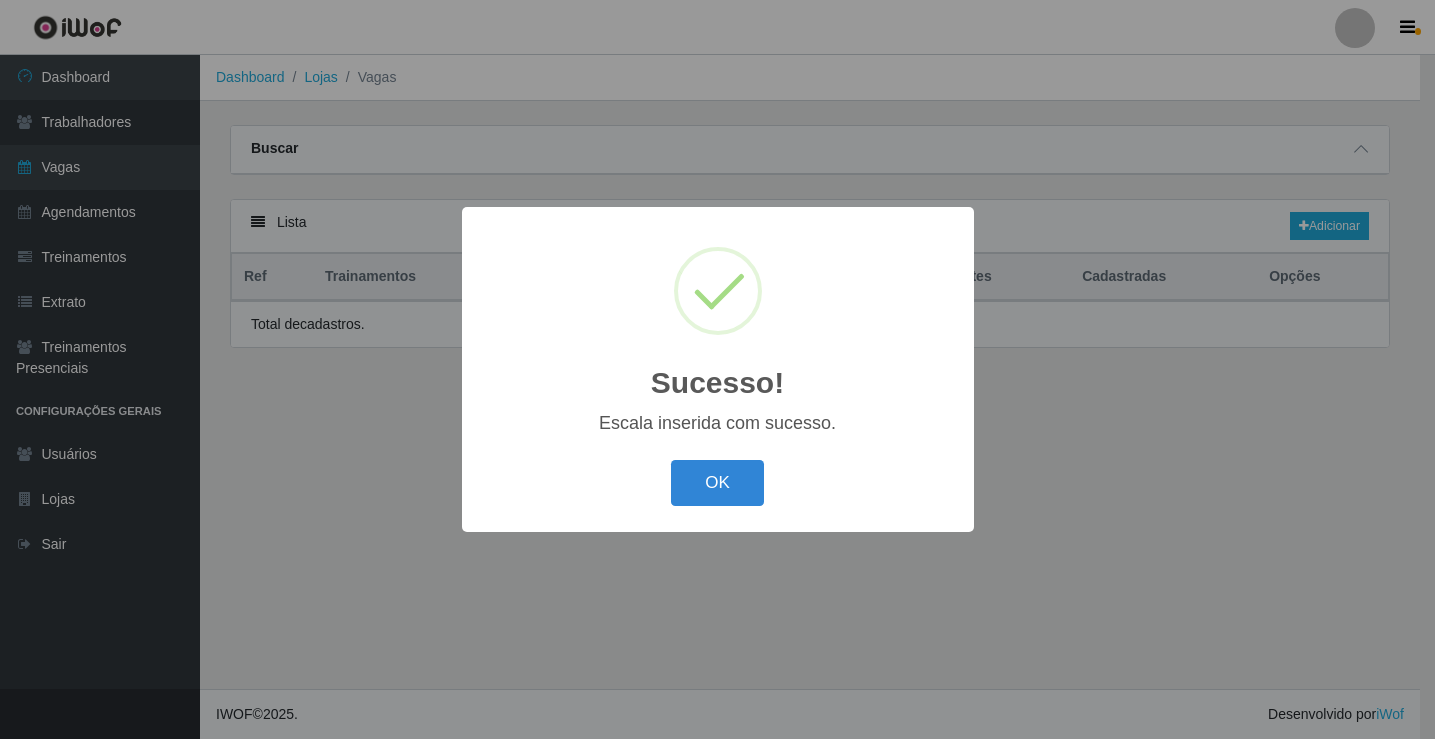 scroll, scrollTop: 0, scrollLeft: 0, axis: both 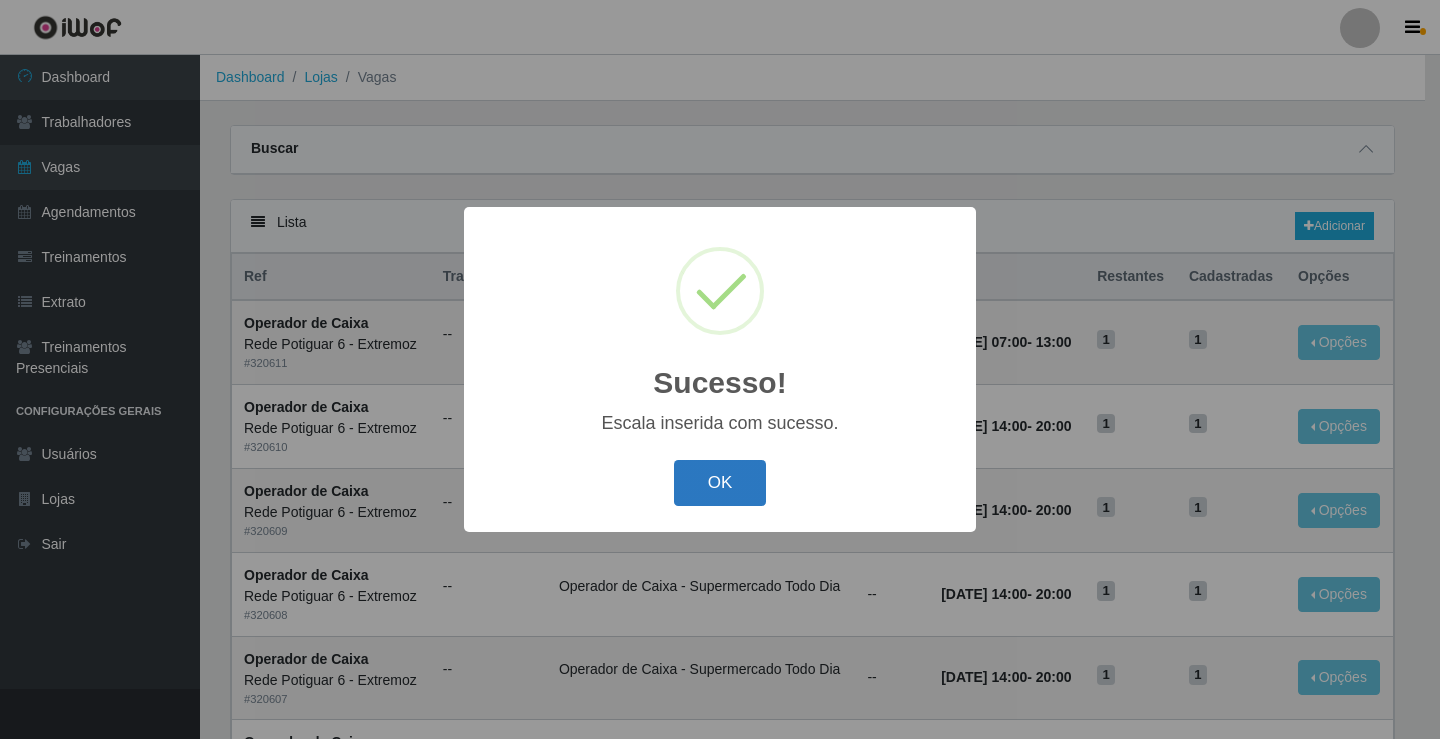 click on "OK" at bounding box center (720, 483) 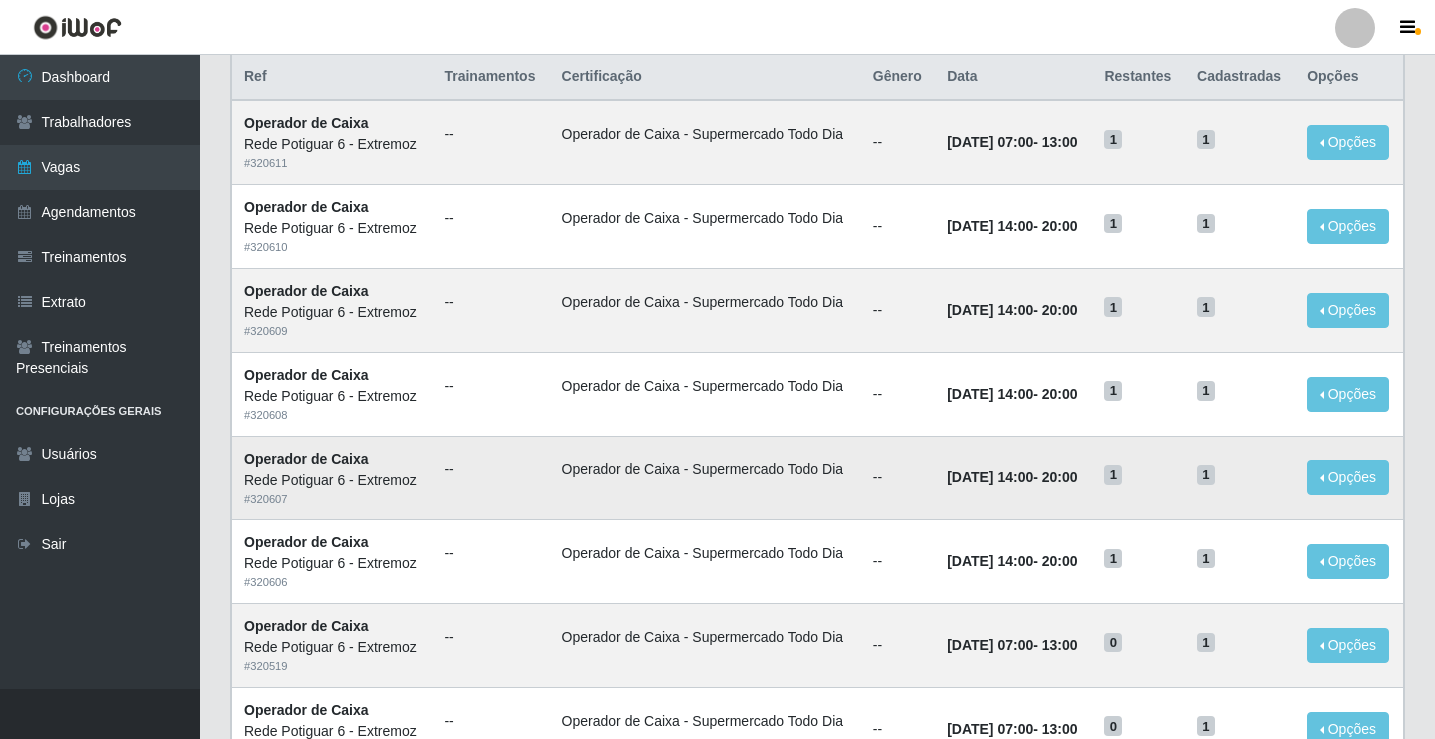 scroll, scrollTop: 100, scrollLeft: 0, axis: vertical 